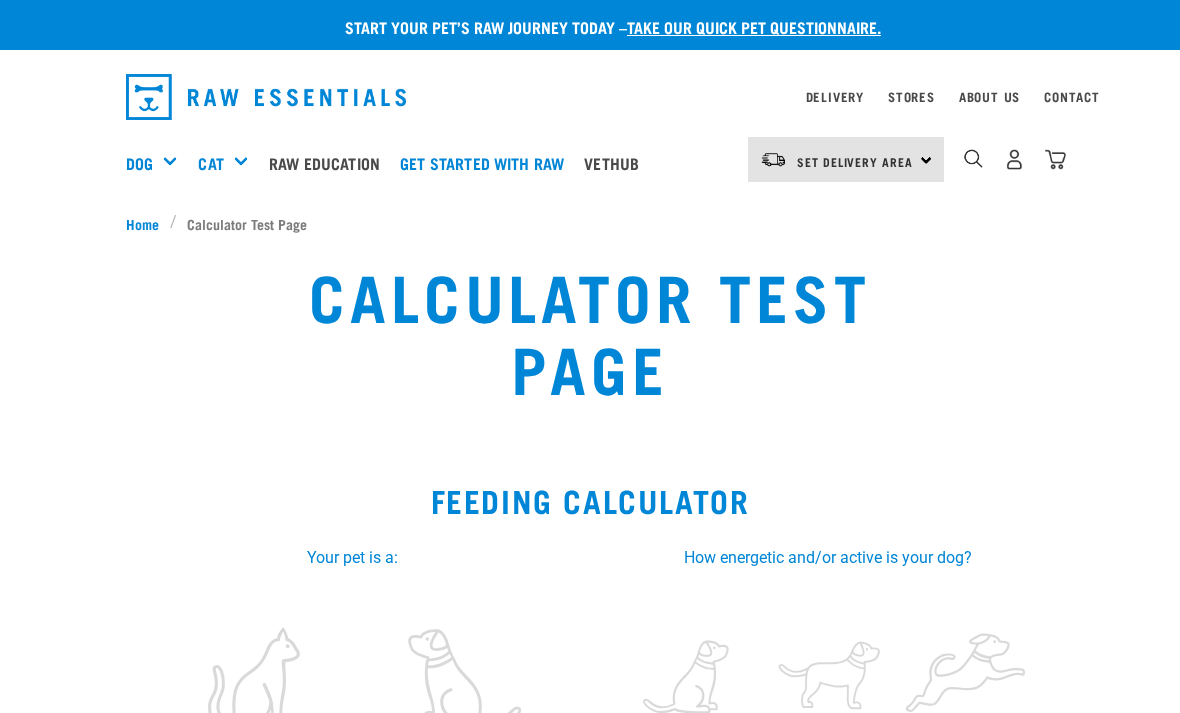 scroll, scrollTop: 0, scrollLeft: 0, axis: both 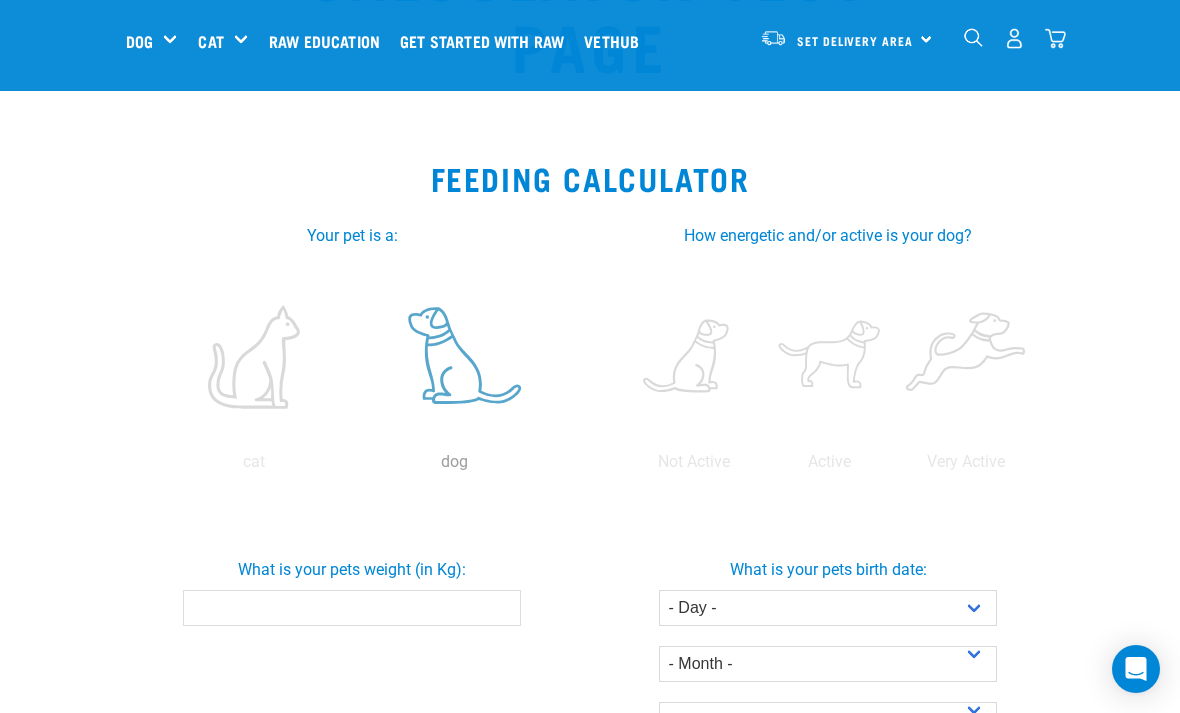 click at bounding box center (454, 357) 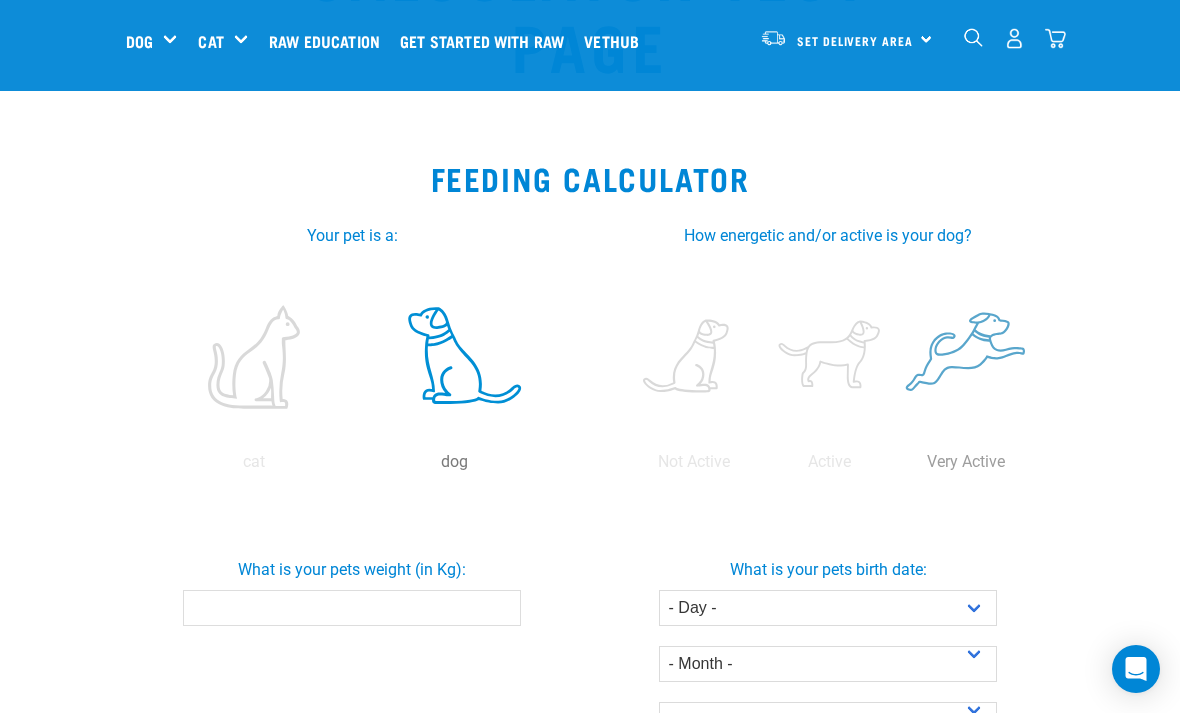 click at bounding box center (966, 357) 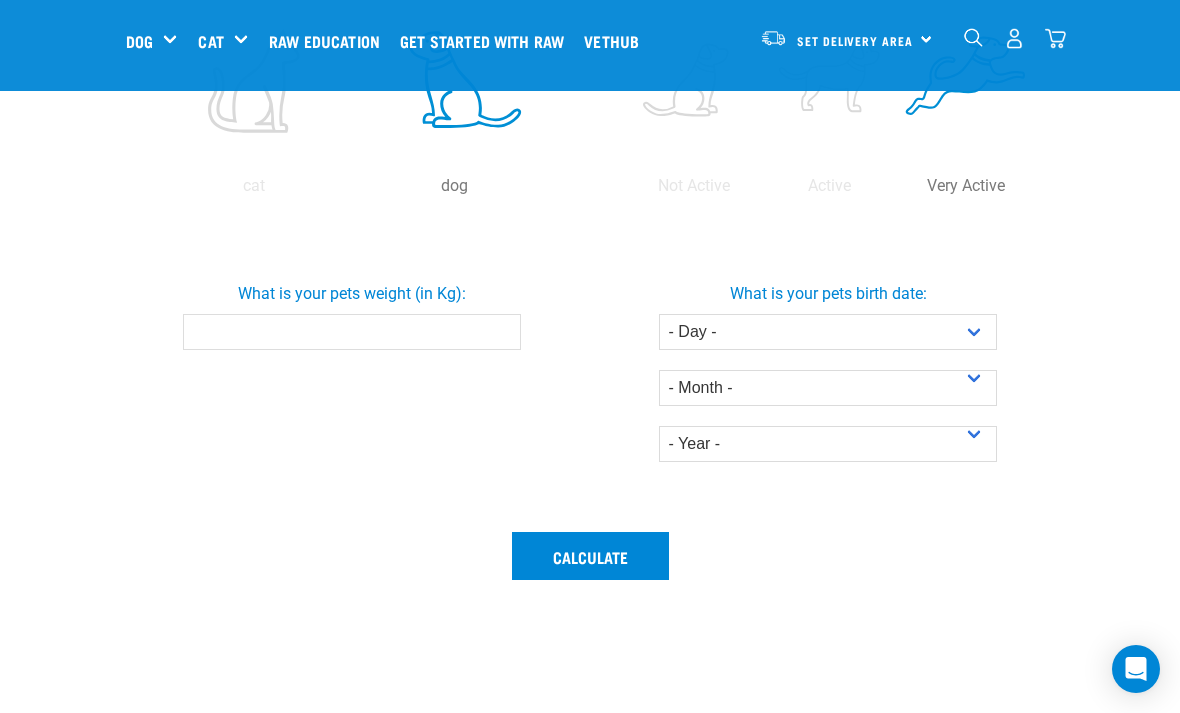 scroll, scrollTop: 451, scrollLeft: 0, axis: vertical 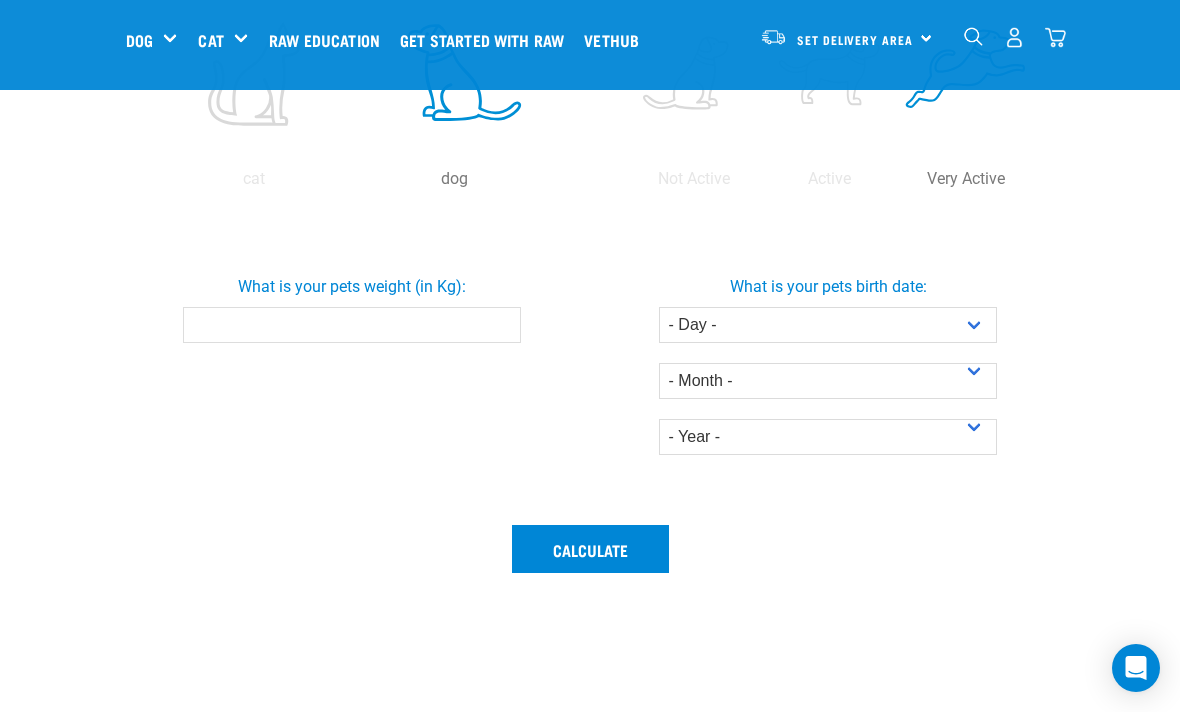 click on "What is your pets weight (in Kg):" at bounding box center (352, 326) 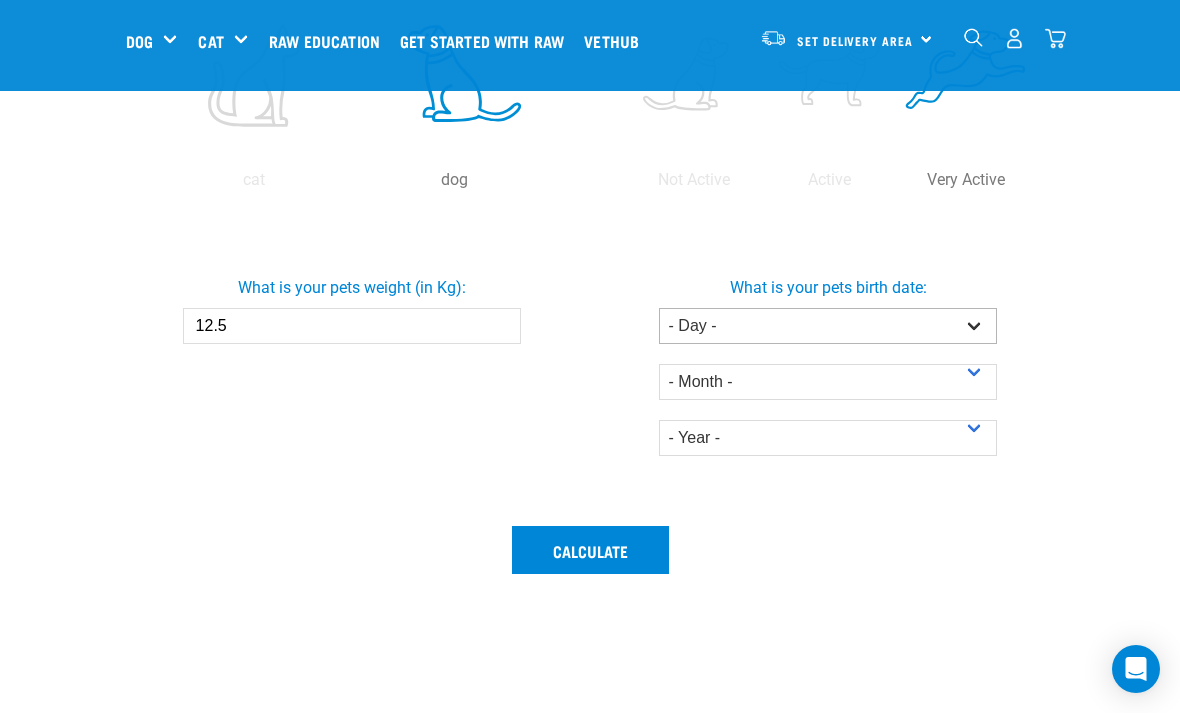 type on "12.5" 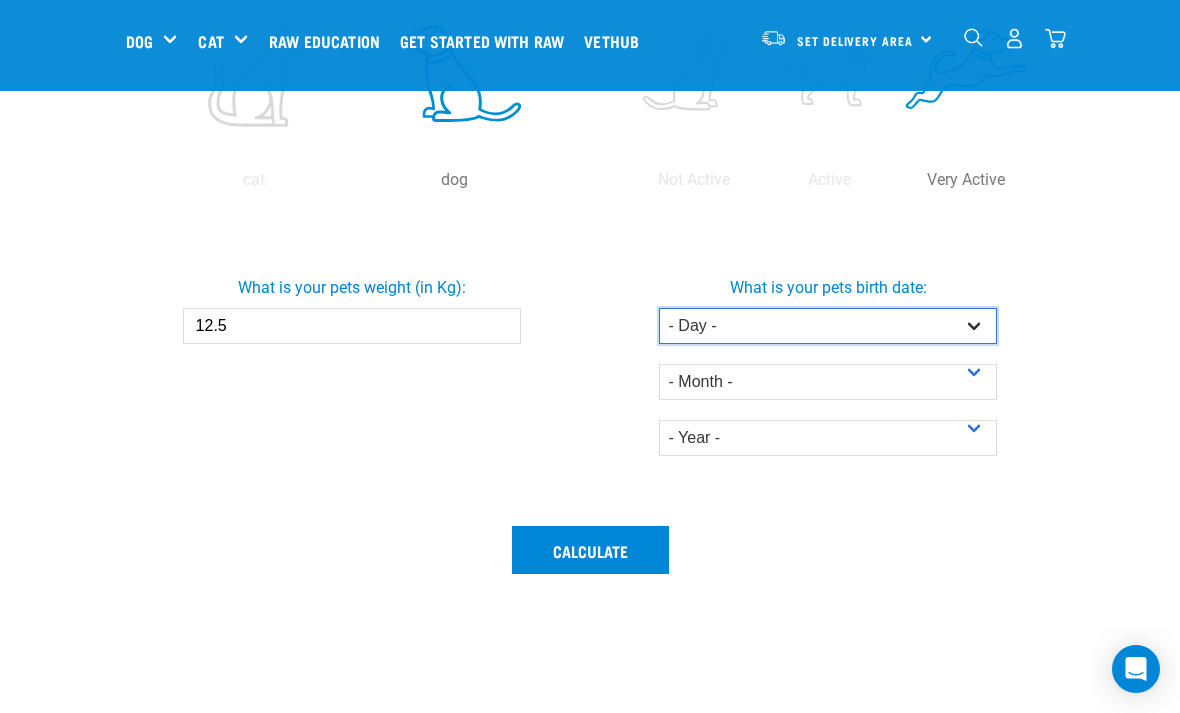 click on "- Day -
1
2
3
4
5
6
7
8
9
10
11
12
13 14 15 16 17 18 19 20 21 22 23 24 25 26 27" at bounding box center (828, 326) 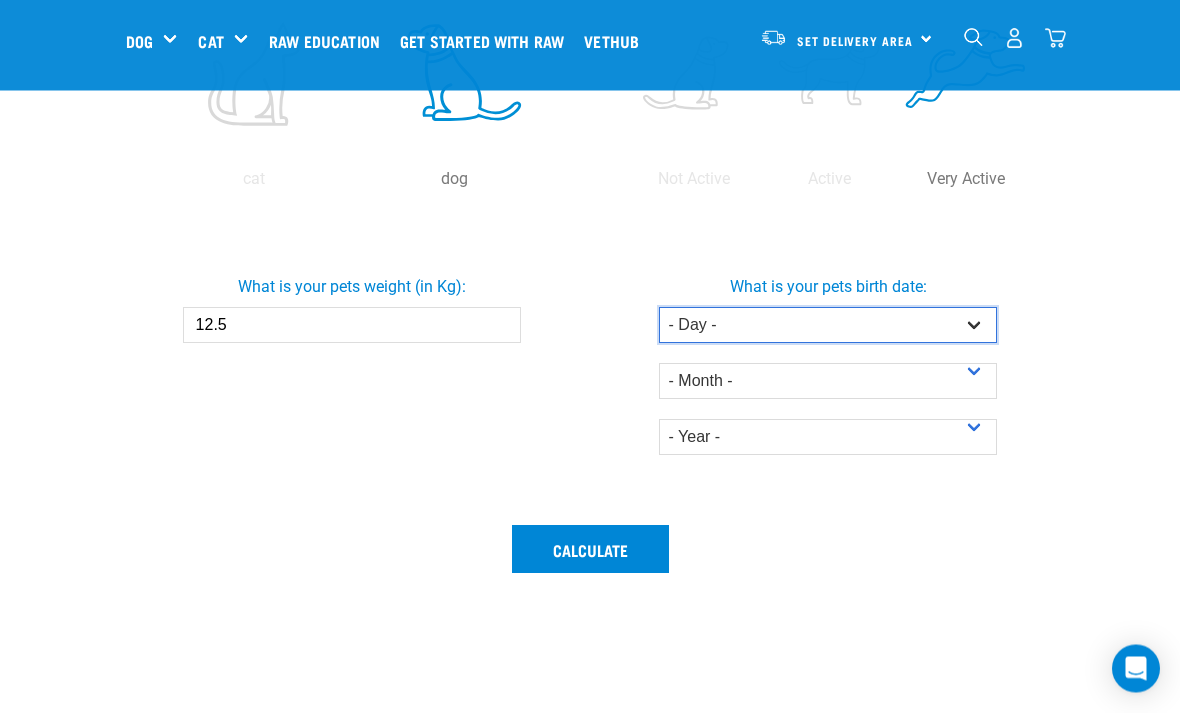 select on "11" 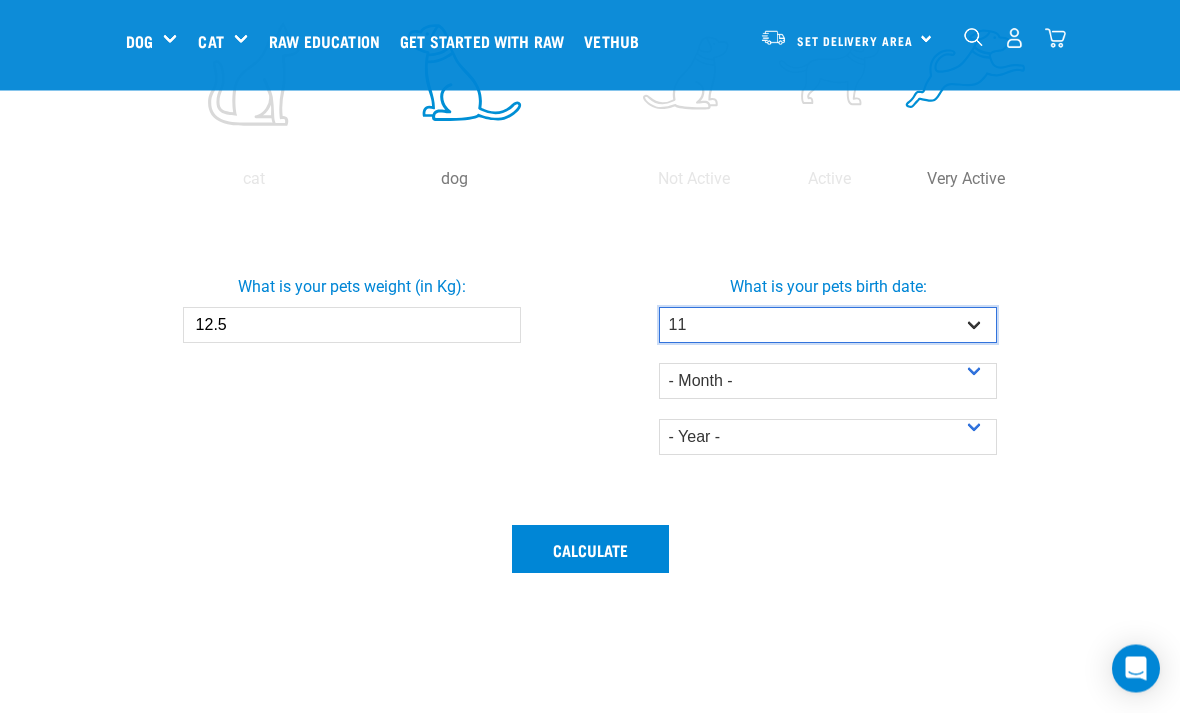 scroll, scrollTop: 452, scrollLeft: 0, axis: vertical 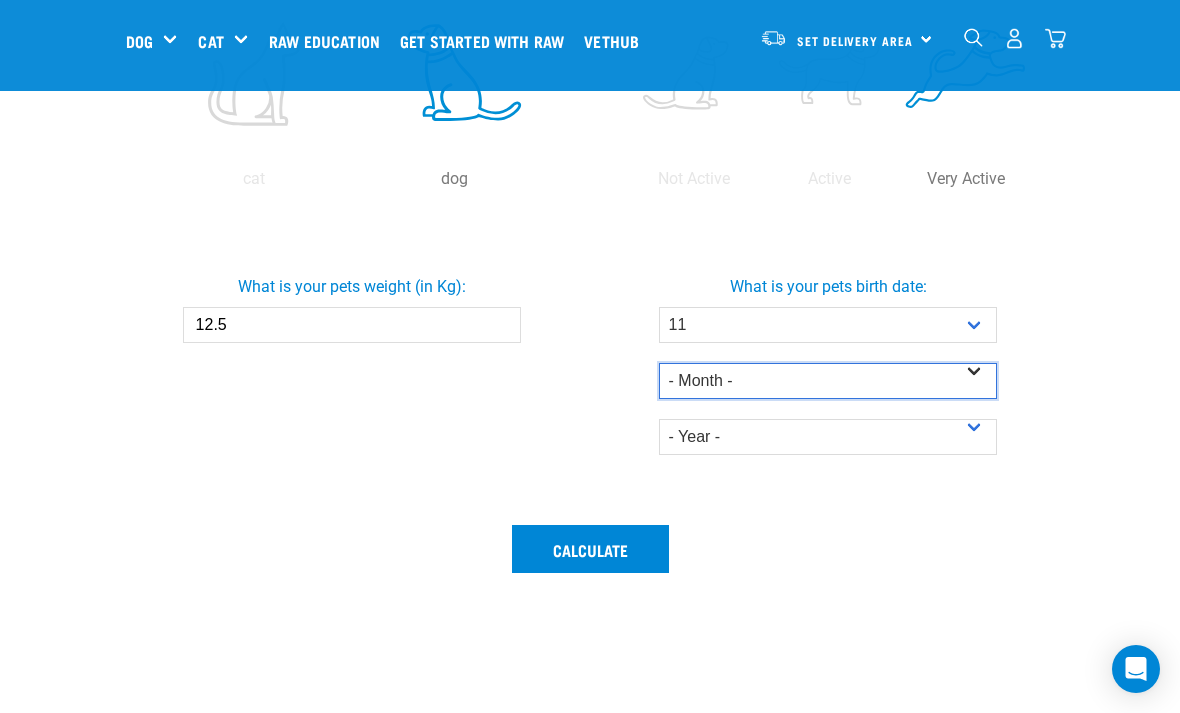click on "- Month -
January
February
March
April
May
June
July
August September October November December" at bounding box center (828, 381) 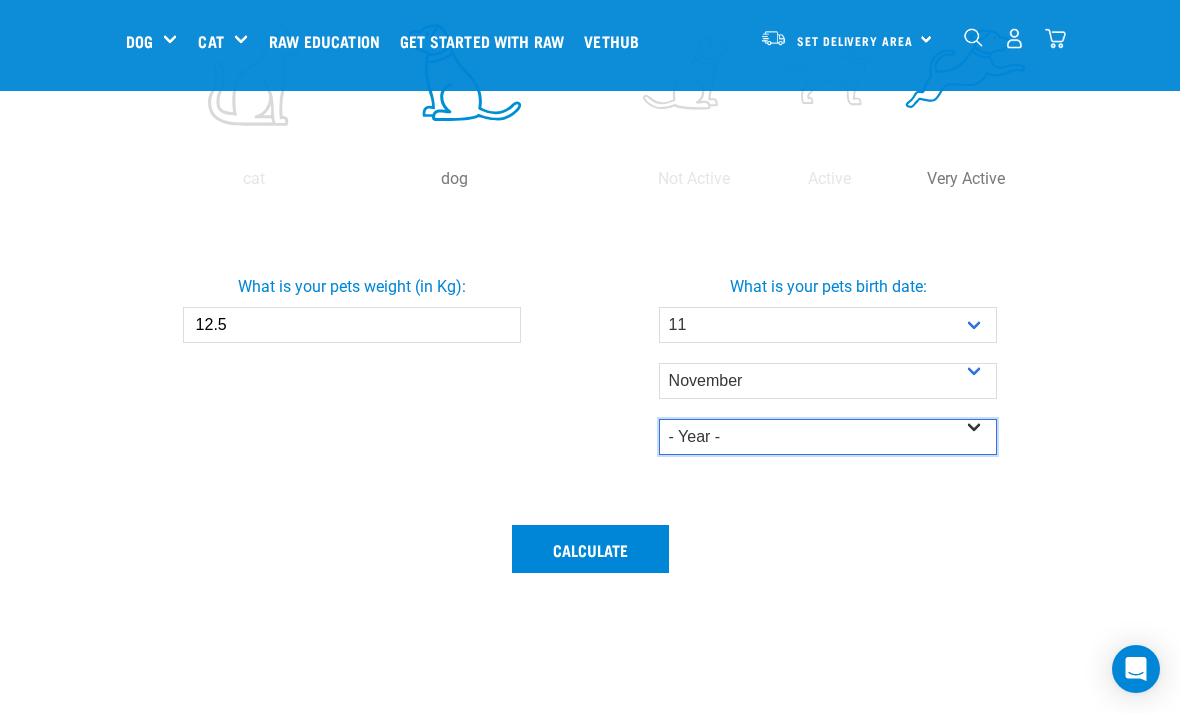 click on "- Year -
2025
2024
2023
2022
2021
2020
2019
2018
2017 2016 2015 2014" at bounding box center [828, 437] 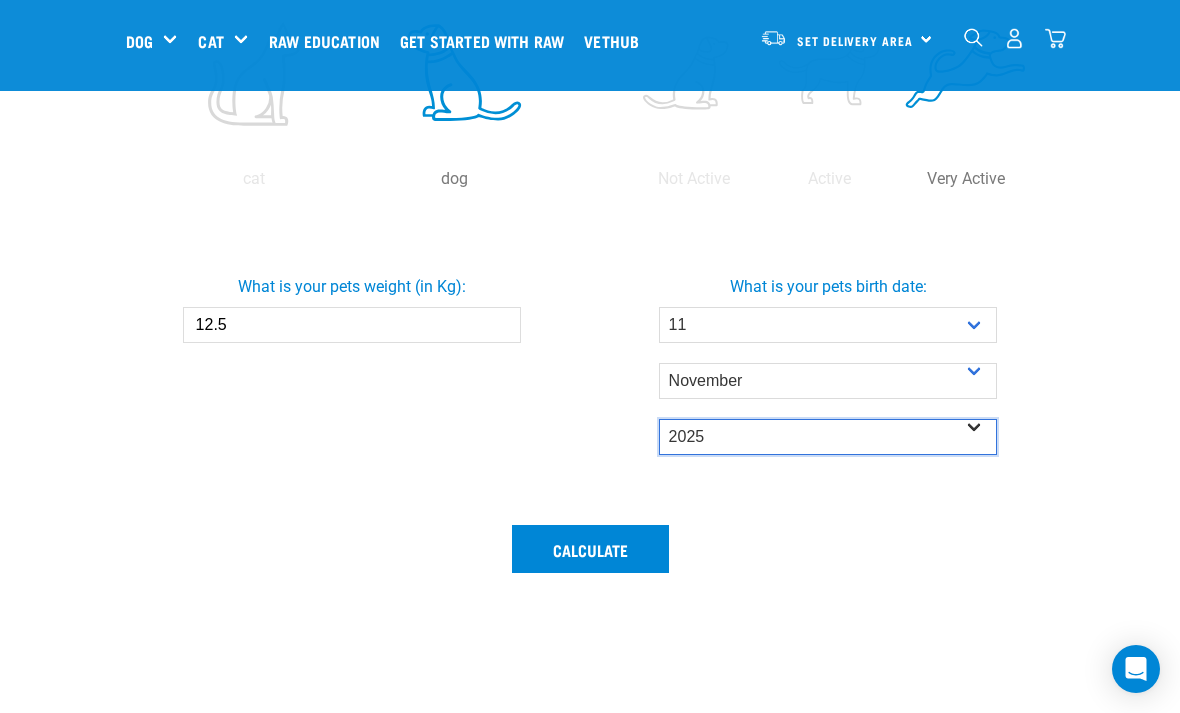 click on "- Year -
2025
2024
2023
2022
2021
2020
2019
2018
2017 2016 2015 2014" at bounding box center [828, 437] 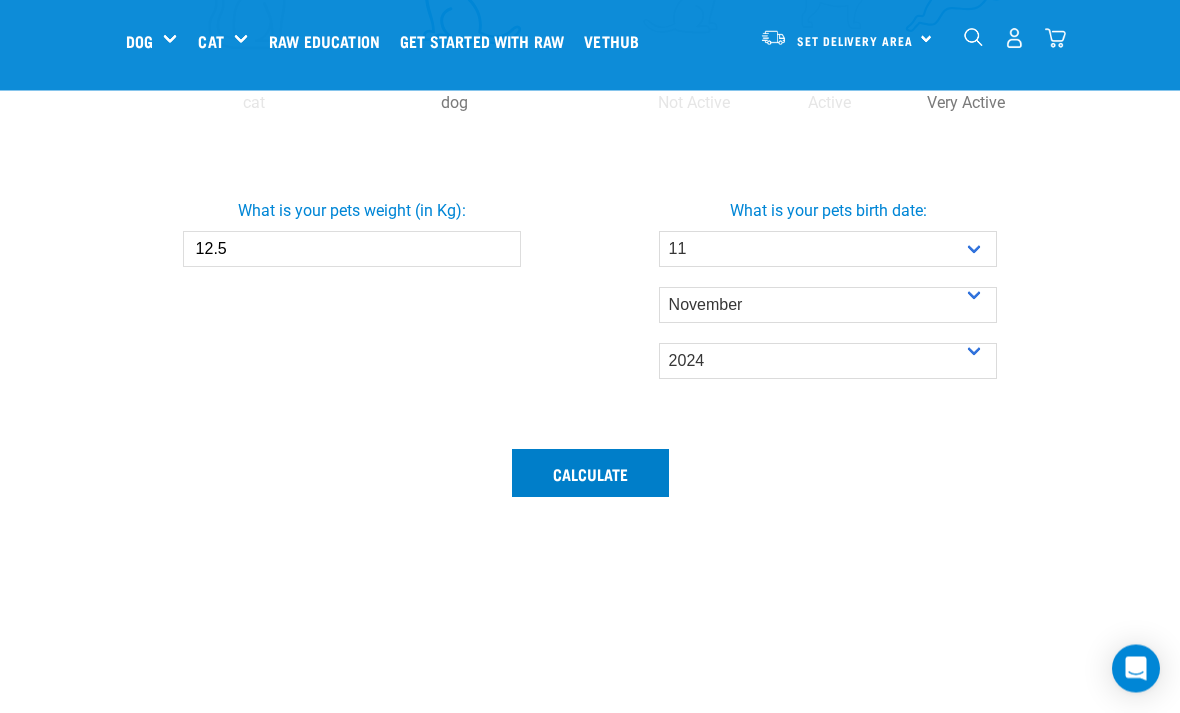 click on "Calculate" at bounding box center (590, 474) 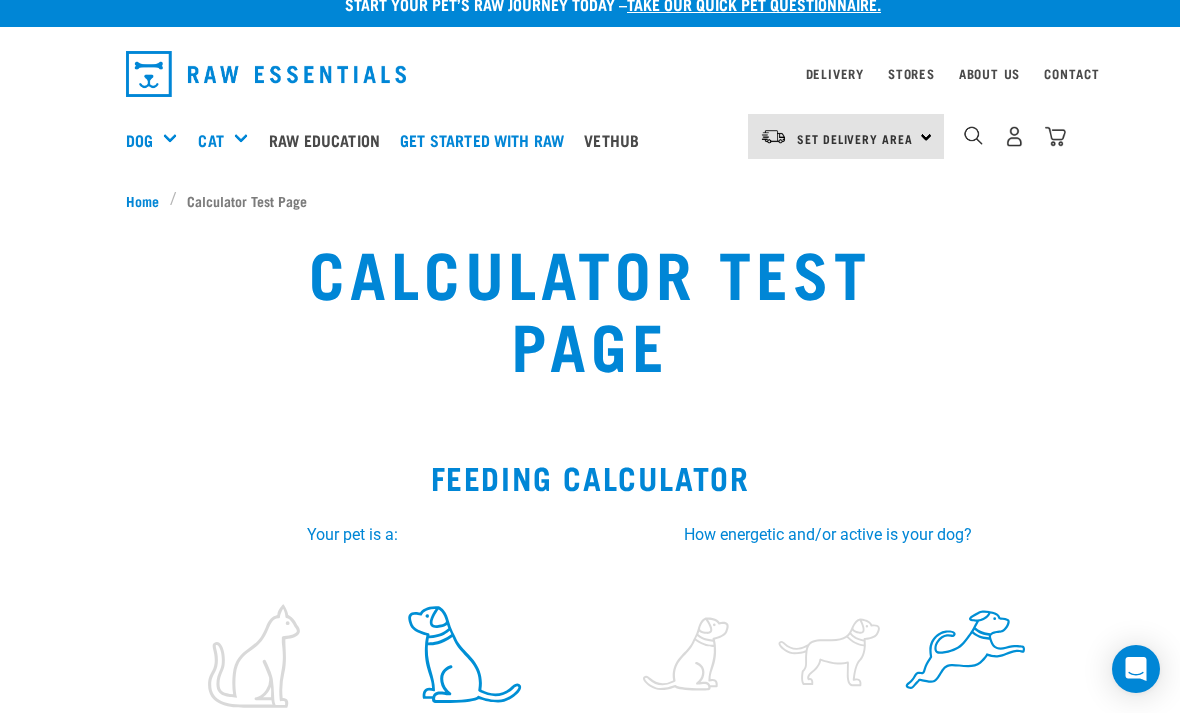 scroll, scrollTop: 0, scrollLeft: 0, axis: both 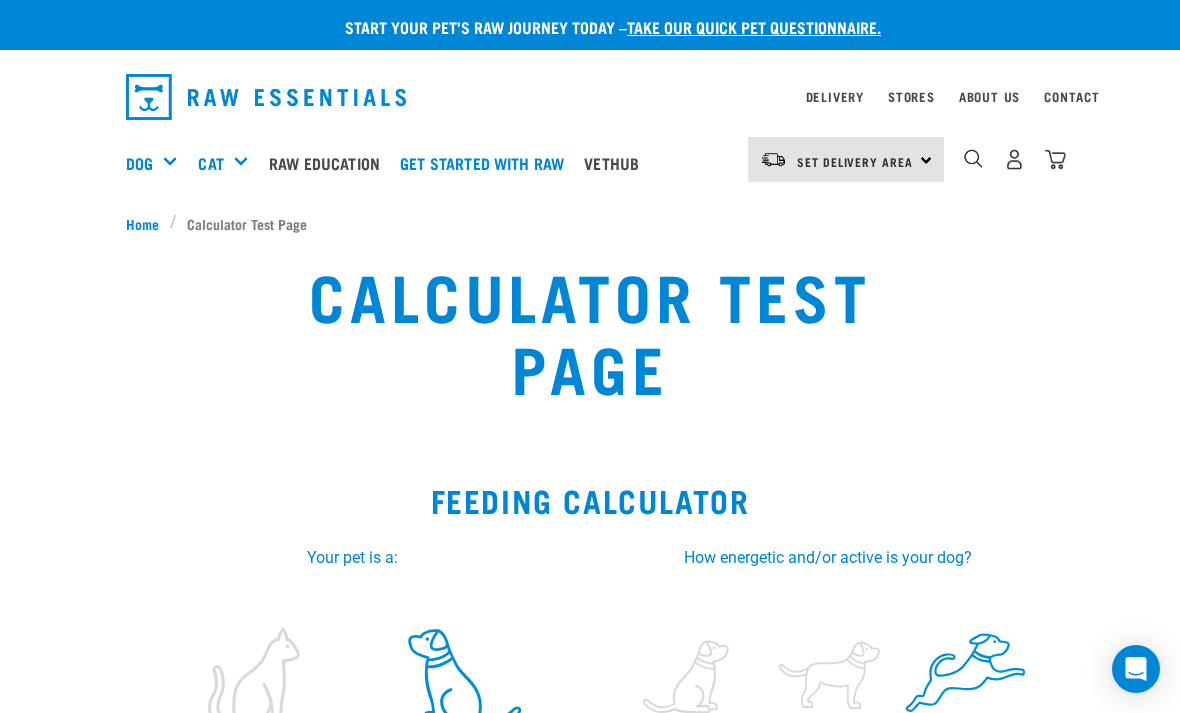 click on "0" at bounding box center [1014, 159] 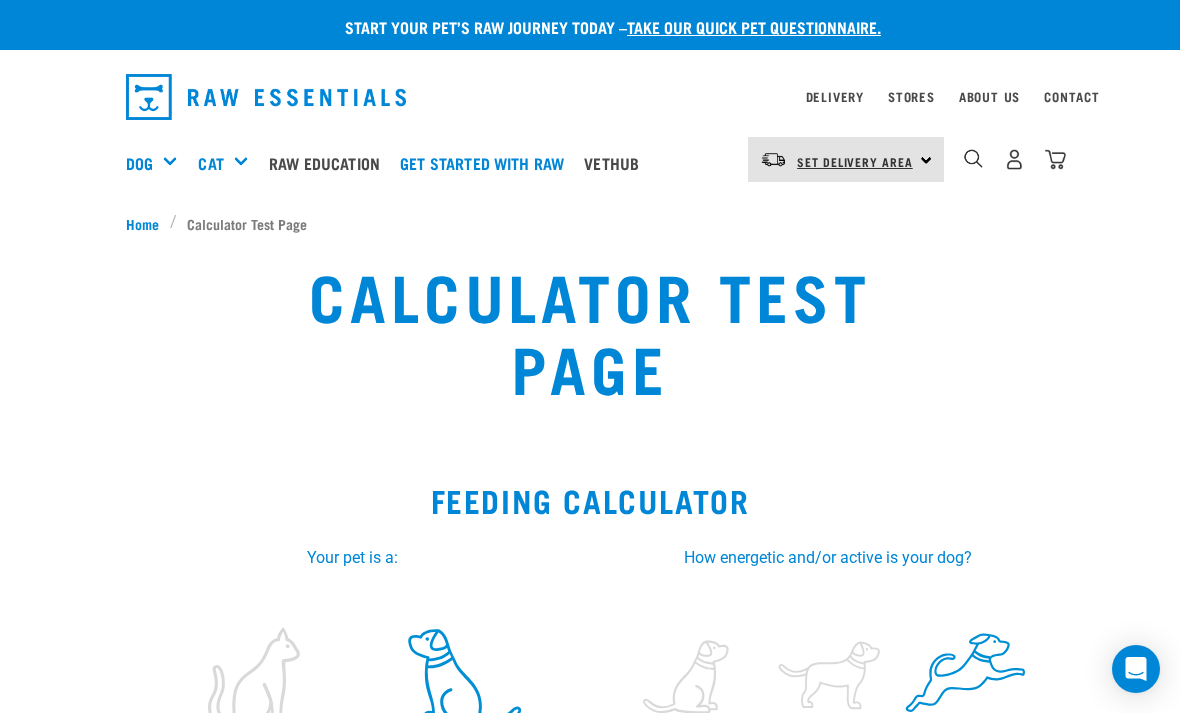 click on "Set Delivery Area" at bounding box center [855, 161] 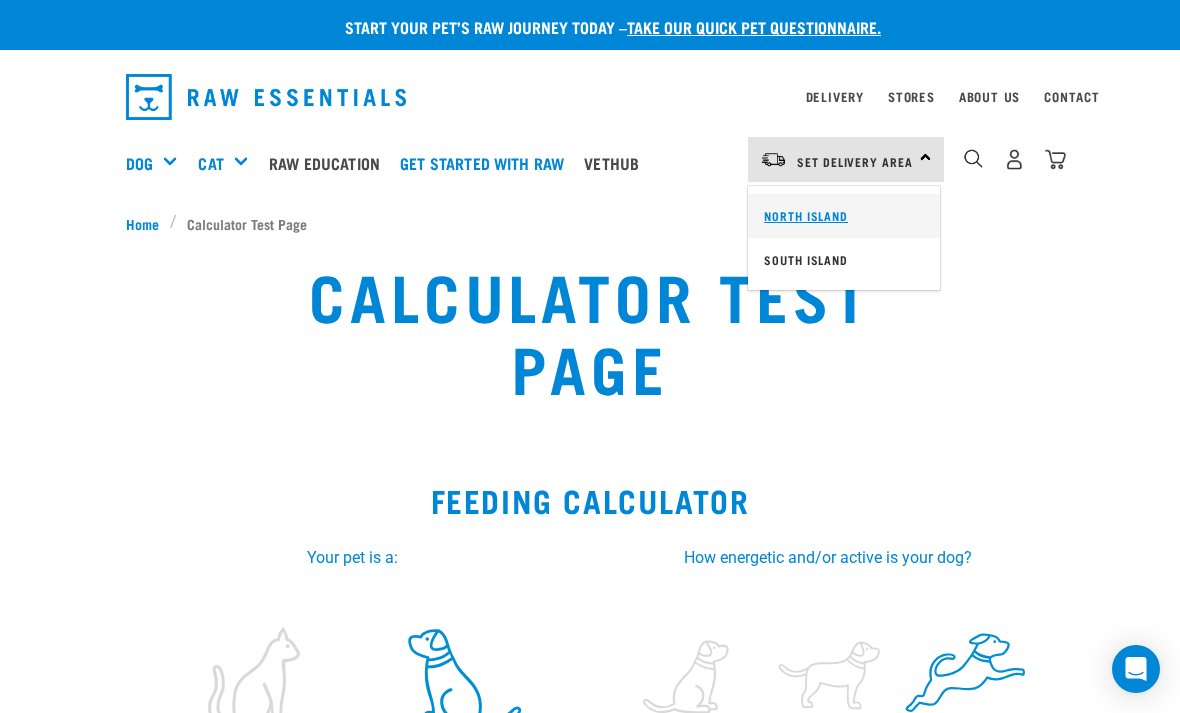 click on "North Island" at bounding box center [844, 216] 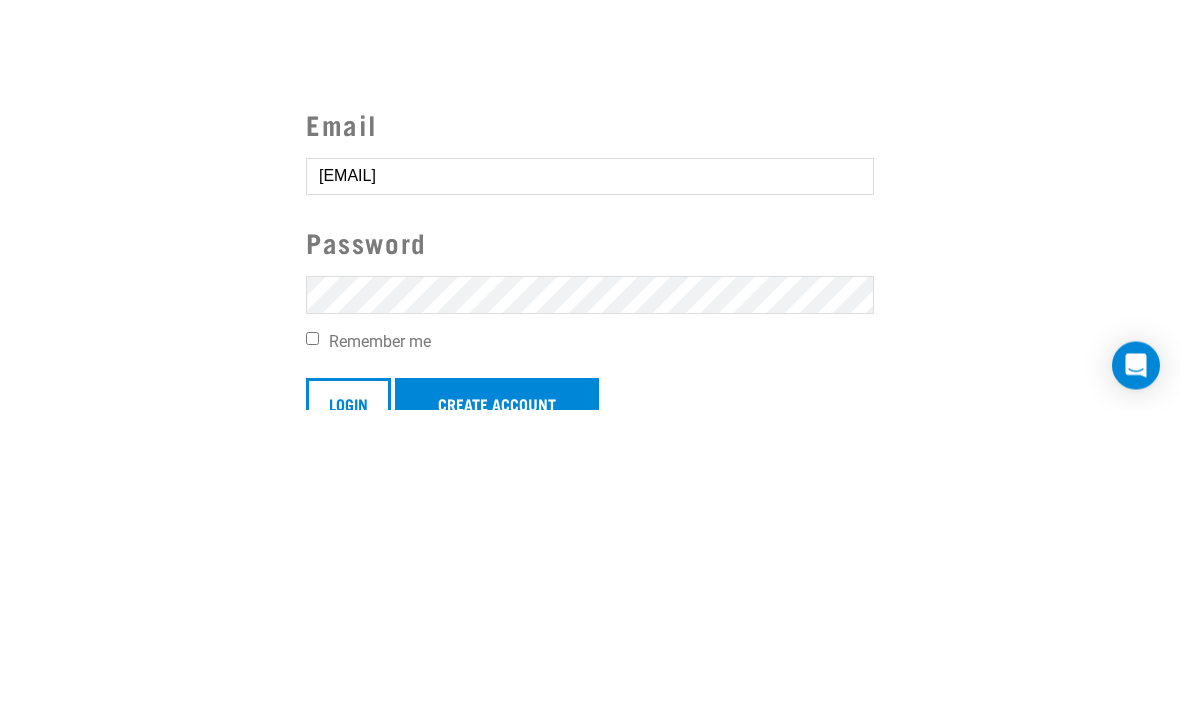 scroll, scrollTop: 0, scrollLeft: 0, axis: both 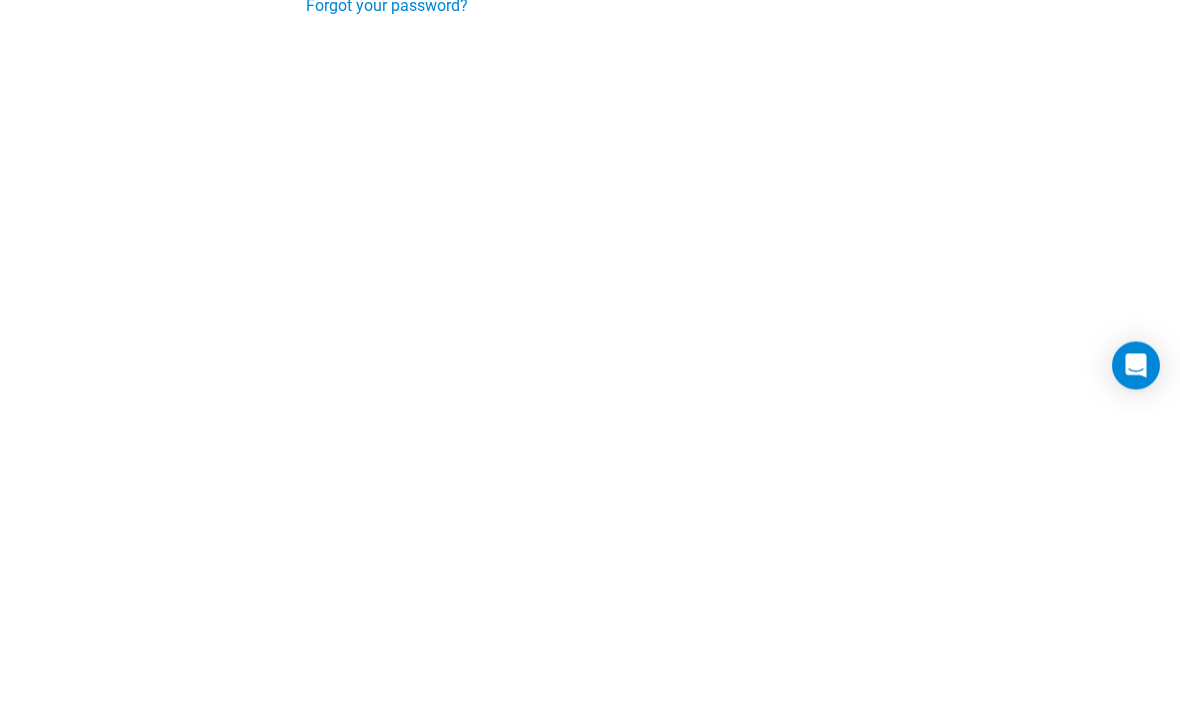 type on "Fiona@exhibithair.co.nz" 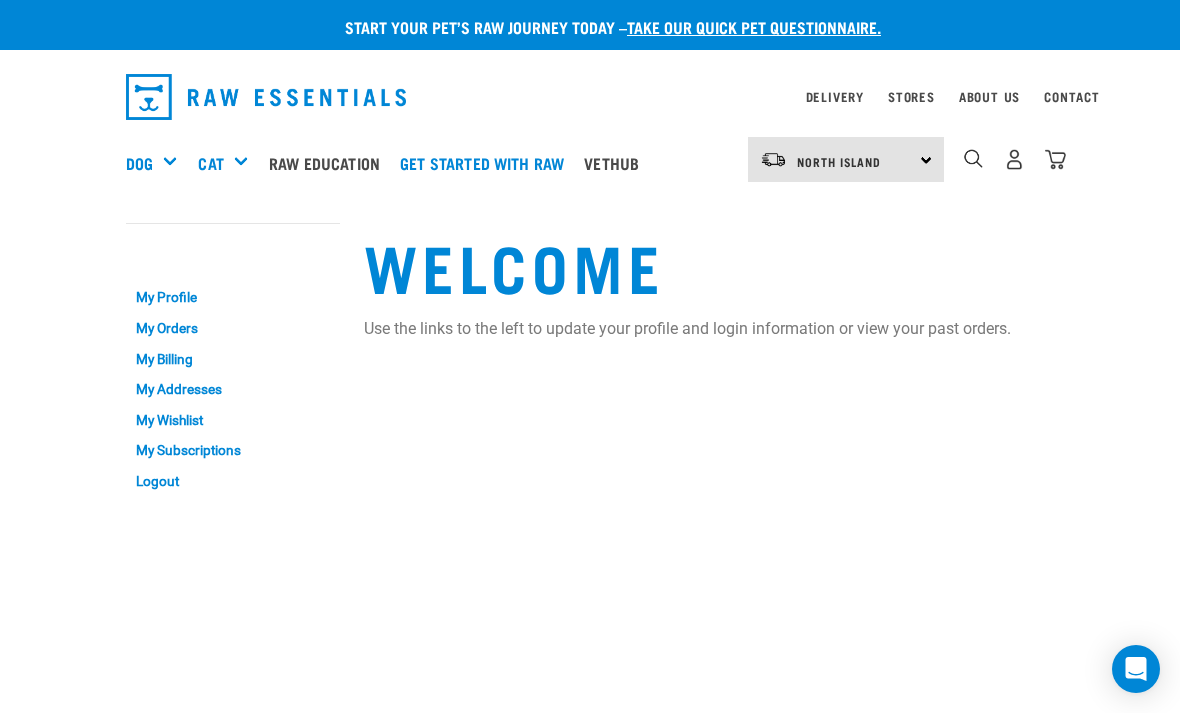 scroll, scrollTop: 0, scrollLeft: 0, axis: both 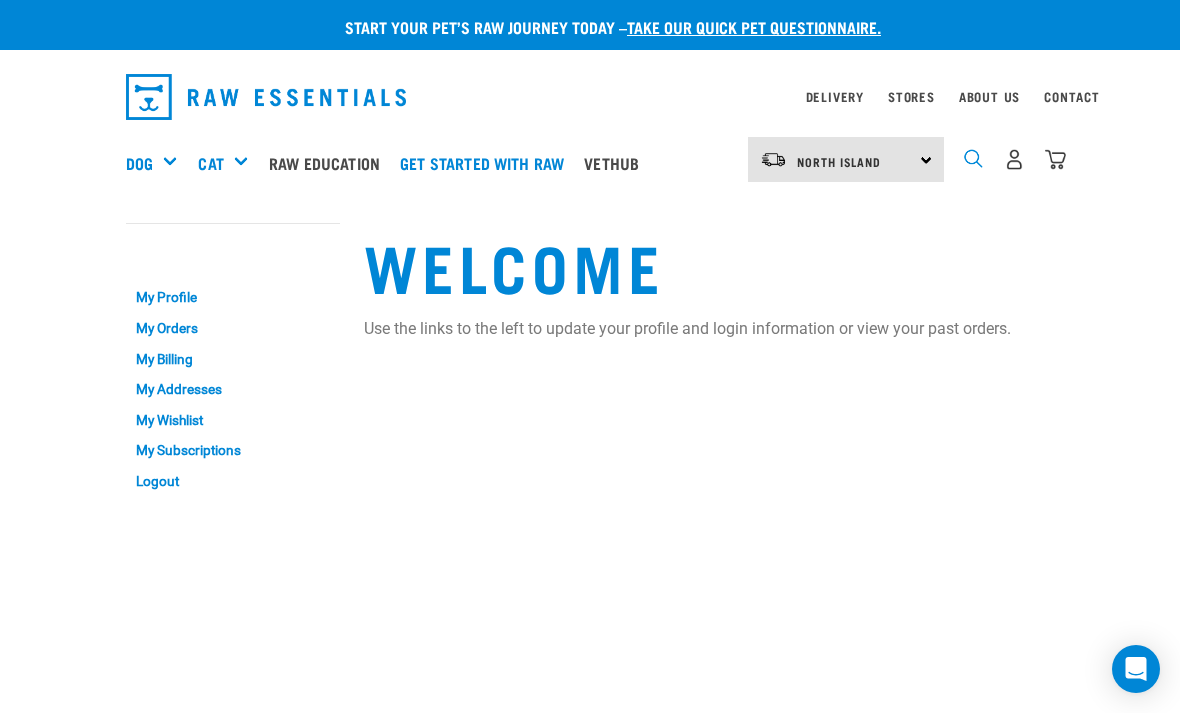 click at bounding box center [973, 158] 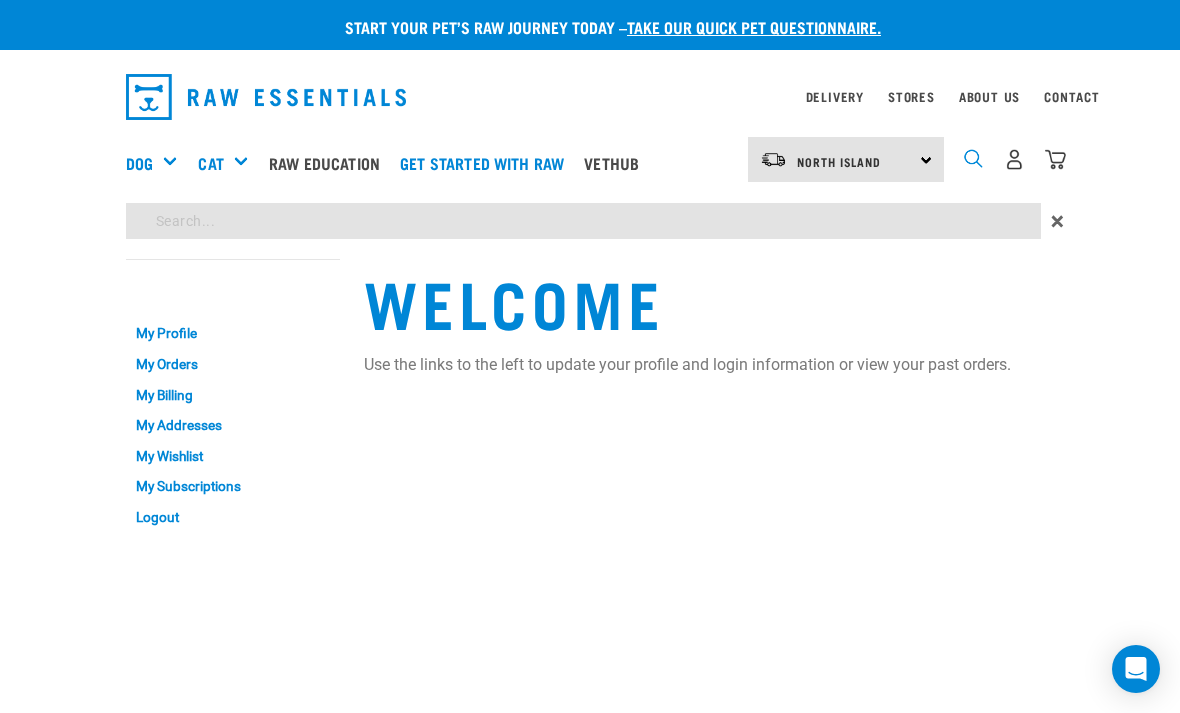 click at bounding box center [973, 158] 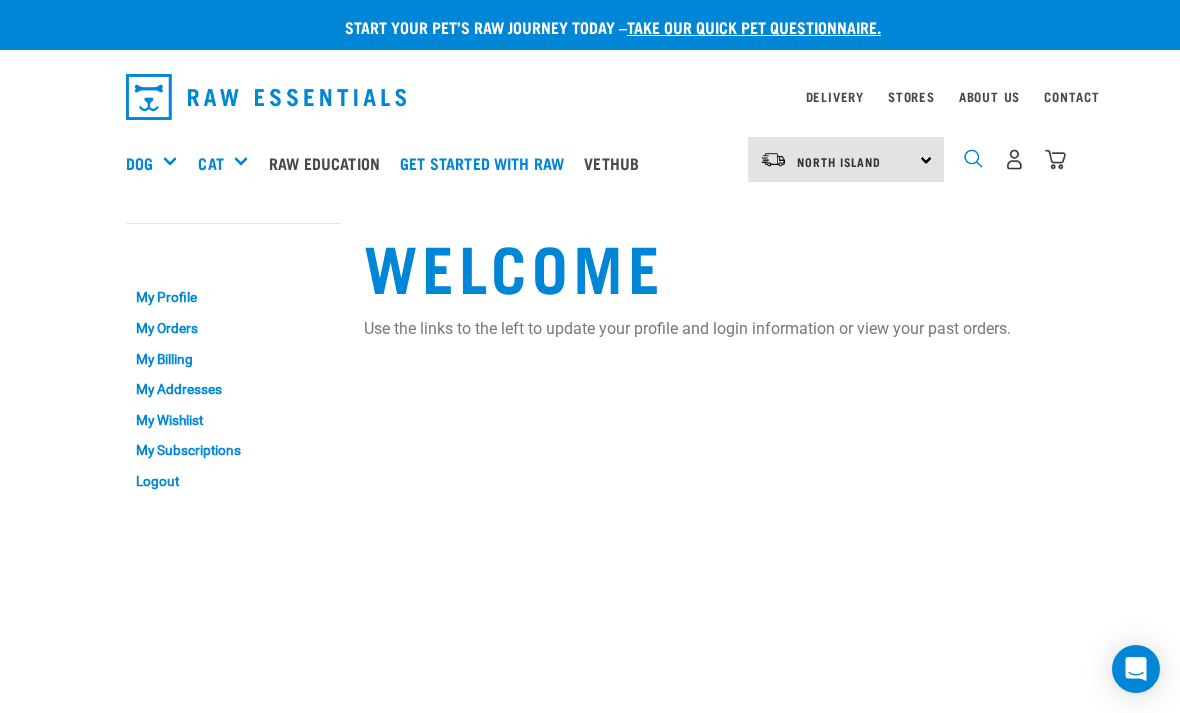 click at bounding box center (973, 158) 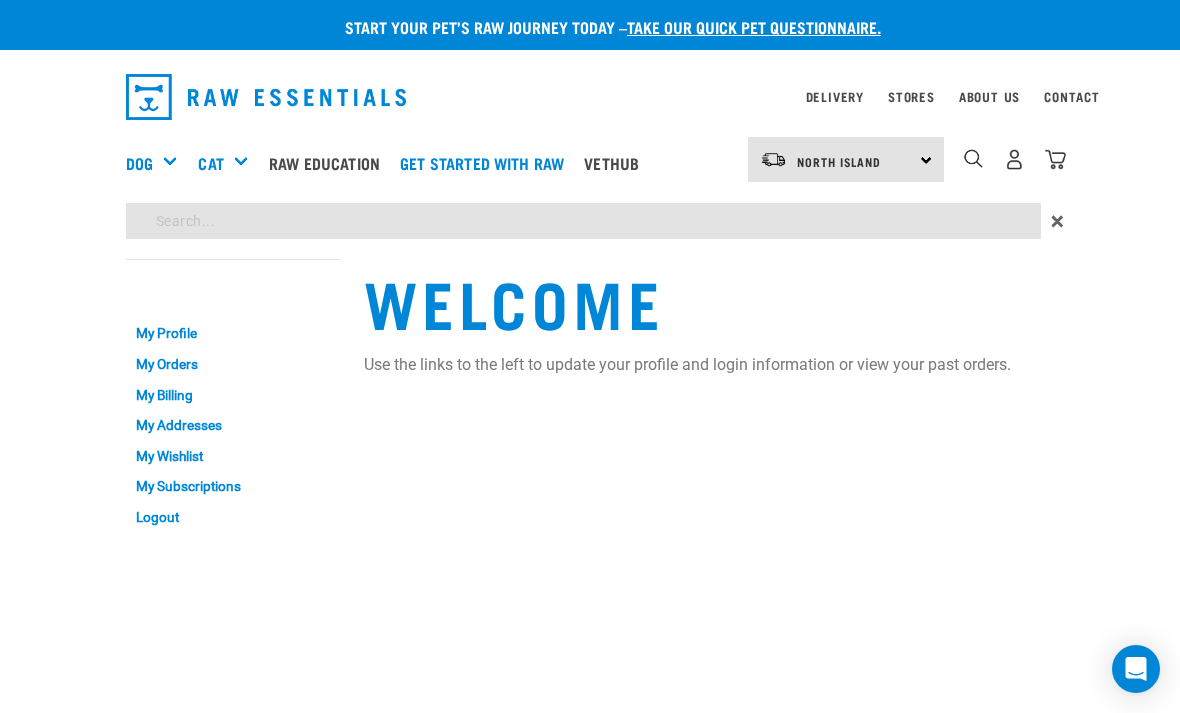 click on "Start your pet’s raw journey today –  take our quick pet questionnaire.
Delivery
Stores
About Us
Contact" at bounding box center [590, 271] 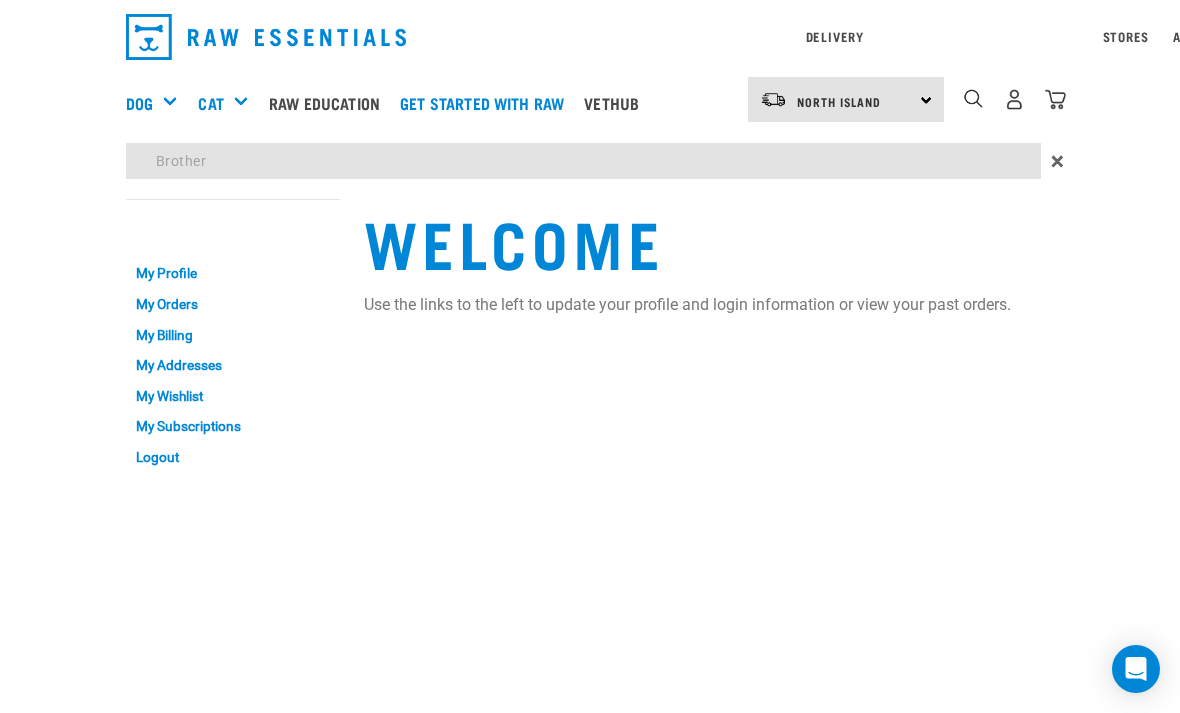 type on "Brother" 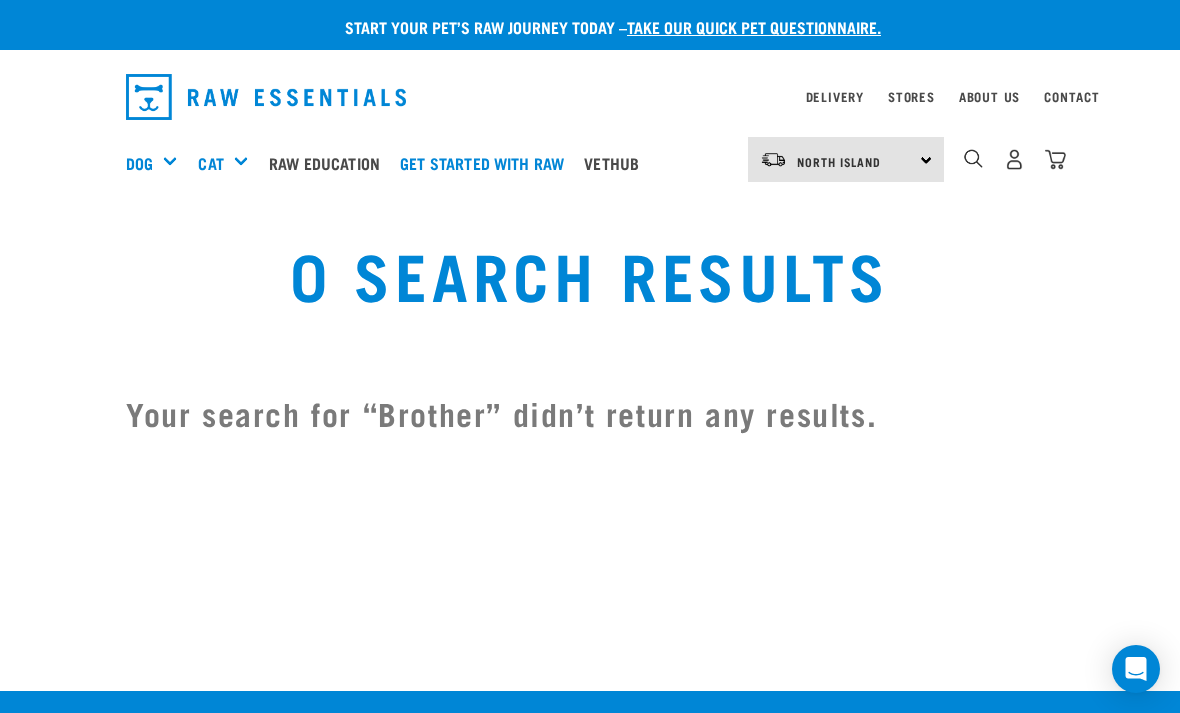 scroll, scrollTop: 0, scrollLeft: 0, axis: both 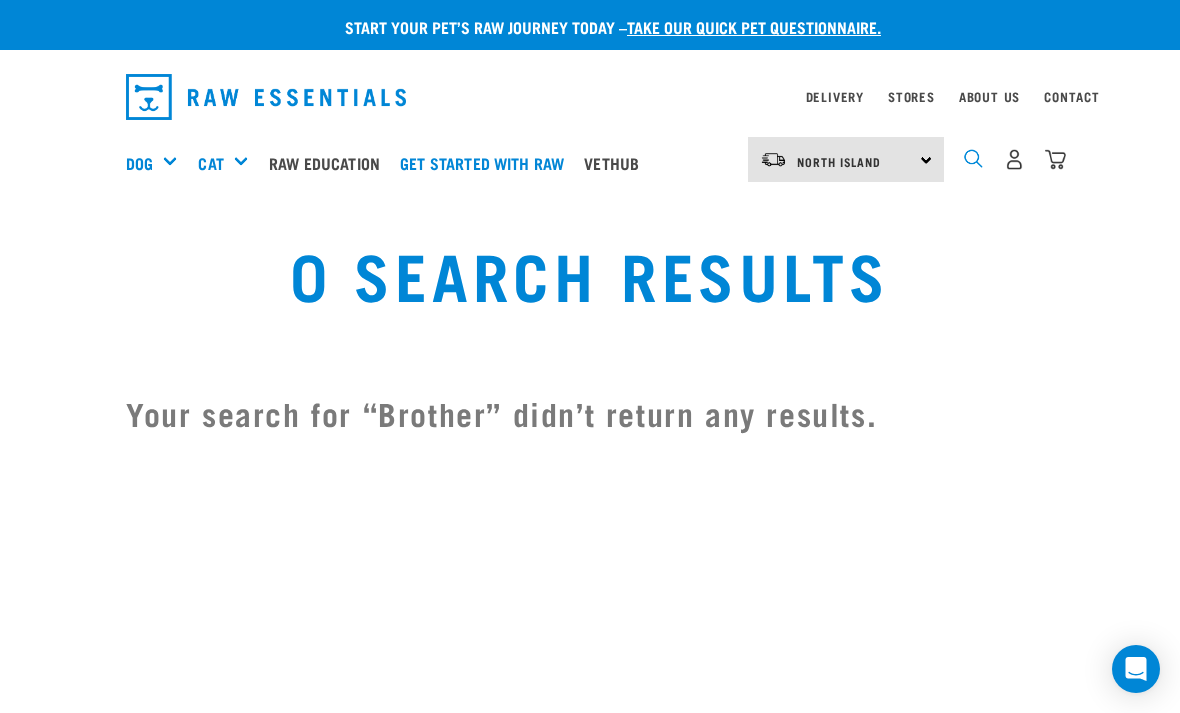 click at bounding box center [973, 158] 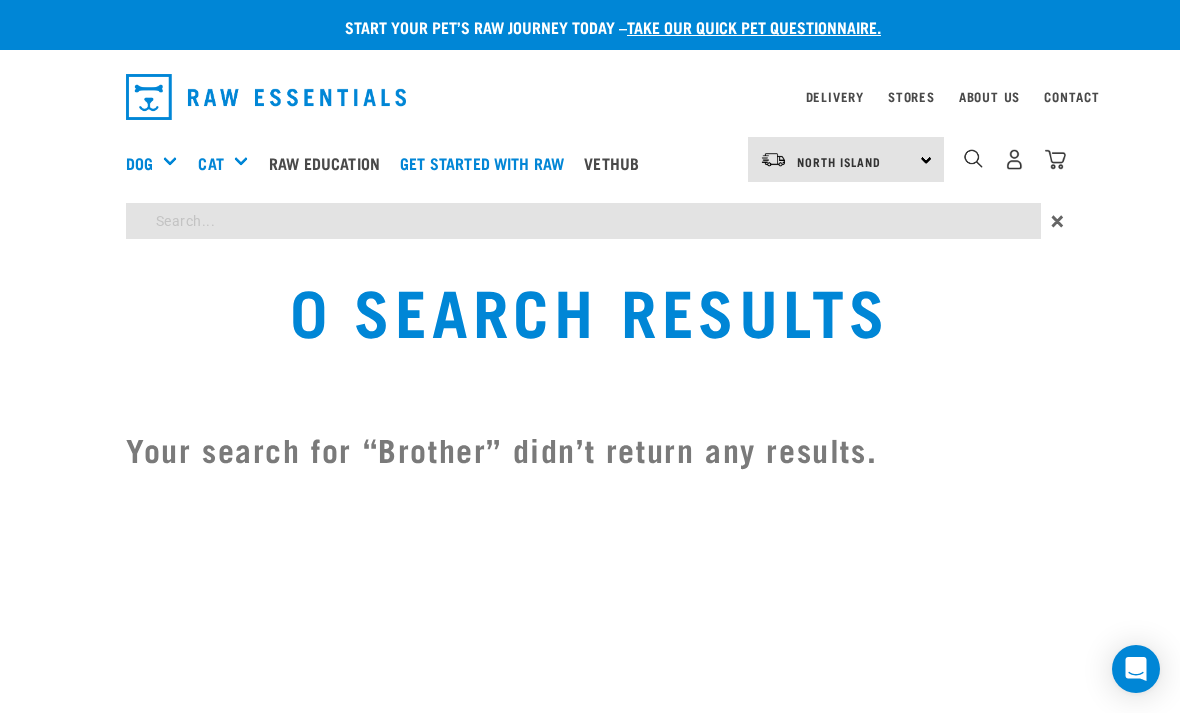 click on "Start your pet’s raw journey today –  take our quick pet questionnaire.
Delivery
Stores
About Us
Contact" at bounding box center (590, 248) 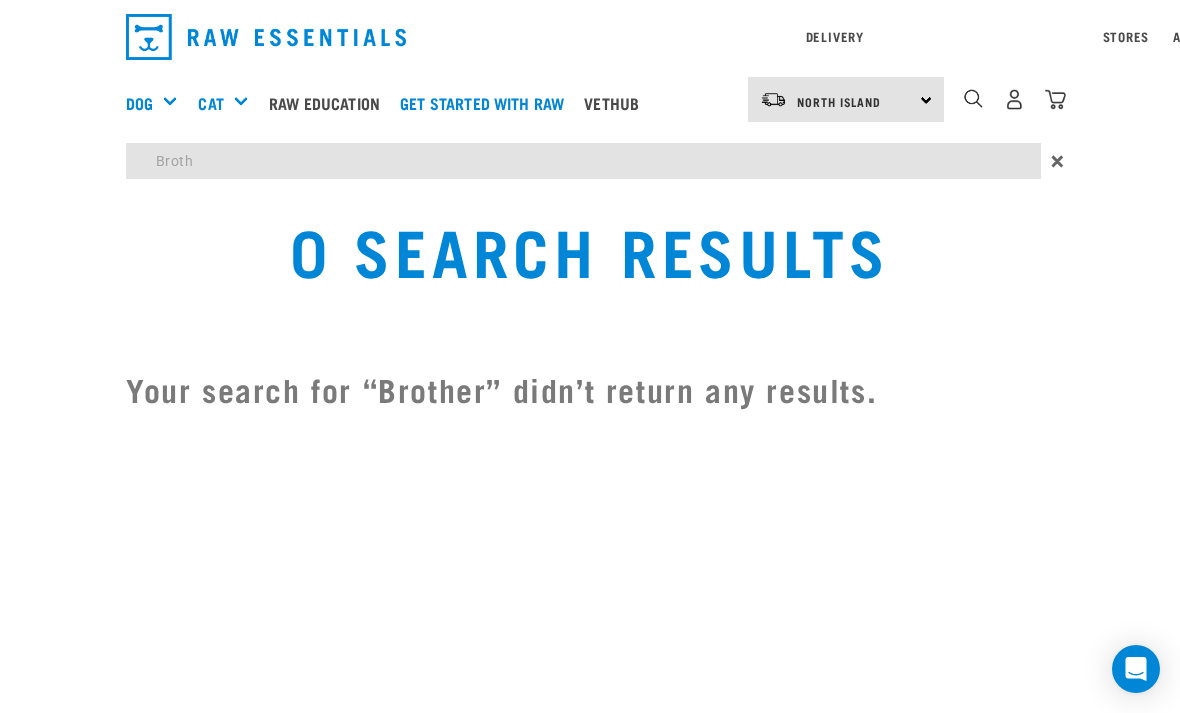 type on "Broth" 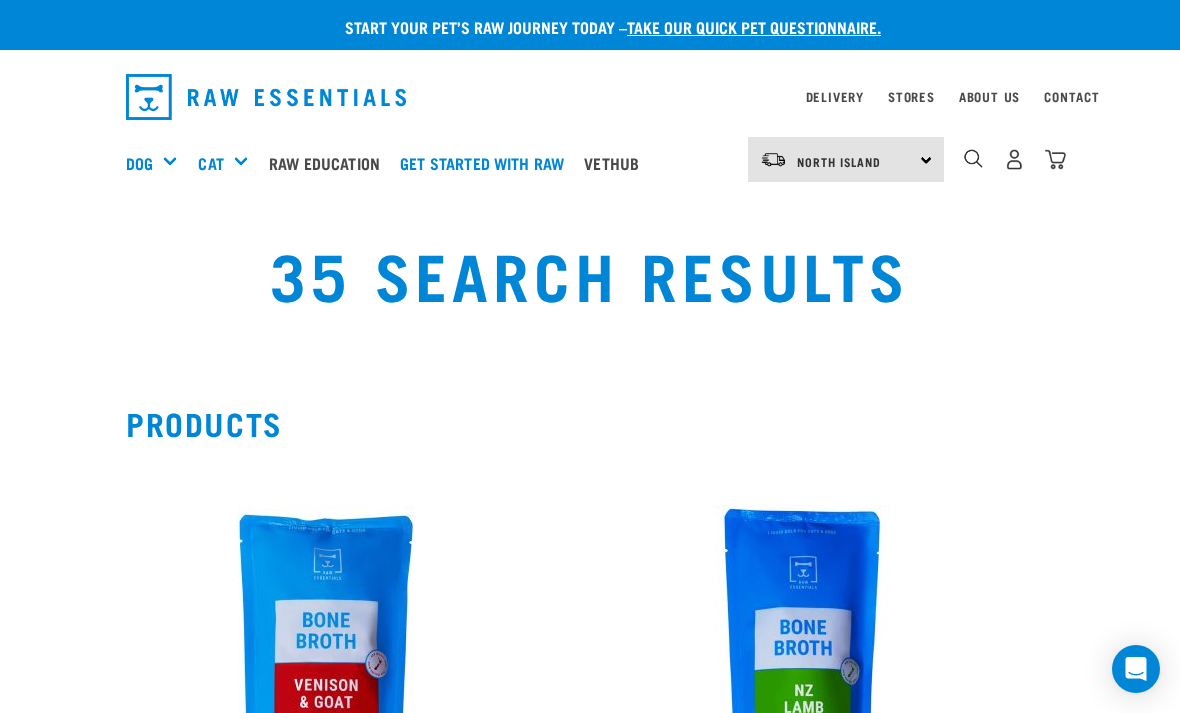 scroll, scrollTop: 0, scrollLeft: 0, axis: both 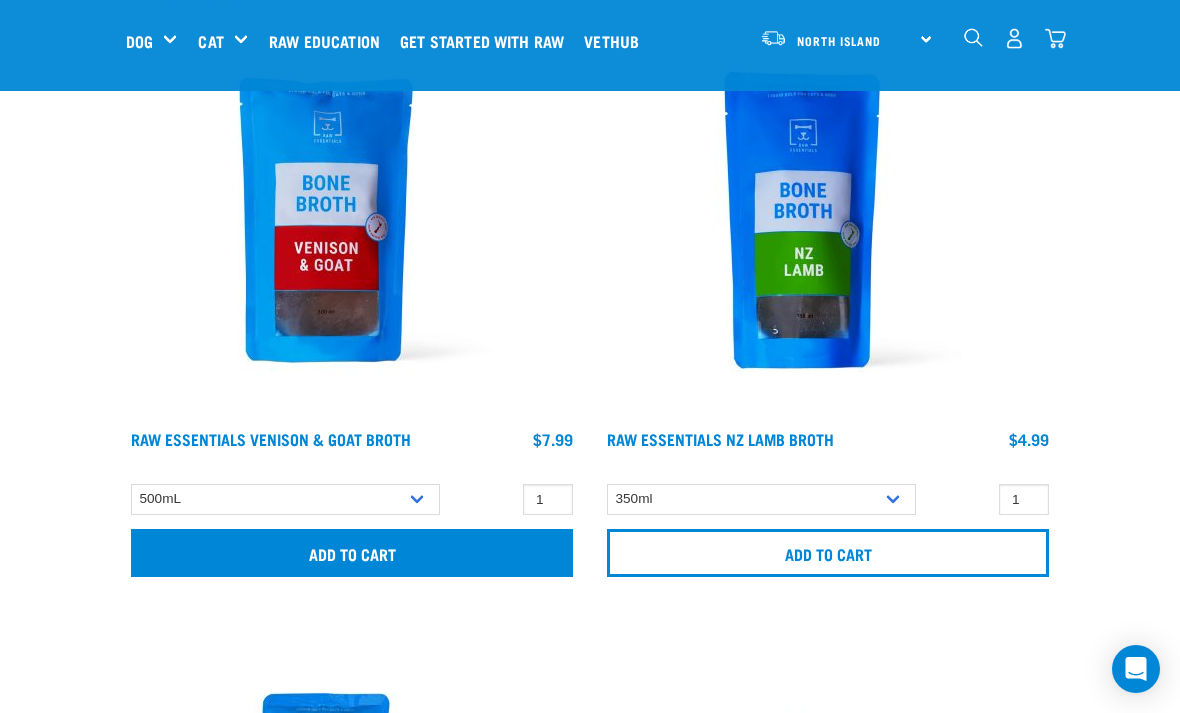 click on "Add to cart" at bounding box center (352, 553) 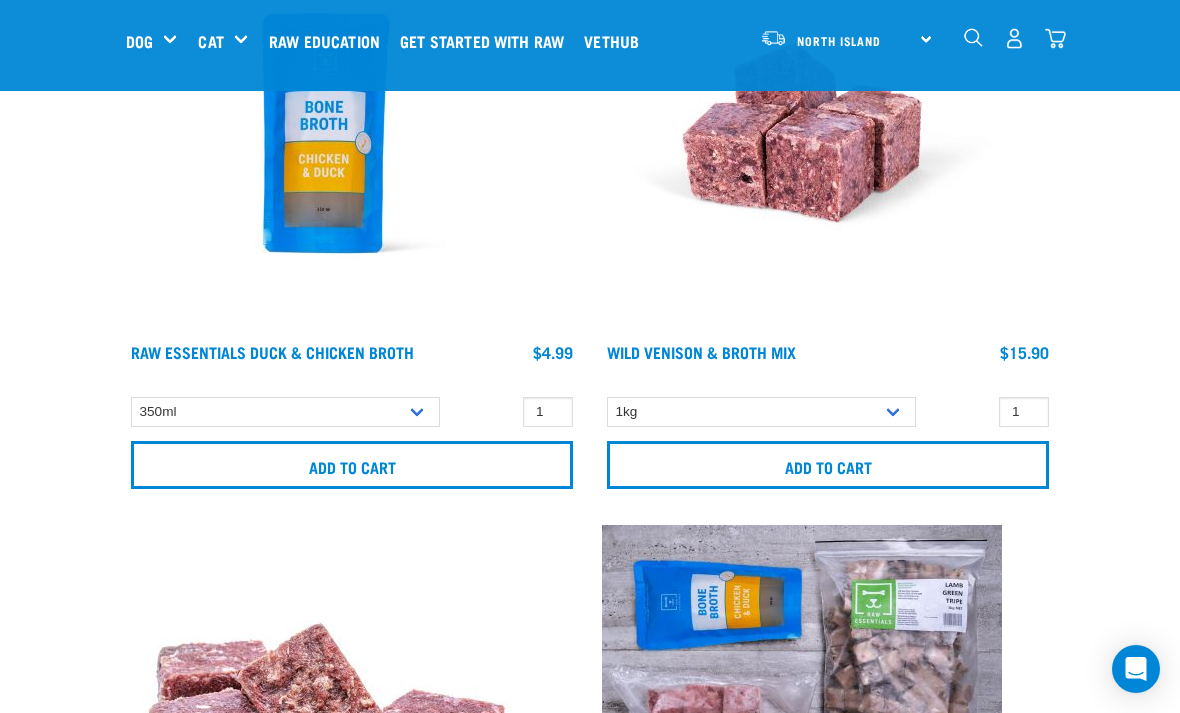scroll, scrollTop: 963, scrollLeft: 0, axis: vertical 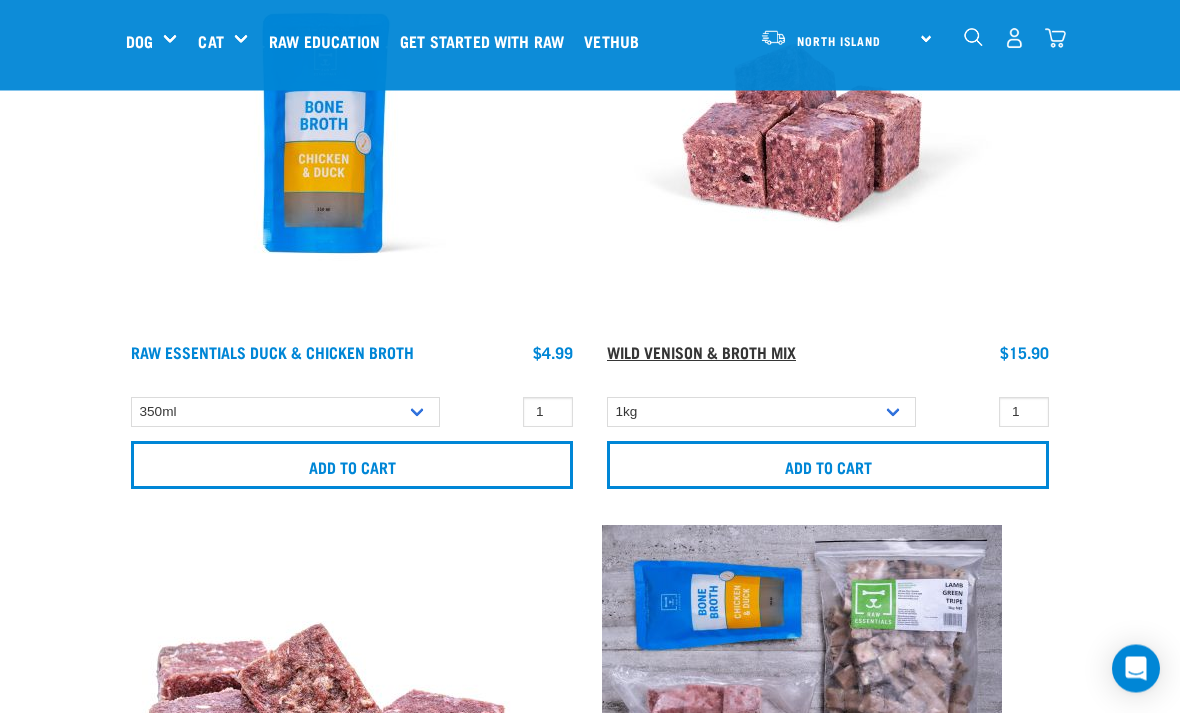 click on "Wild Venison & Broth Mix" at bounding box center [701, 352] 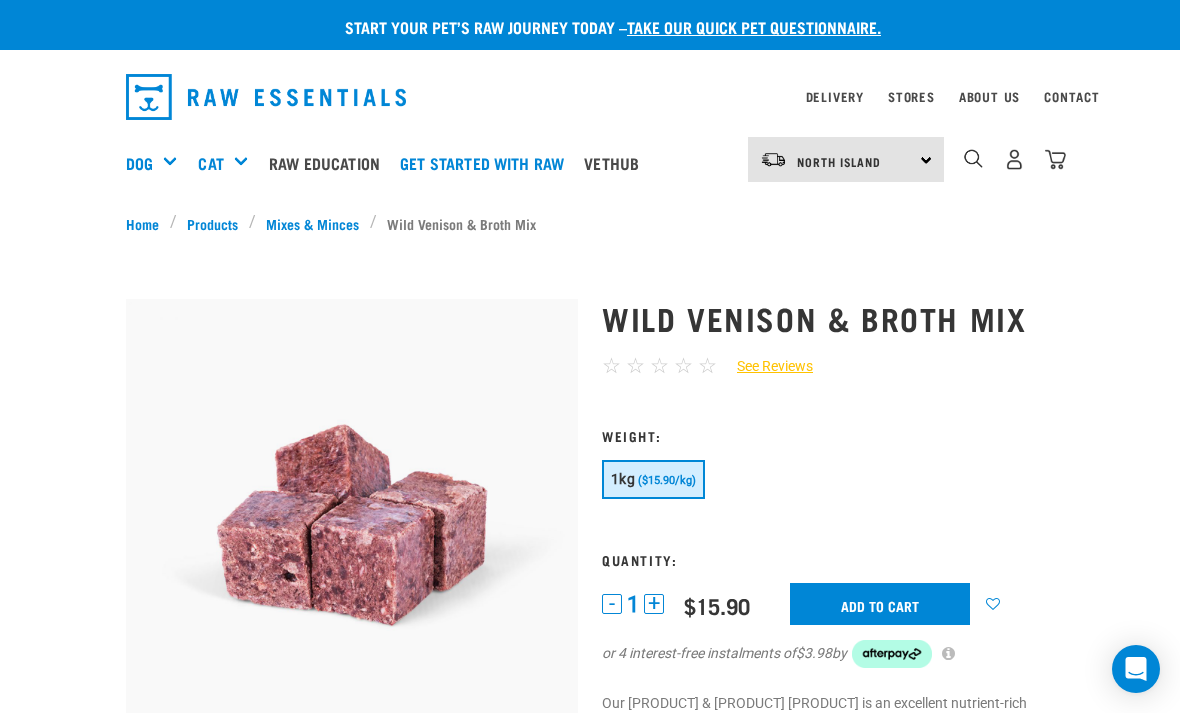 scroll, scrollTop: 0, scrollLeft: 0, axis: both 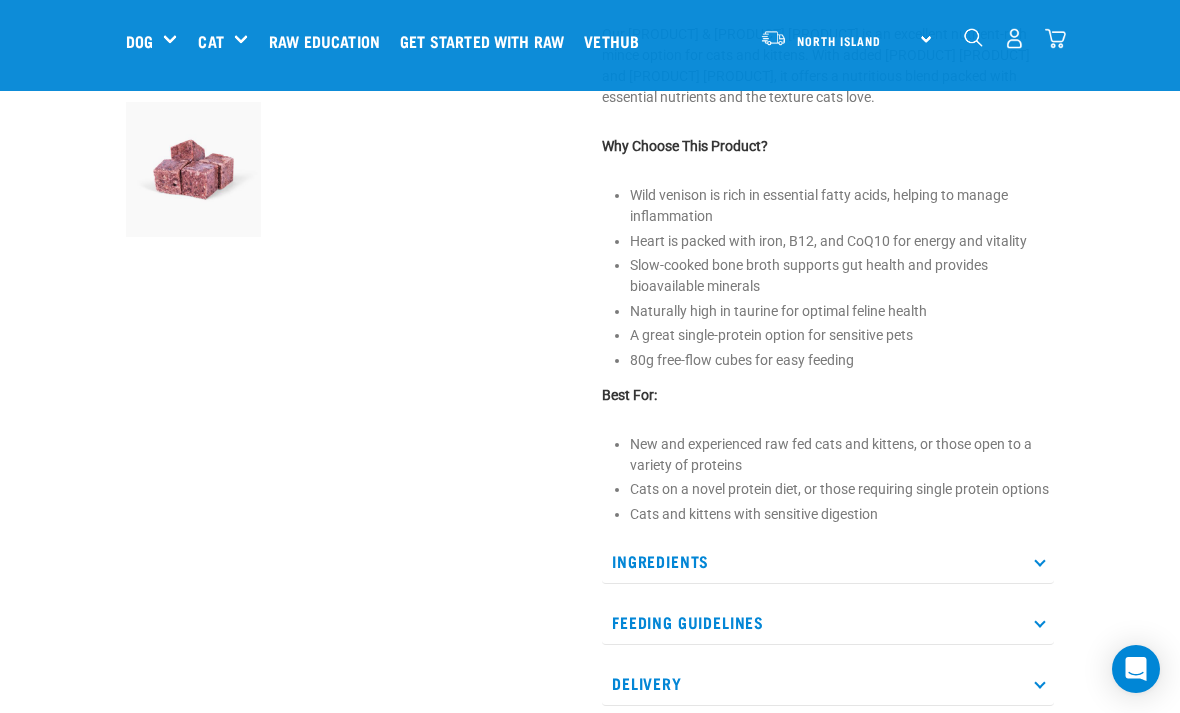 click on "Ingredients" at bounding box center [828, 561] 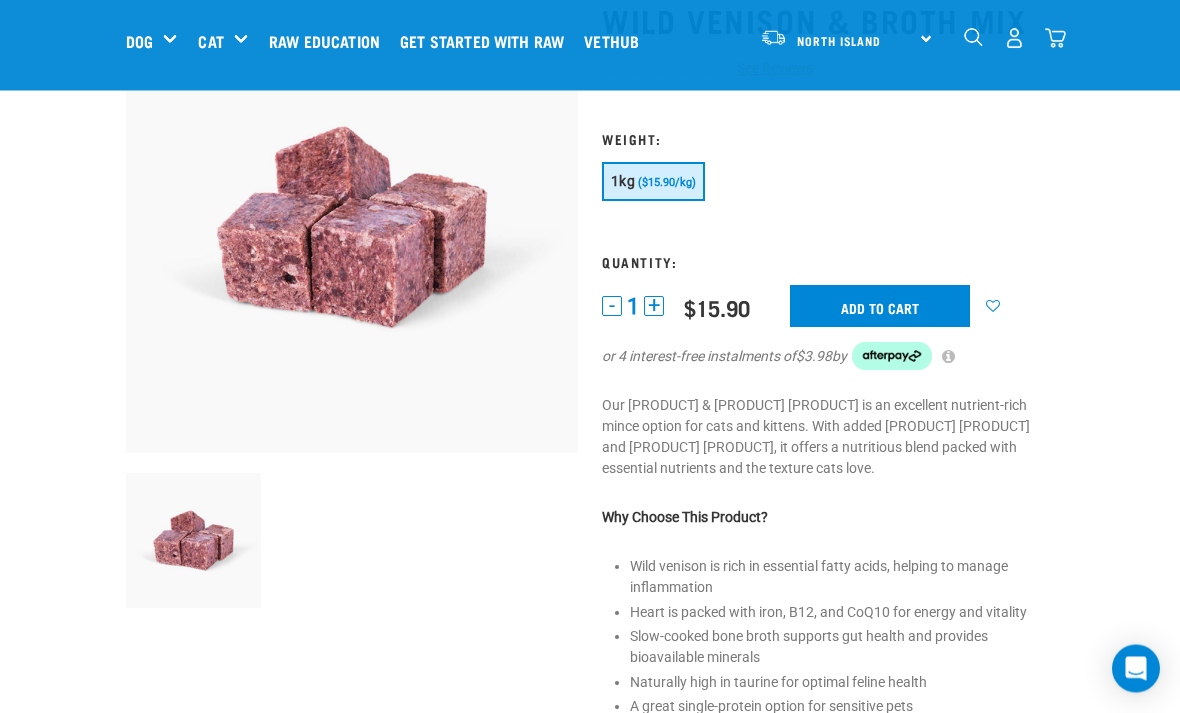 scroll, scrollTop: 142, scrollLeft: 0, axis: vertical 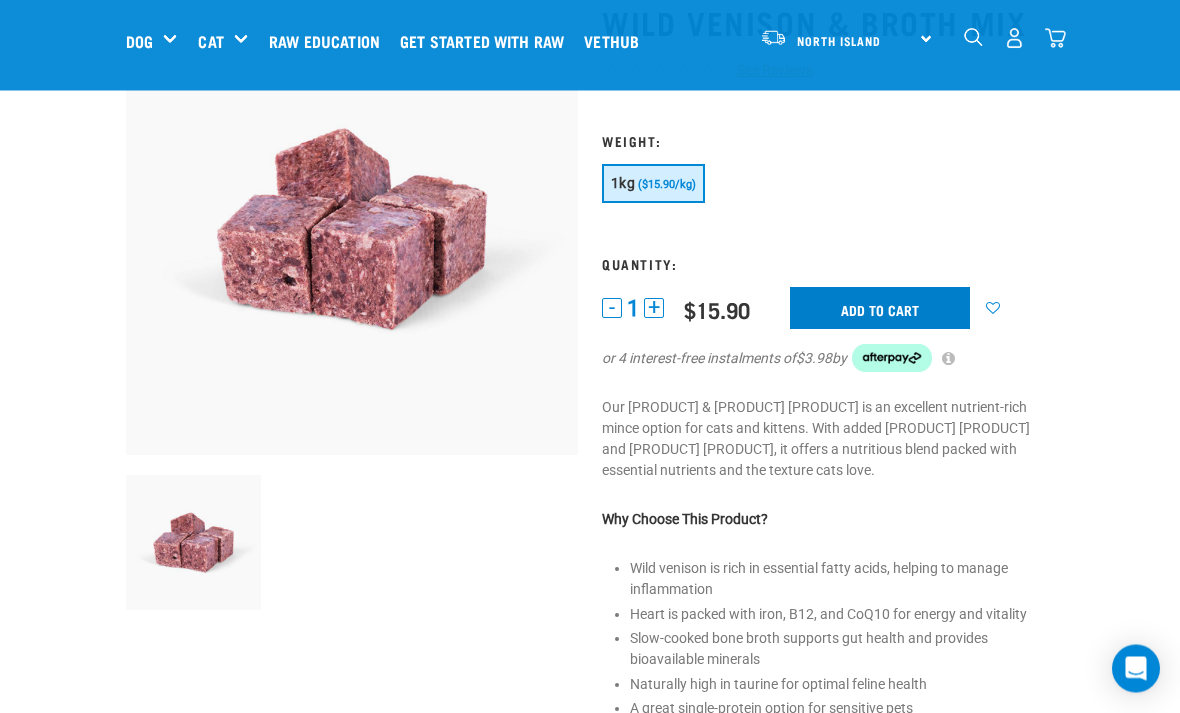click on "Add to cart" at bounding box center (880, 309) 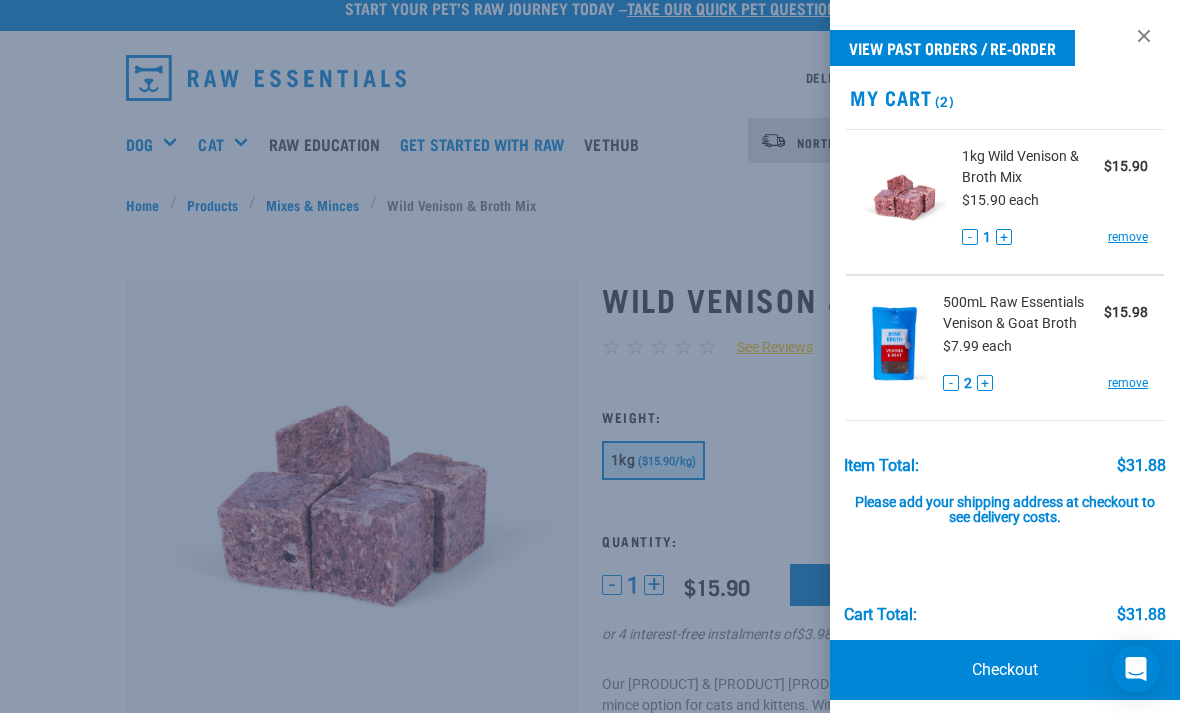 scroll, scrollTop: 25, scrollLeft: 0, axis: vertical 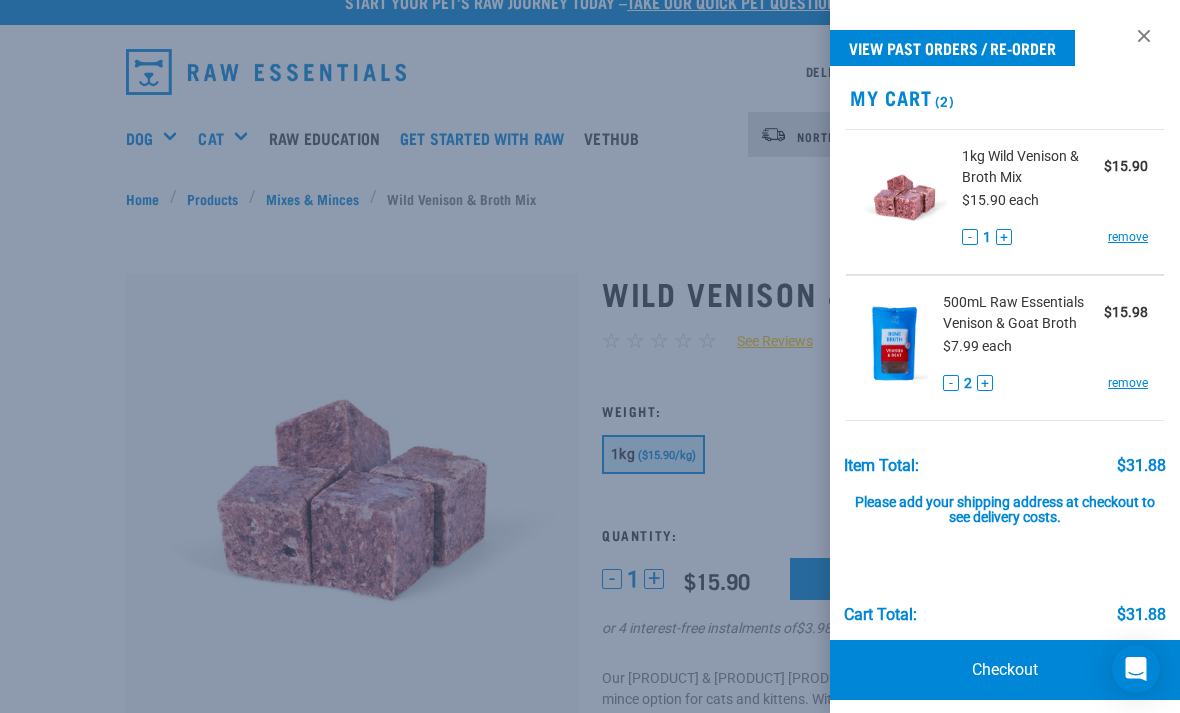 click at bounding box center [590, 356] 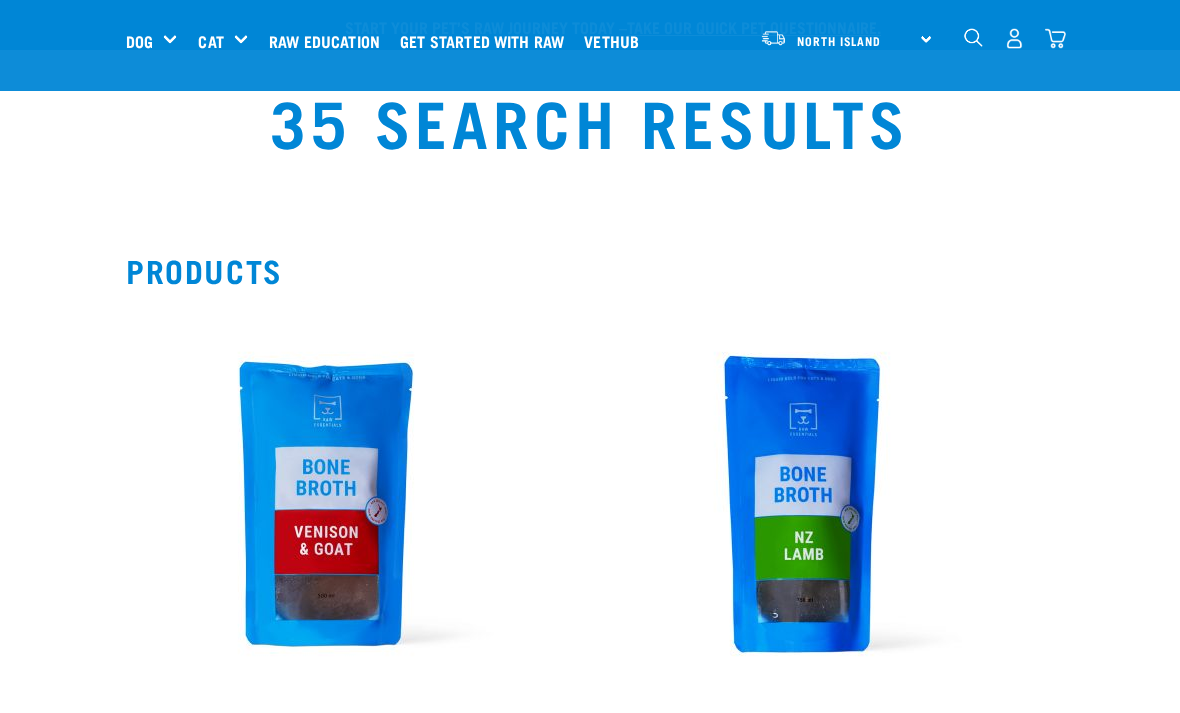 scroll, scrollTop: 1028, scrollLeft: 0, axis: vertical 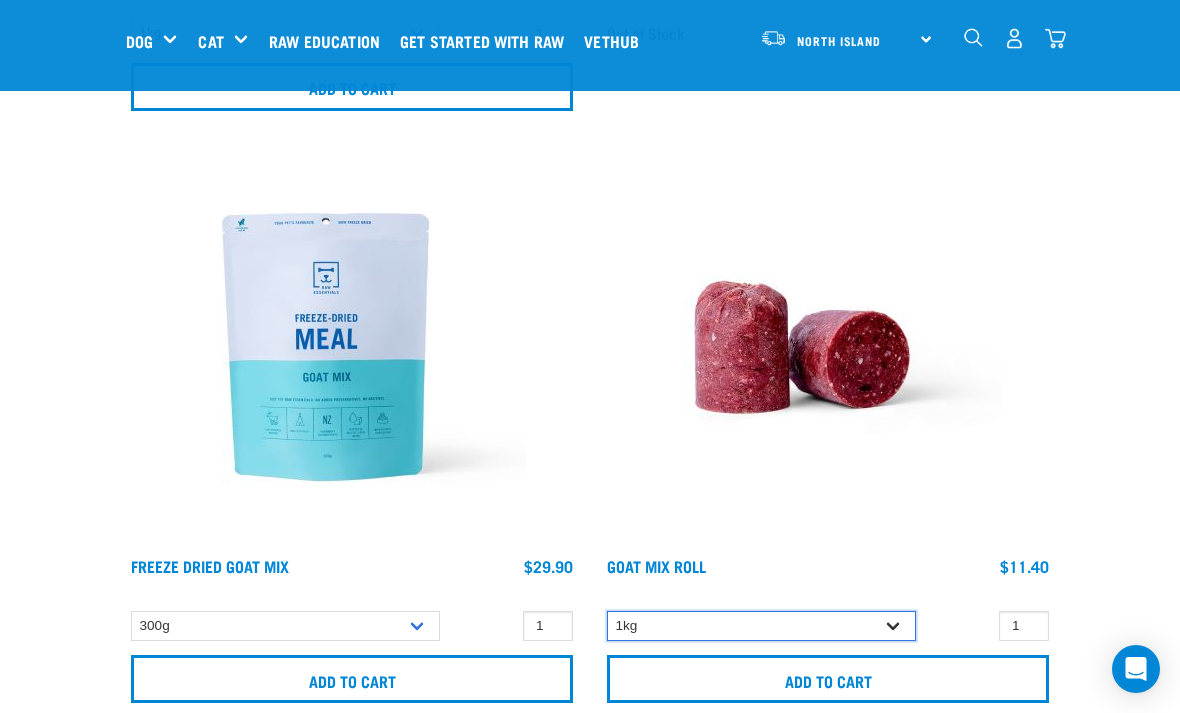 click on "1kg
Bulk (10kg)" at bounding box center [761, 626] 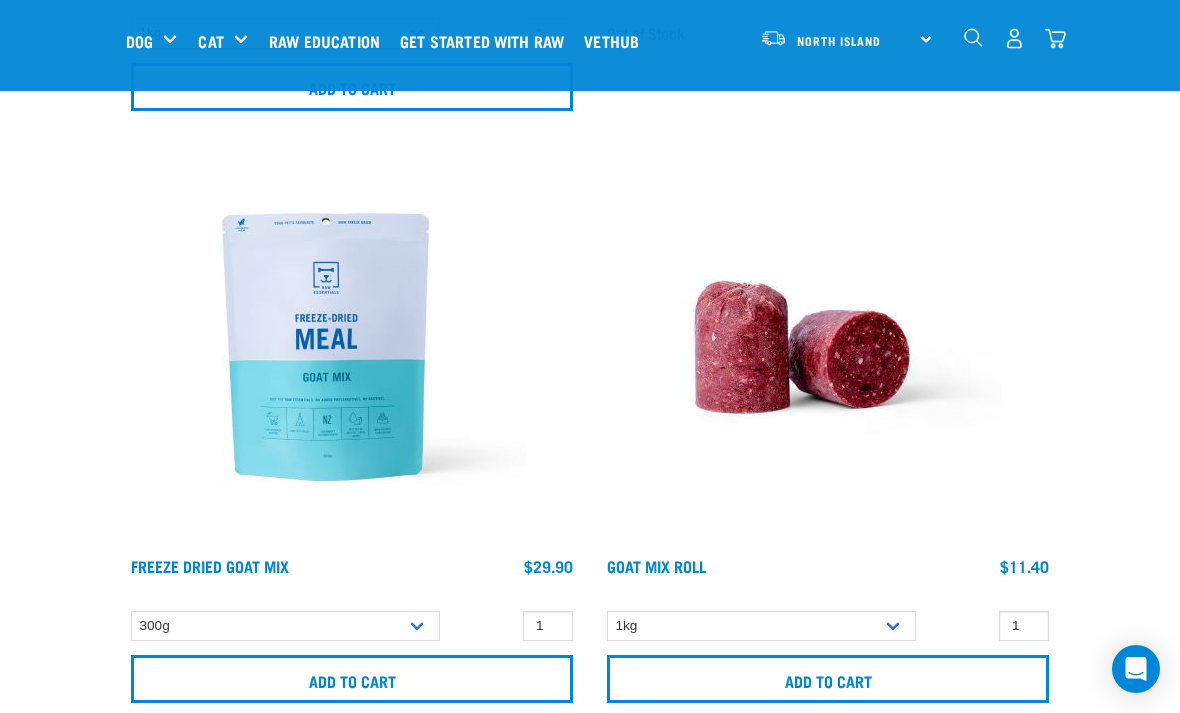 click on "Goat Mix Roll
$11.40
$105.90" at bounding box center [828, 577] 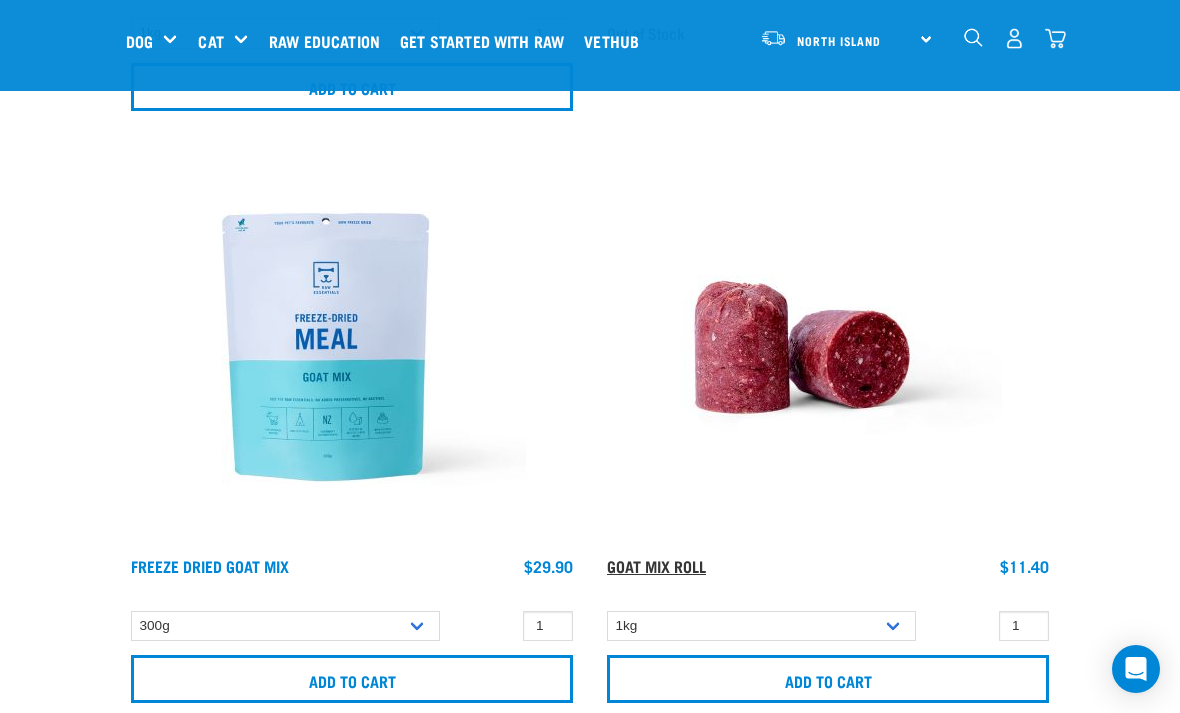 click on "Goat Mix Roll" at bounding box center [656, 565] 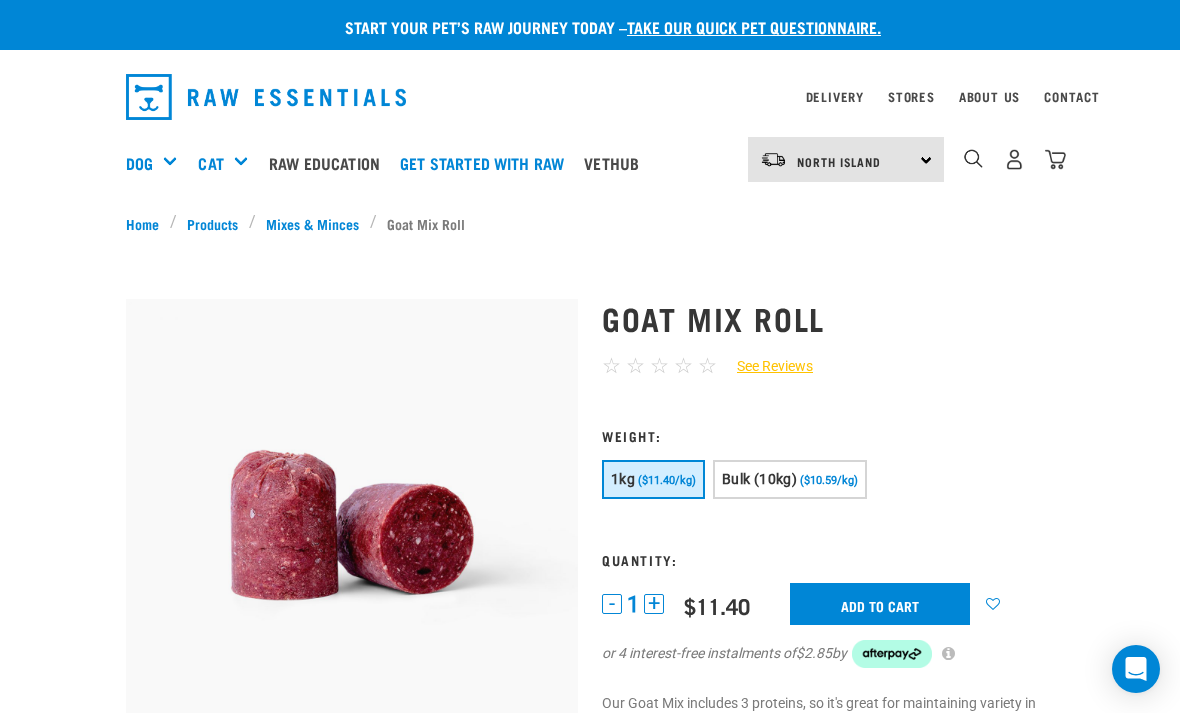 scroll, scrollTop: 0, scrollLeft: 0, axis: both 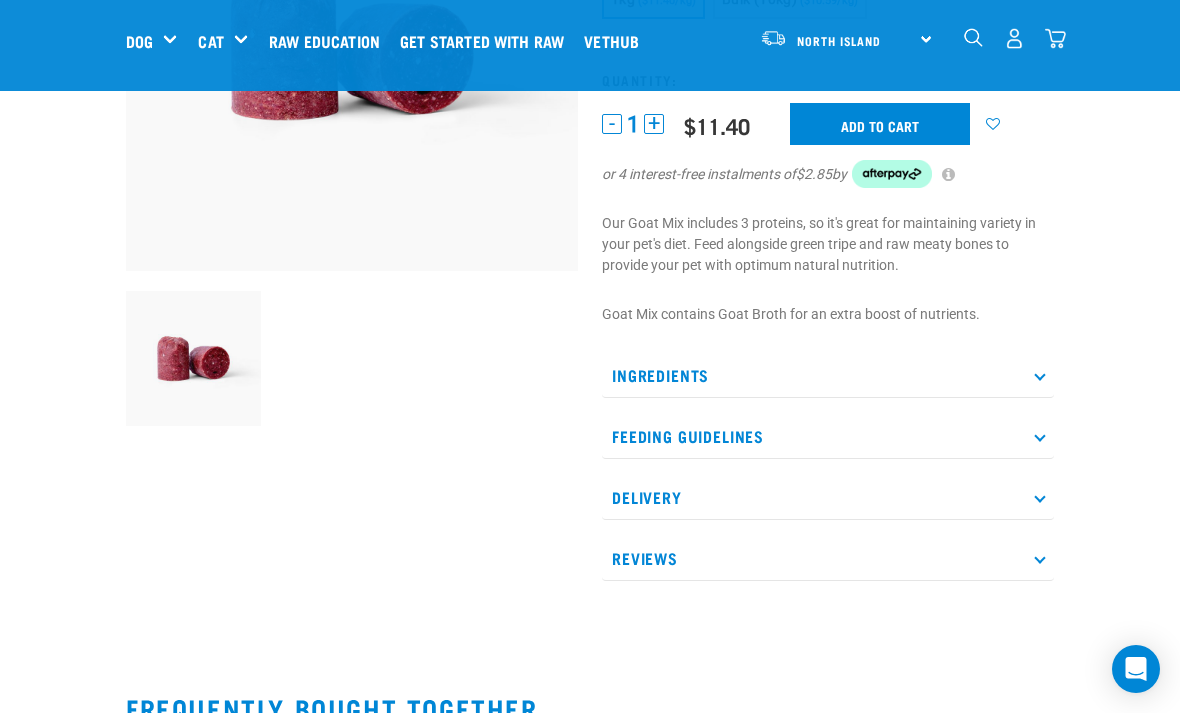 click on "Ingredients" at bounding box center (828, 375) 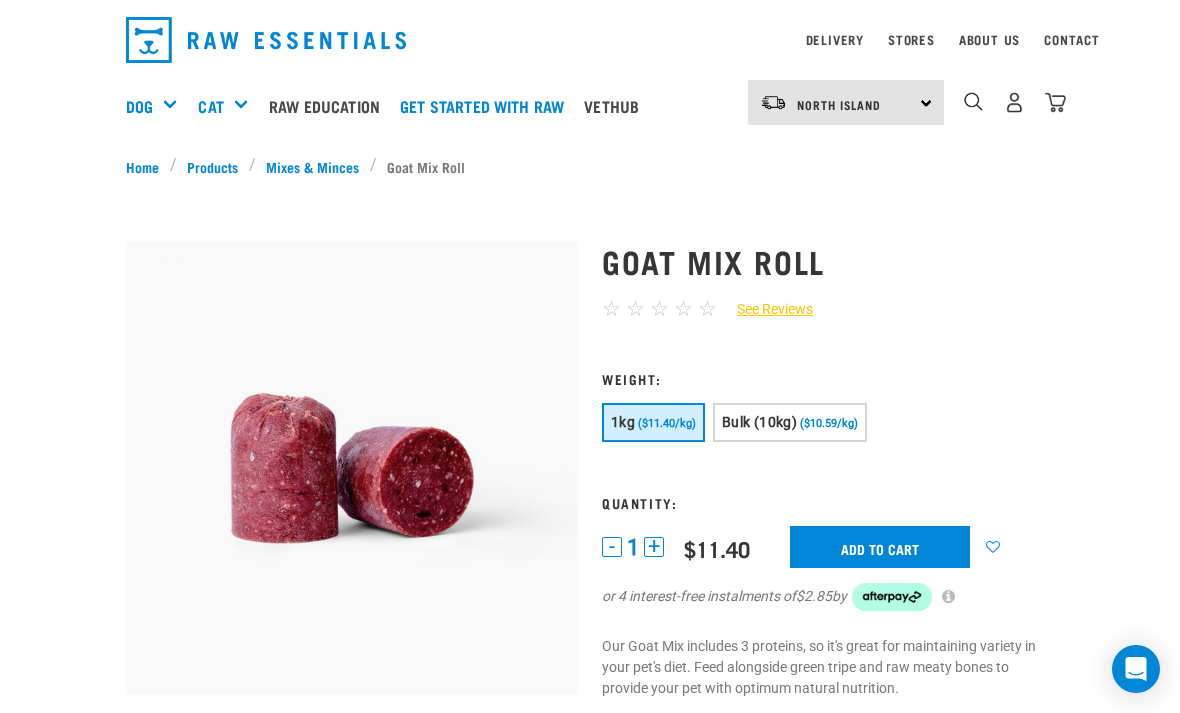 scroll, scrollTop: 56, scrollLeft: 0, axis: vertical 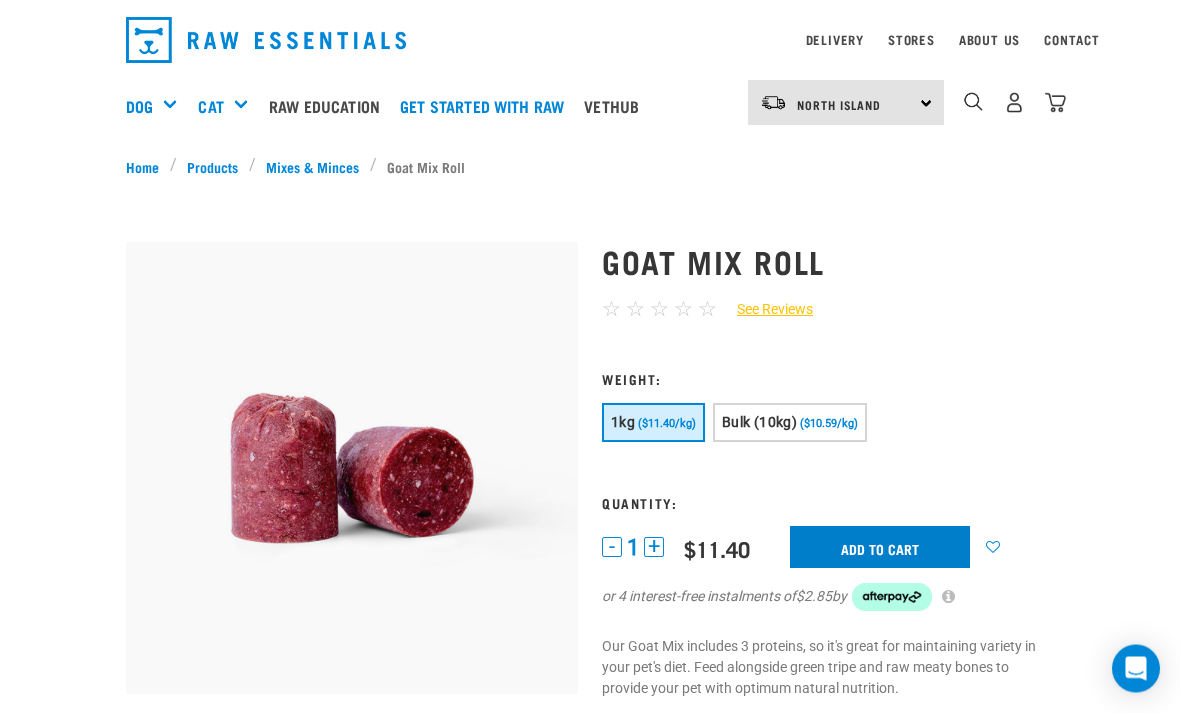 click on "Add to cart" at bounding box center [880, 548] 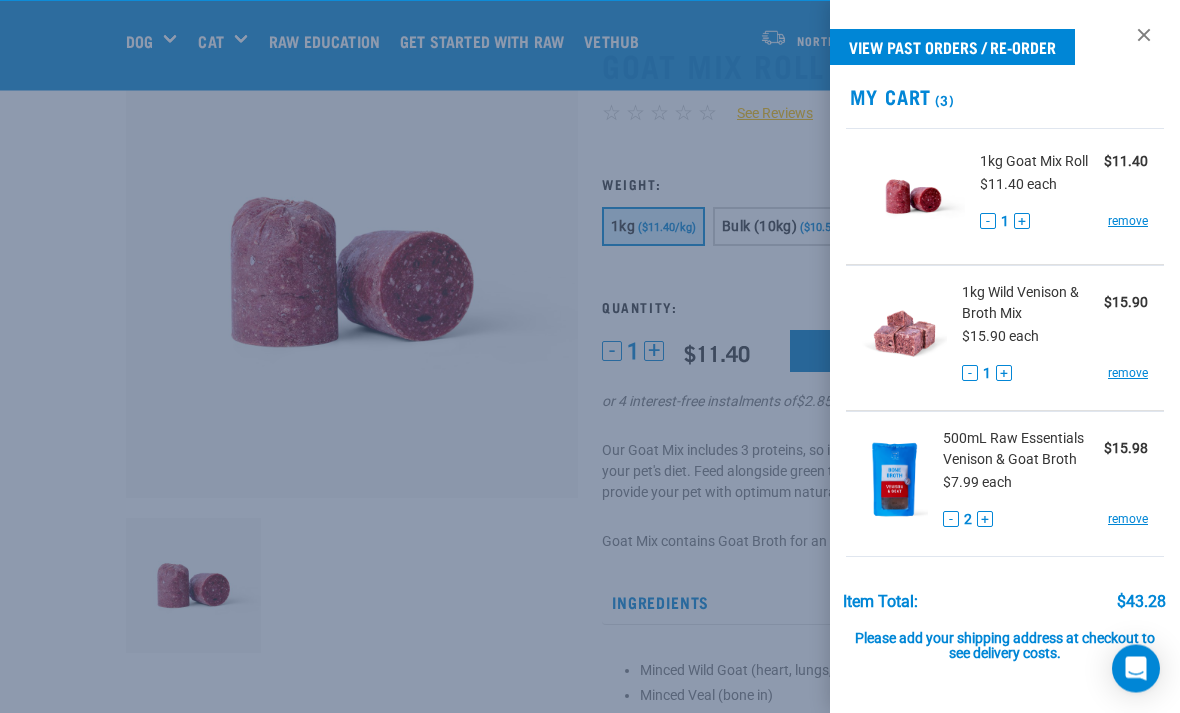 scroll, scrollTop: 0, scrollLeft: 0, axis: both 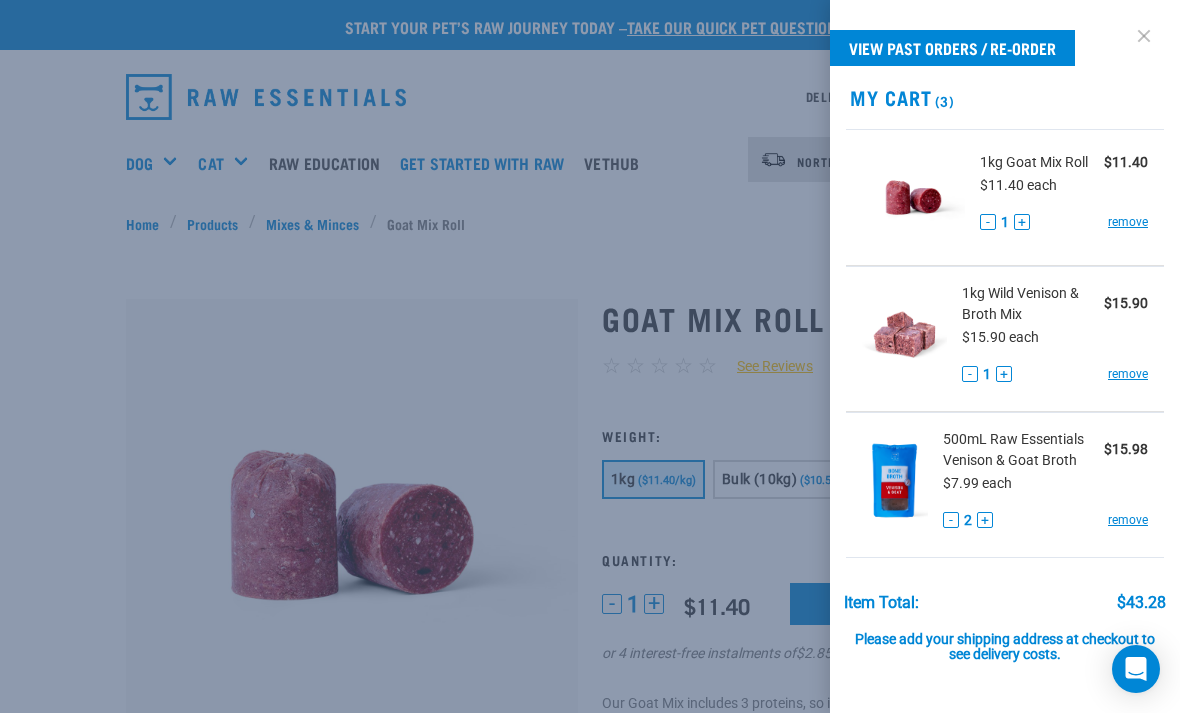 click at bounding box center (1144, 36) 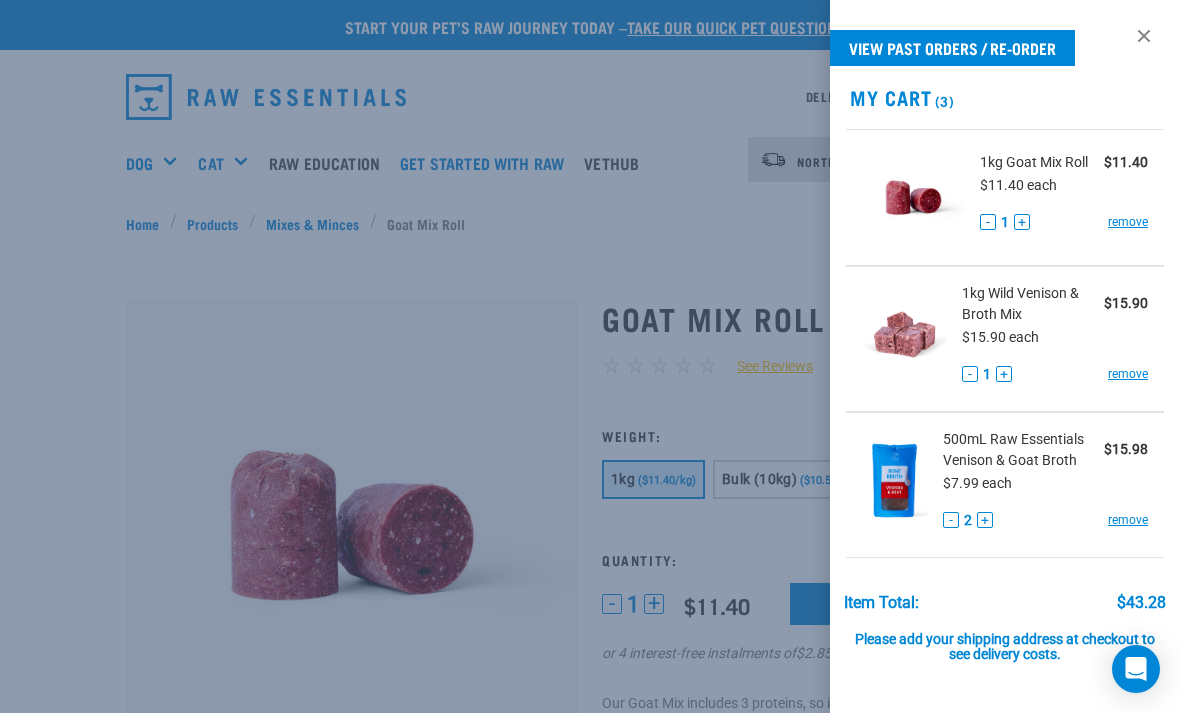 click at bounding box center (590, 356) 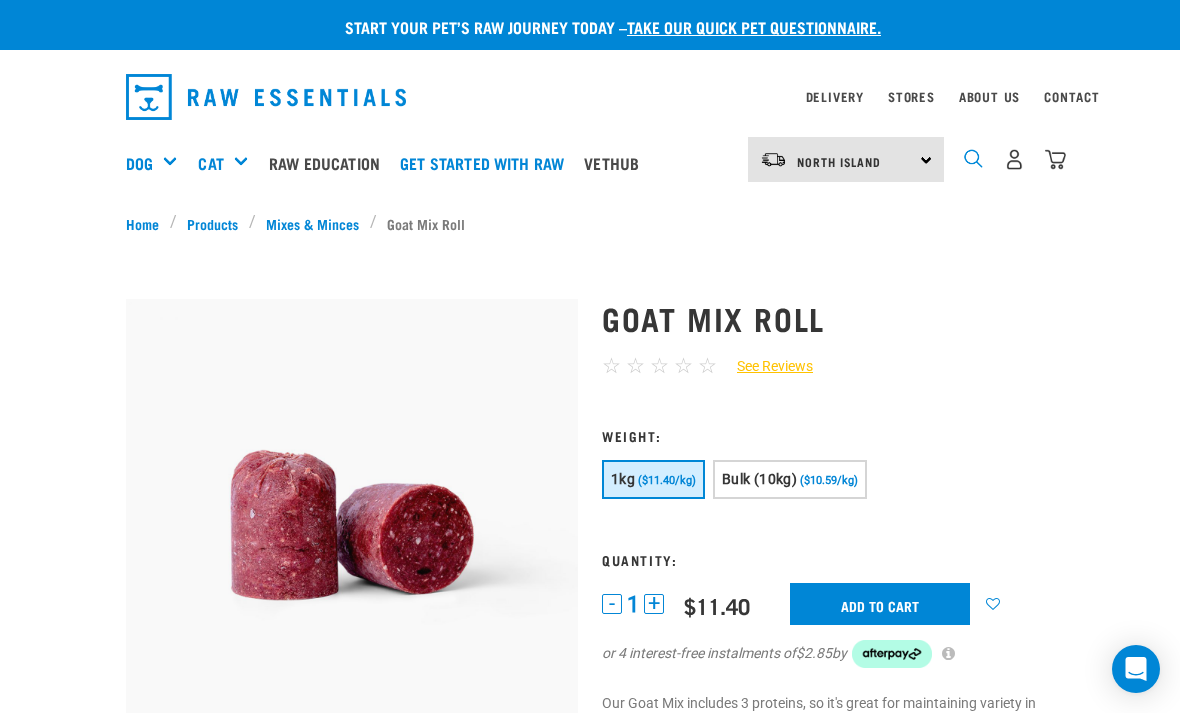 click at bounding box center (973, 158) 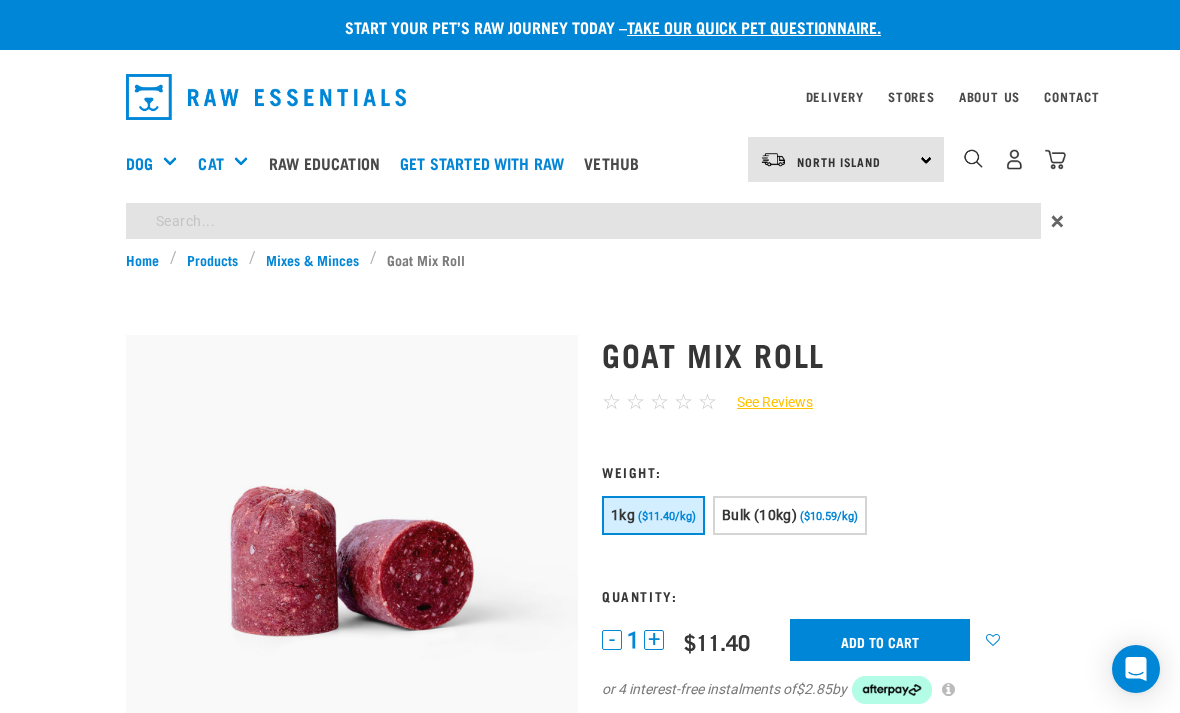 click on "Start your pet’s raw journey today –  take our quick pet questionnaire.
Delivery
Stores
About Us
Contact" at bounding box center (590, 694) 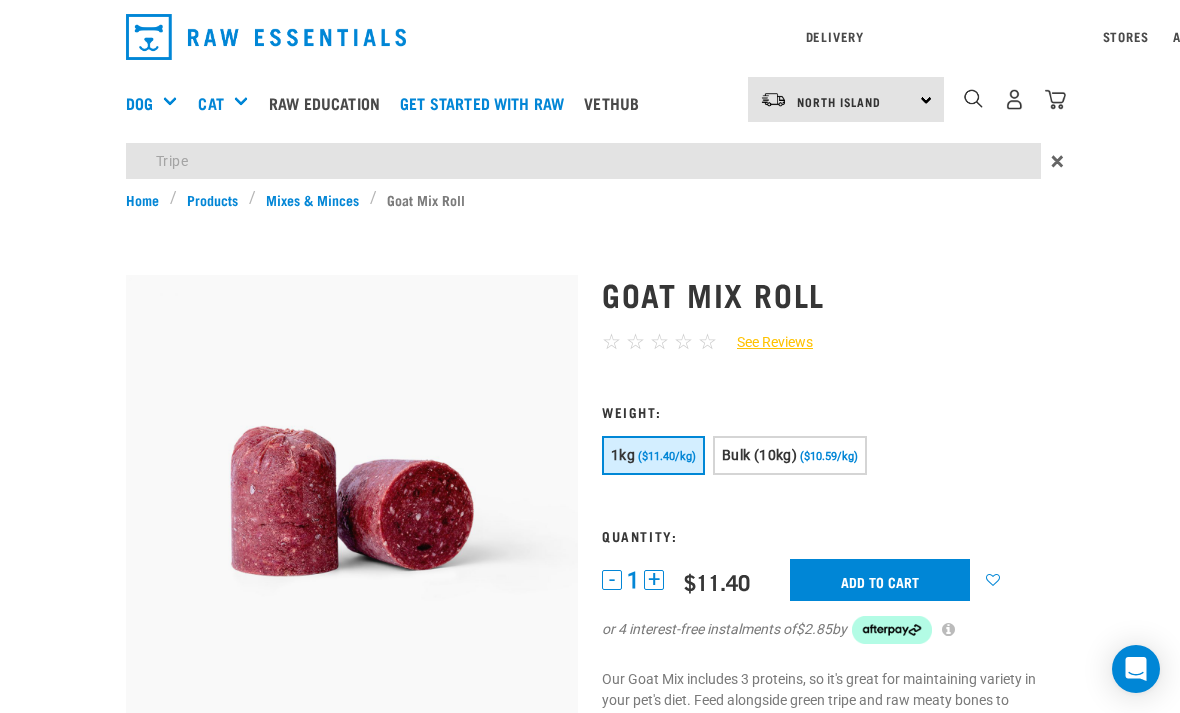 type on "Tripe" 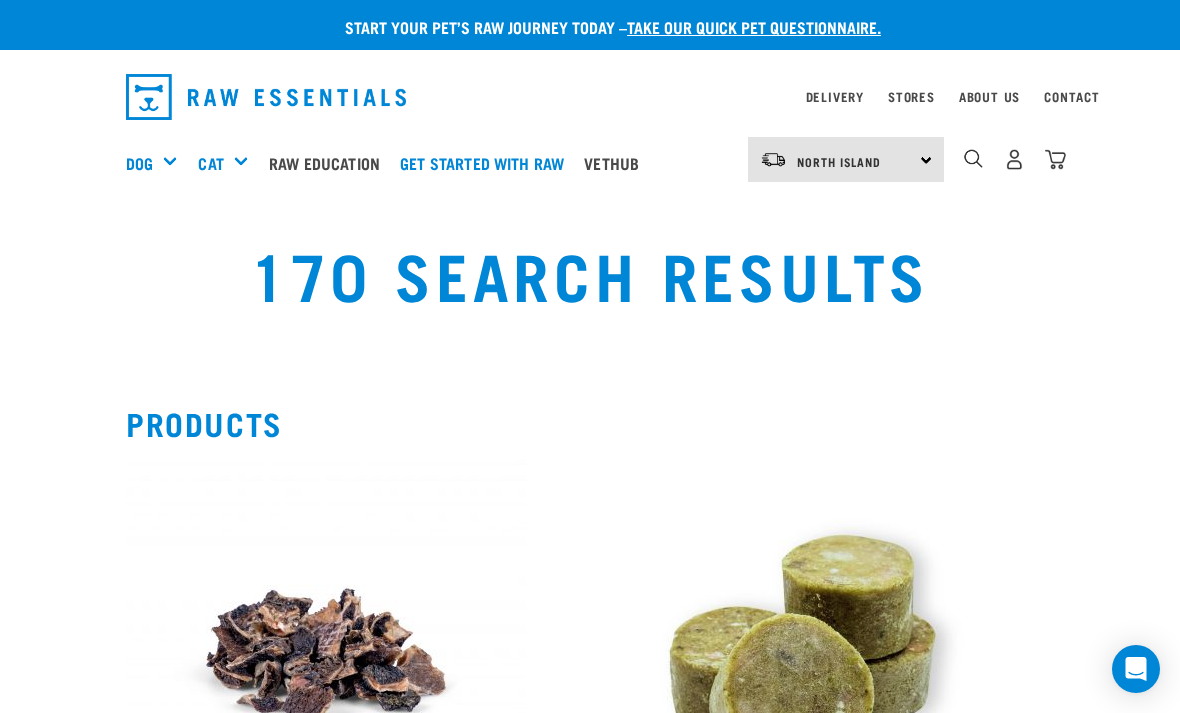 scroll, scrollTop: 0, scrollLeft: 0, axis: both 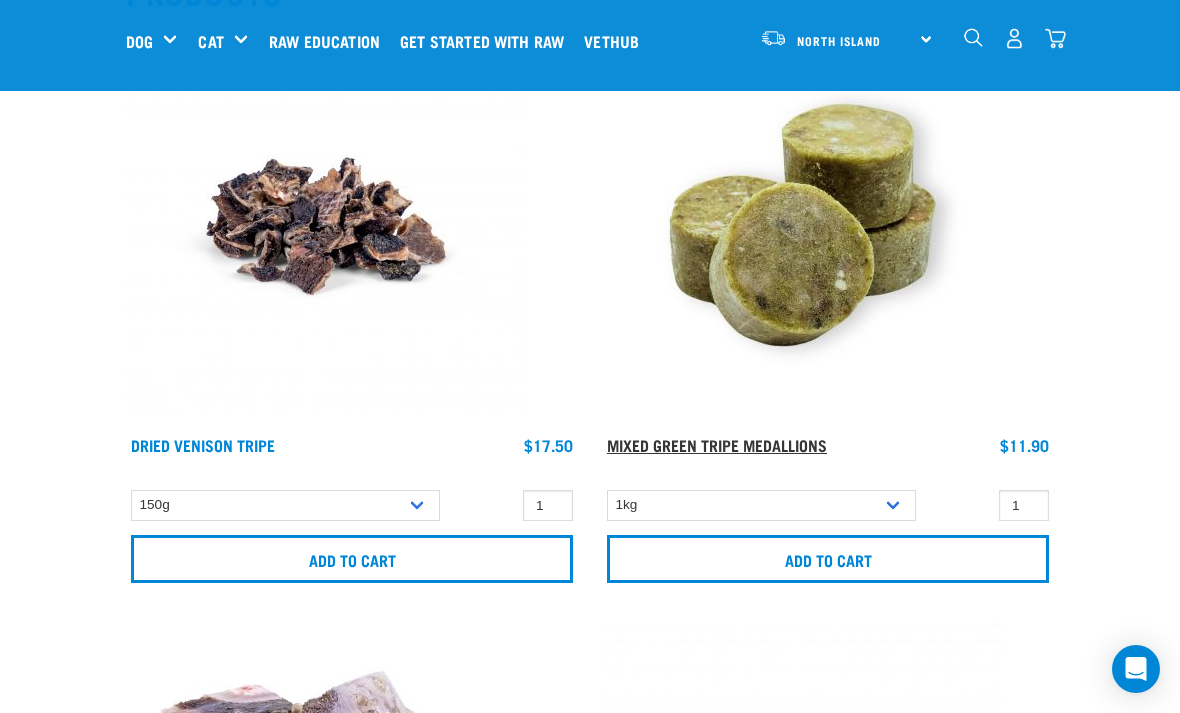 click on "Mixed Green Tripe Medallions" at bounding box center [717, 444] 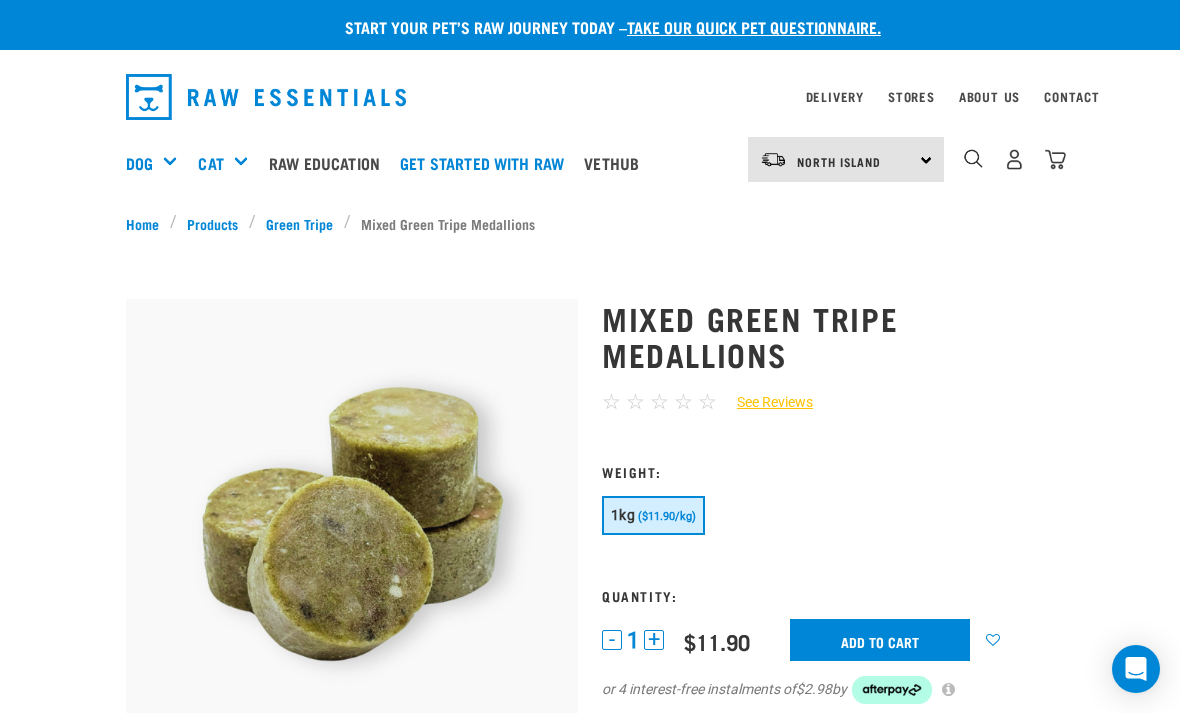 scroll, scrollTop: 0, scrollLeft: 0, axis: both 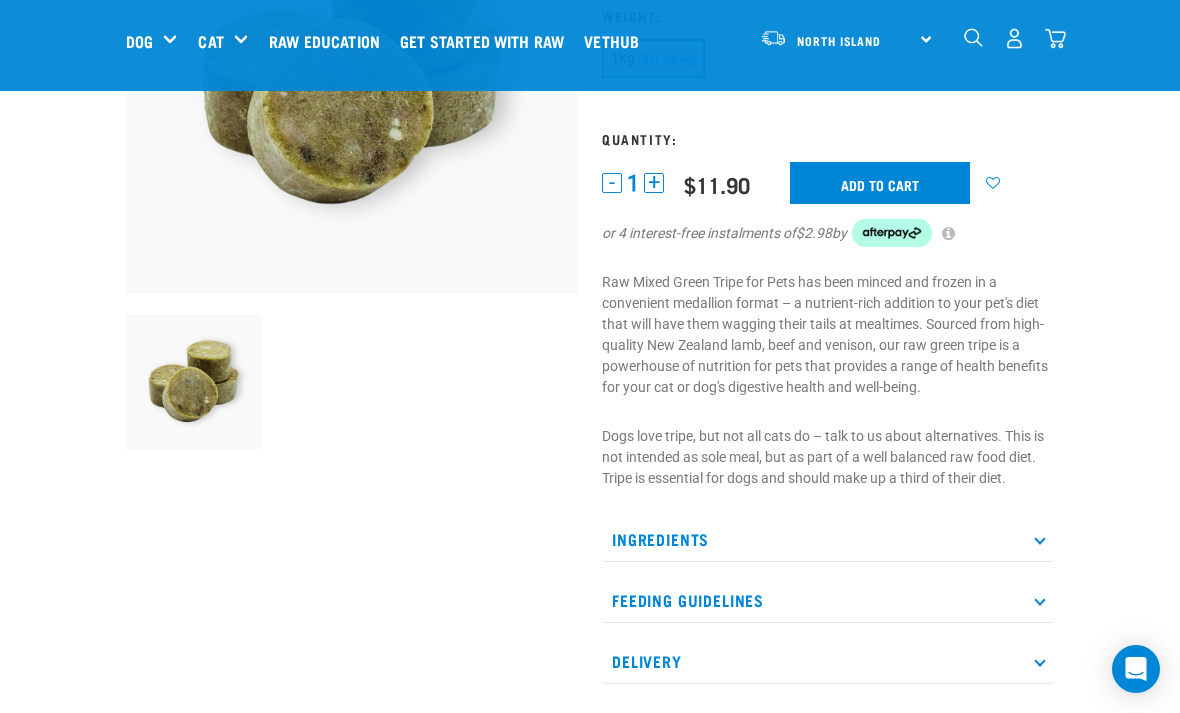 click on "Ingredients" at bounding box center [828, 539] 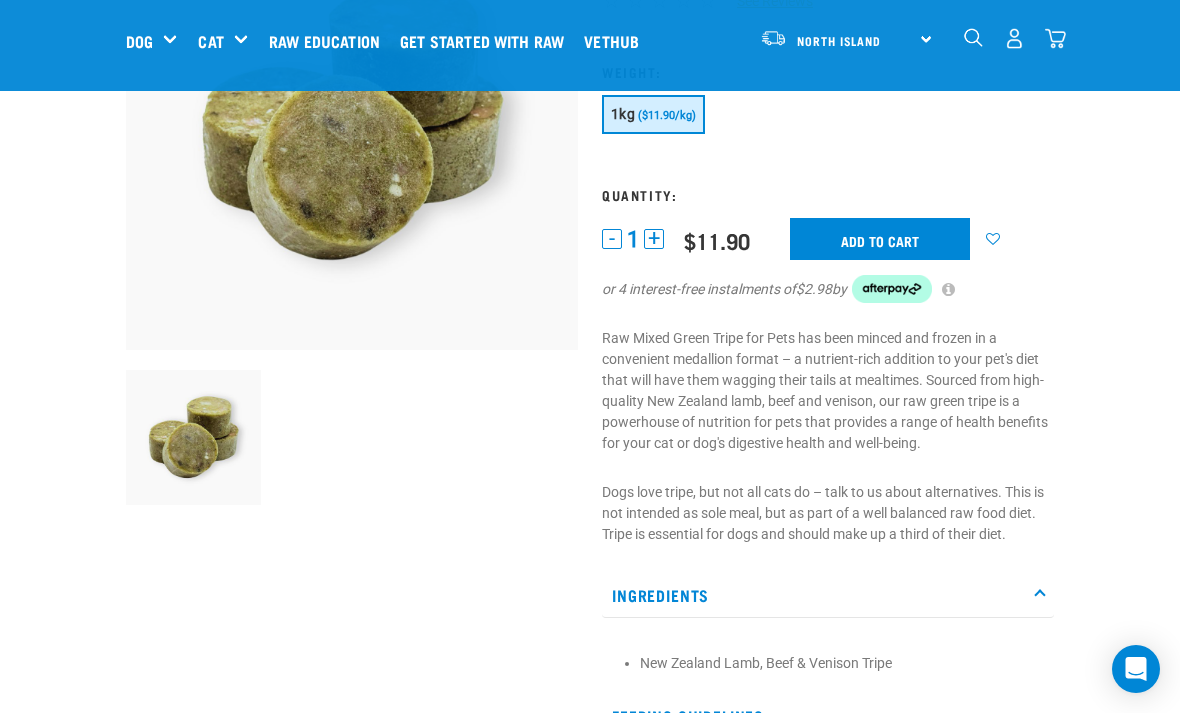 scroll, scrollTop: 247, scrollLeft: 0, axis: vertical 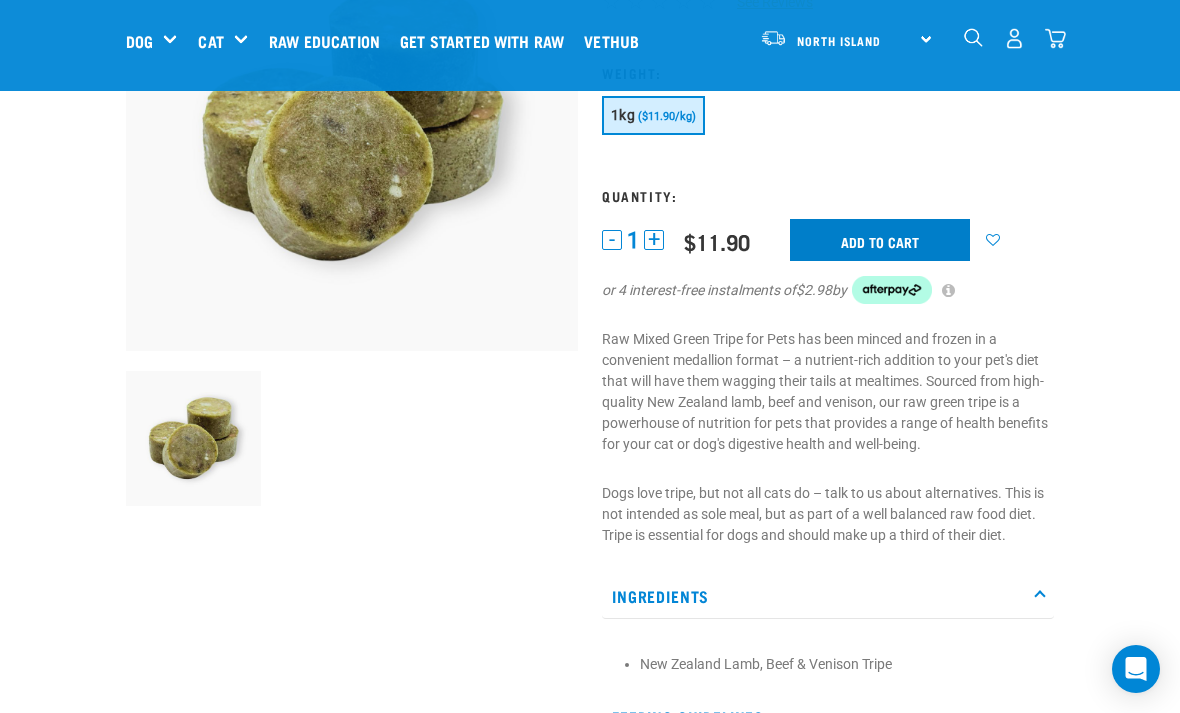 click on "Add to cart" at bounding box center [880, 240] 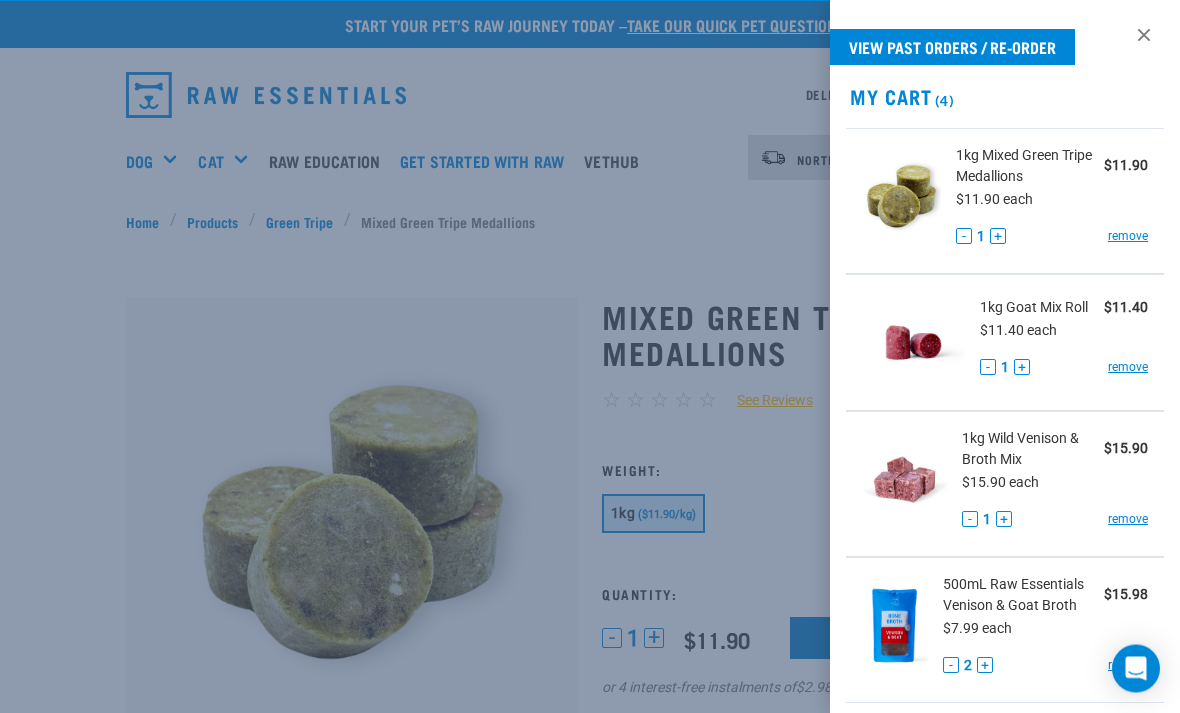 scroll, scrollTop: 0, scrollLeft: 0, axis: both 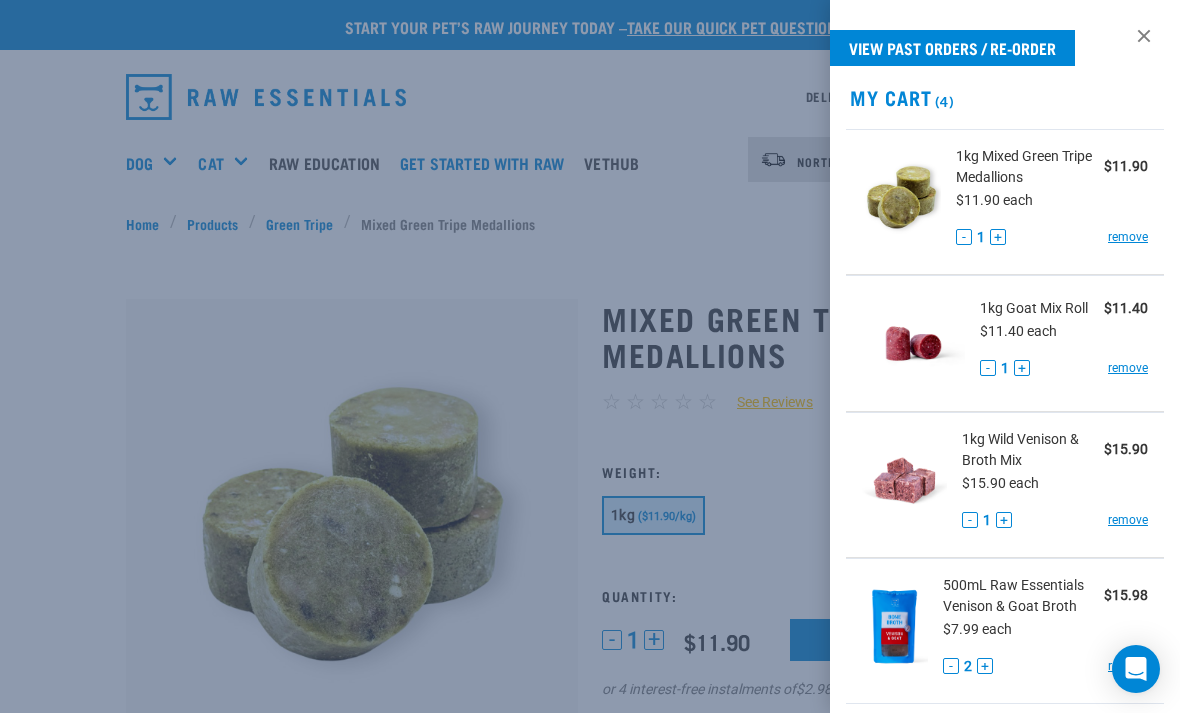 click at bounding box center [590, 356] 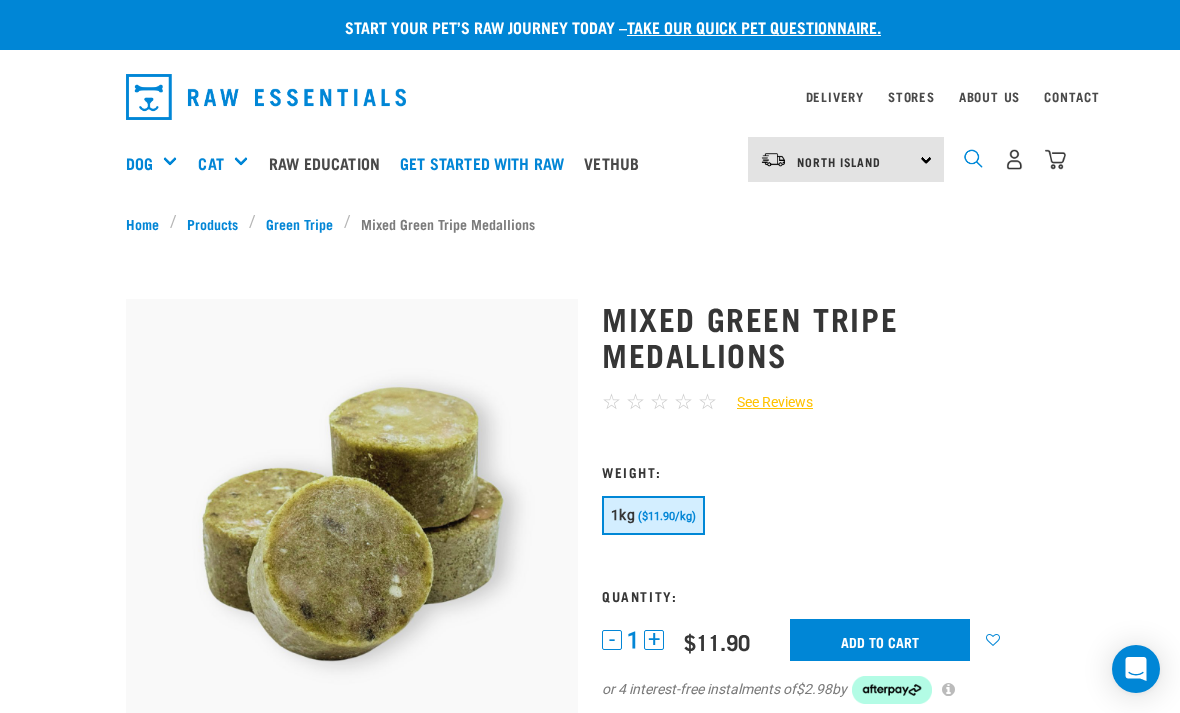 click at bounding box center [973, 158] 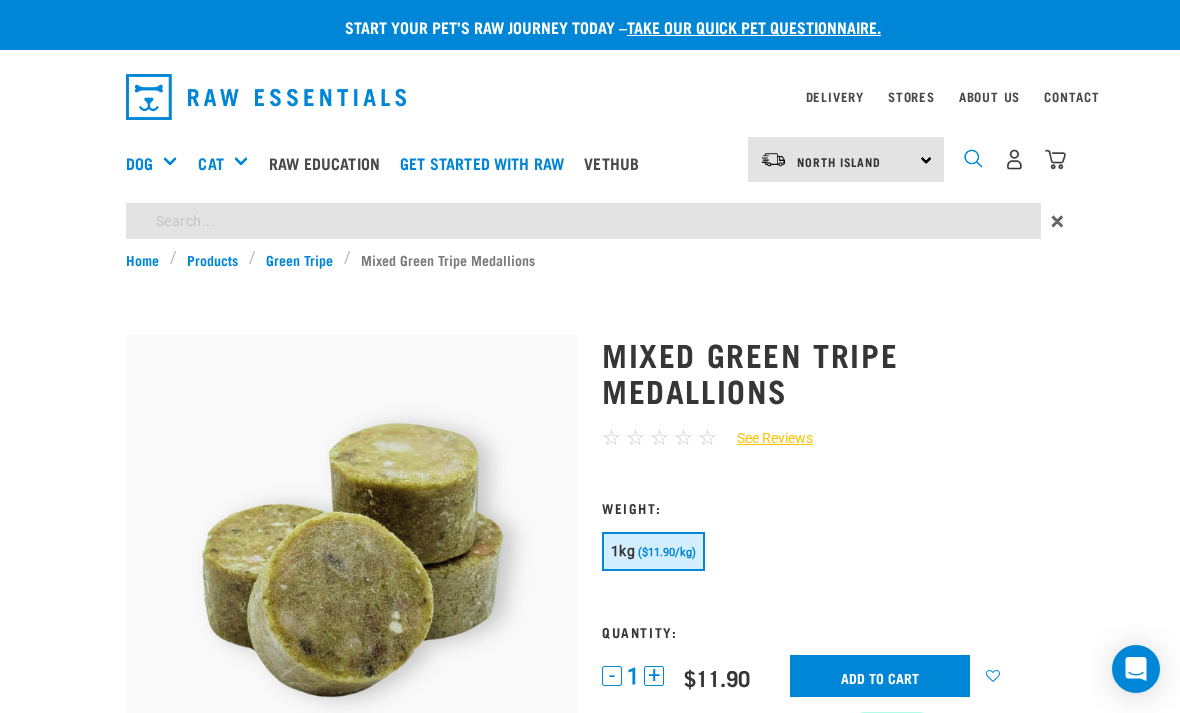 click at bounding box center [973, 158] 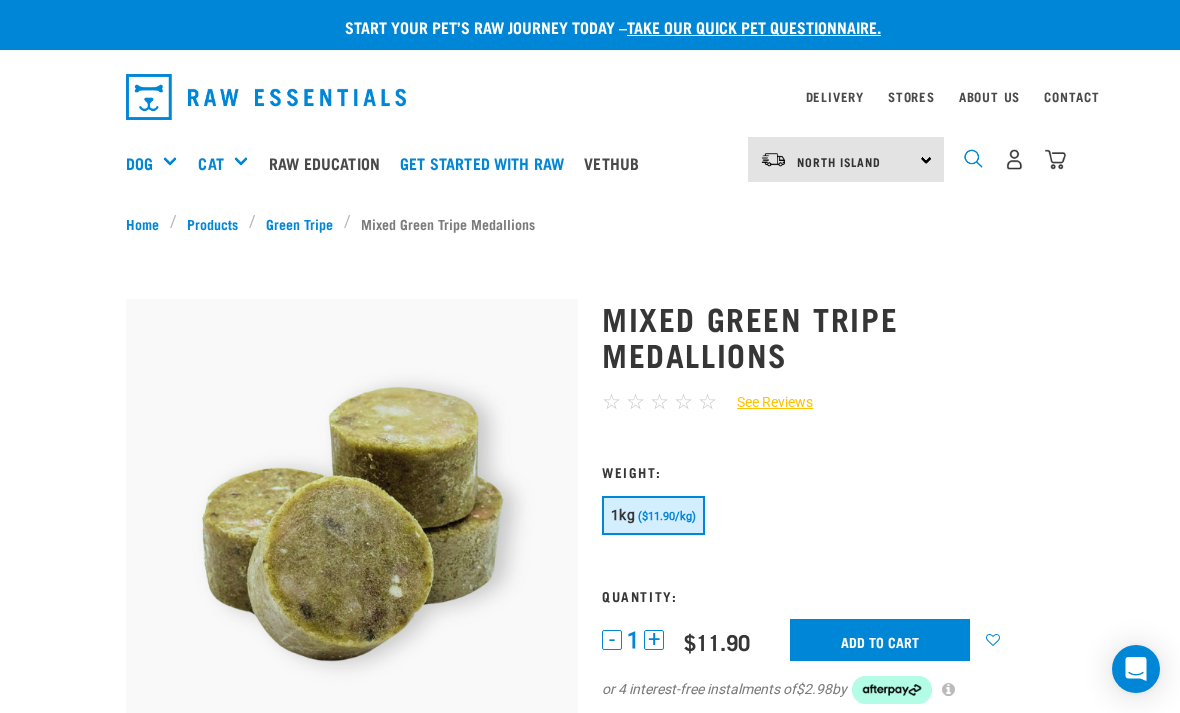 click at bounding box center (973, 158) 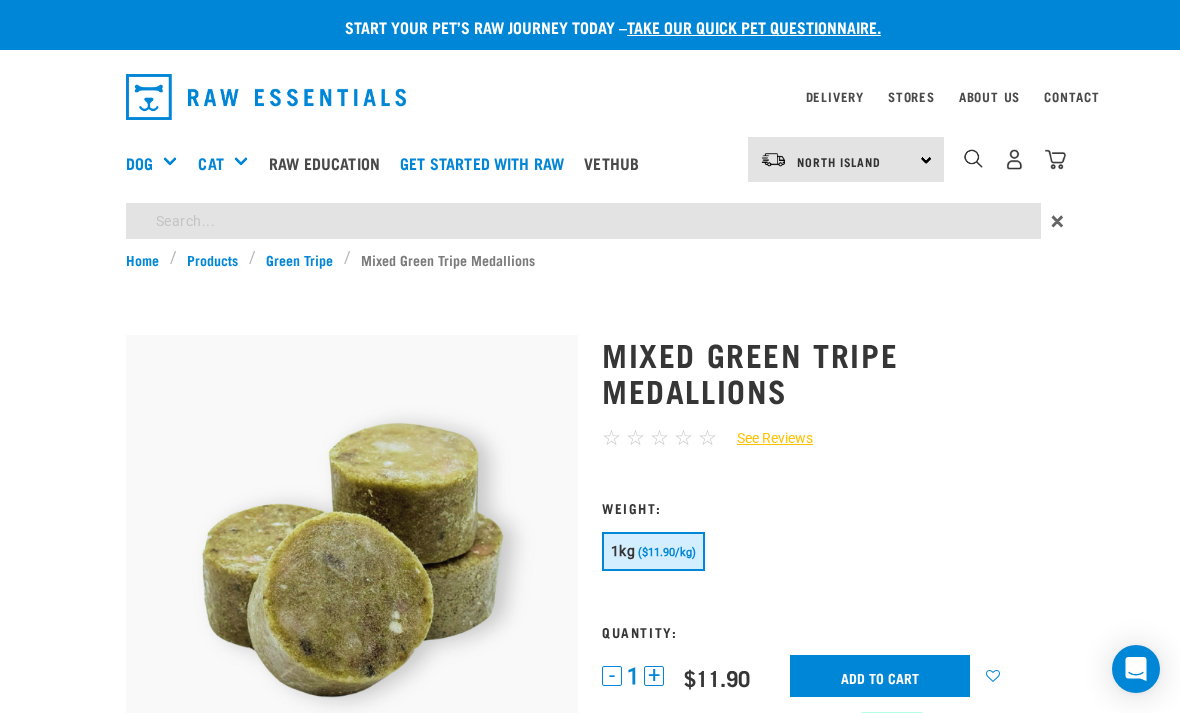 click on "Start your pet’s raw journey today –  take our quick pet questionnaire.
Delivery
Stores
About Us
Contact" at bounding box center (590, 1202) 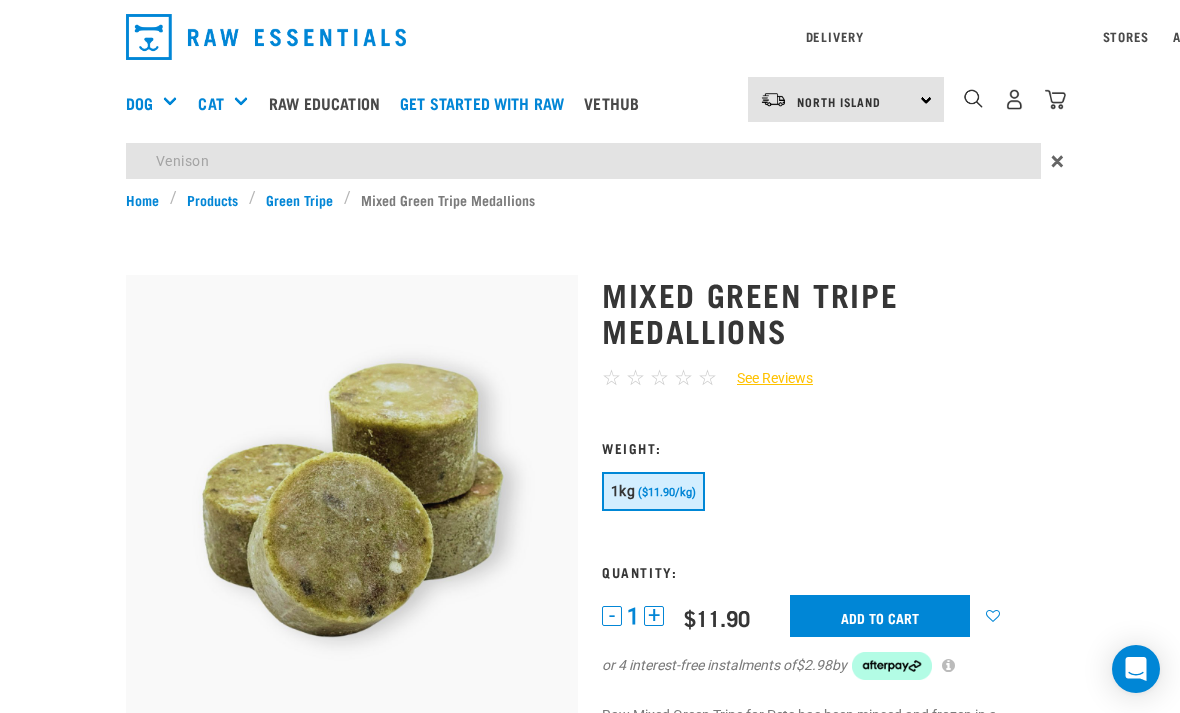 type on "Venison" 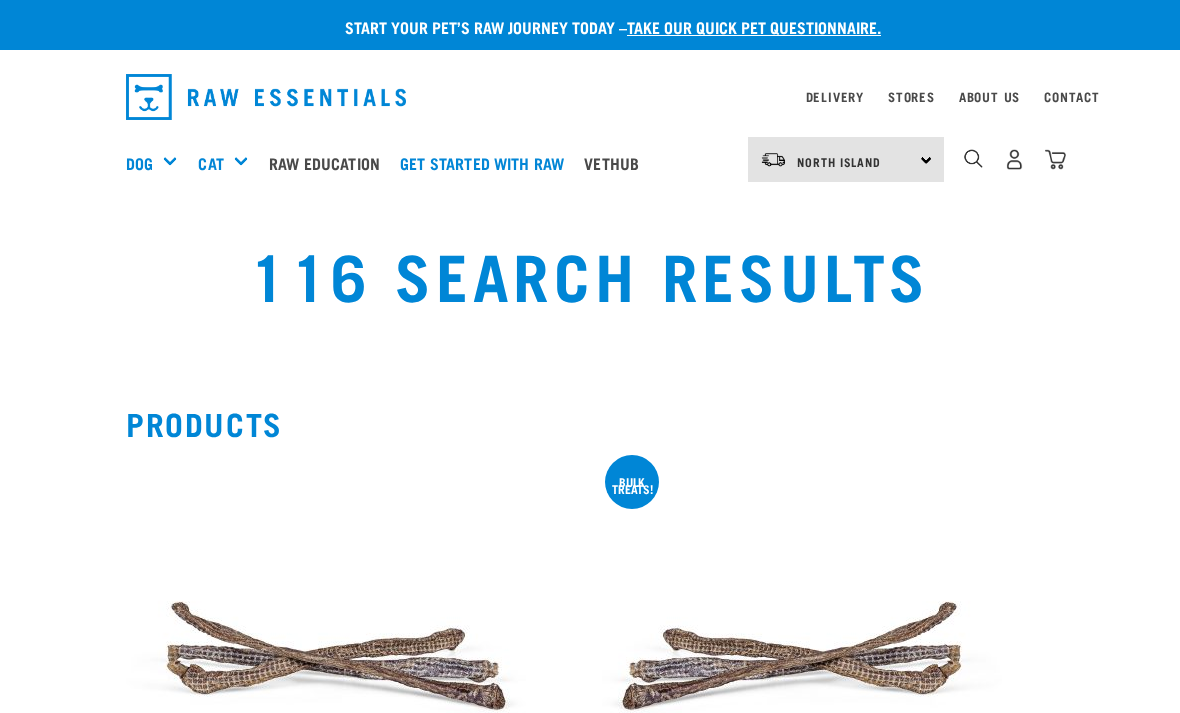 scroll, scrollTop: 0, scrollLeft: 0, axis: both 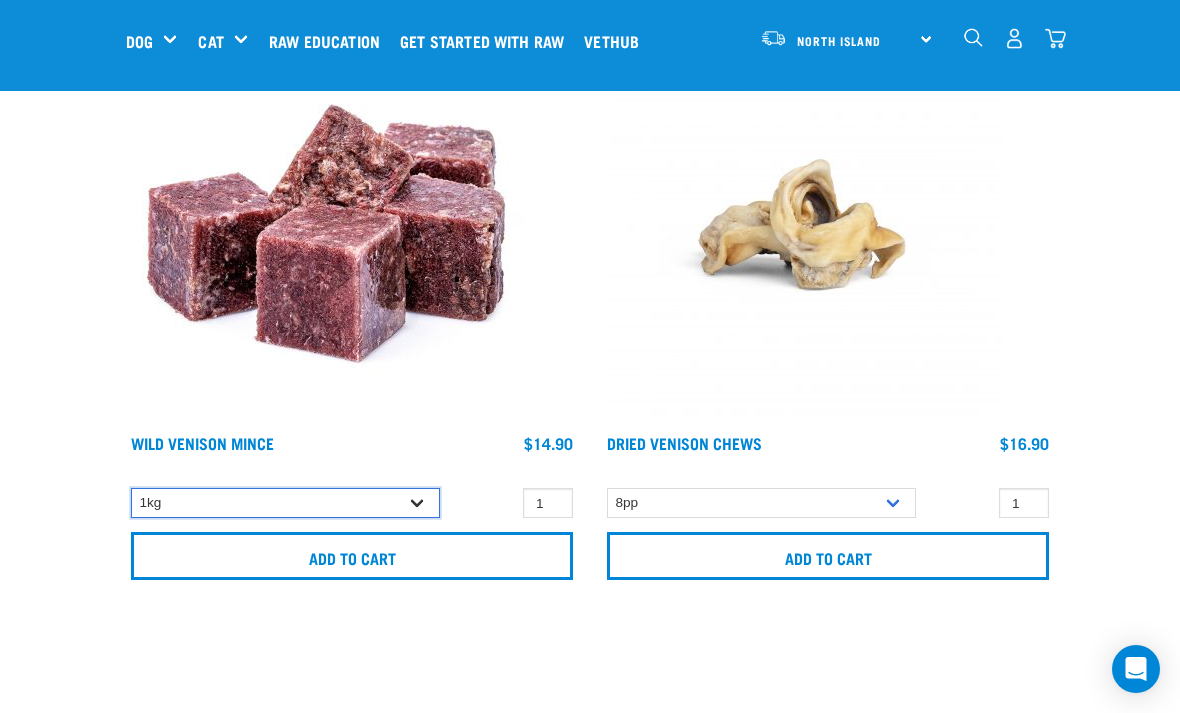 click on "1kg
3kg" at bounding box center (285, 503) 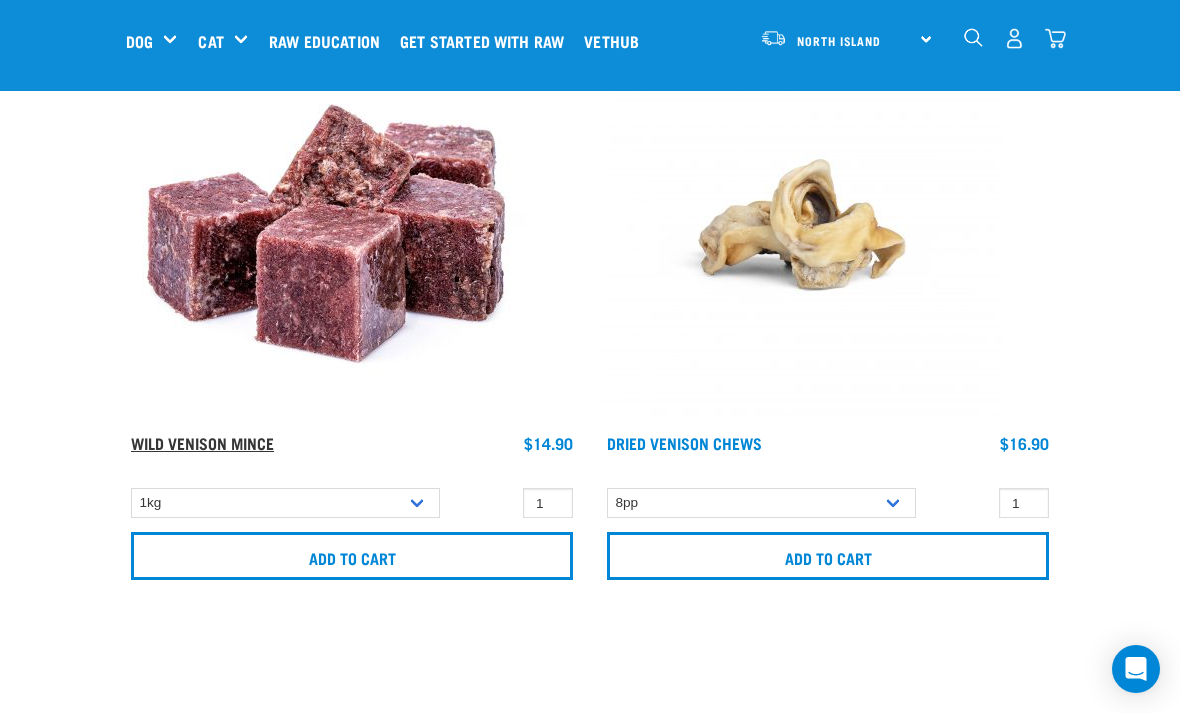 click on "Wild Venison Mince" at bounding box center [202, 442] 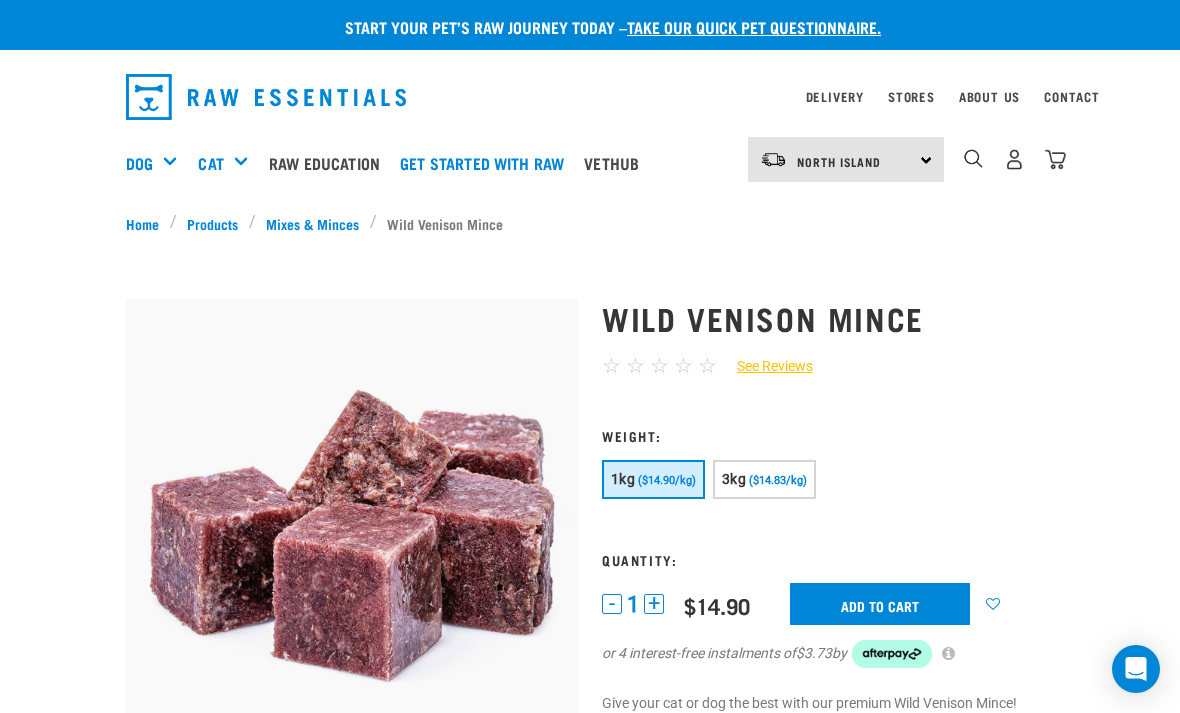 scroll, scrollTop: 0, scrollLeft: 0, axis: both 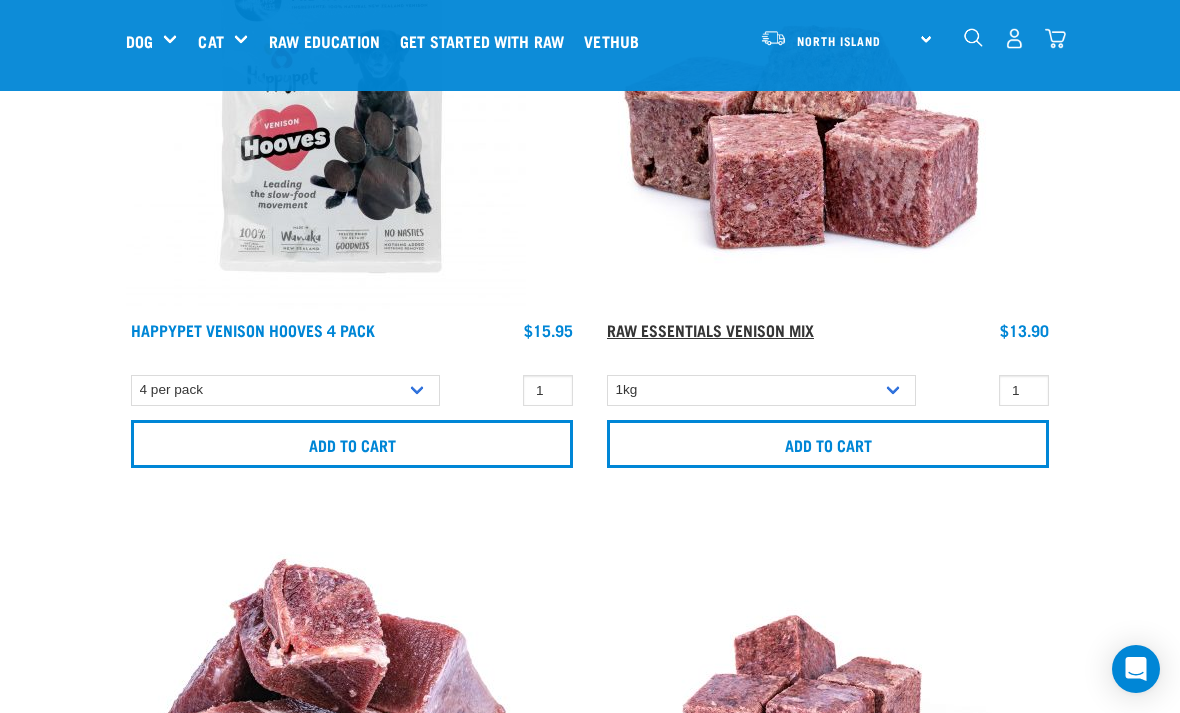 click on "Raw Essentials Venison Mix" at bounding box center (710, 329) 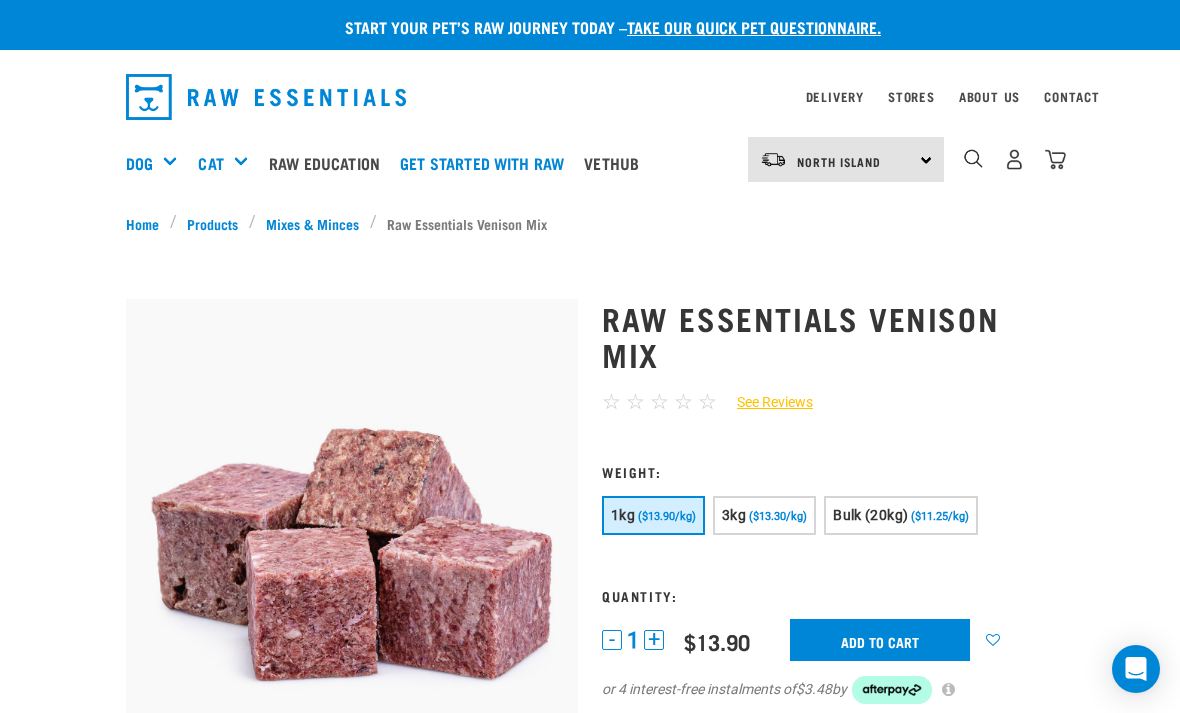 scroll, scrollTop: 0, scrollLeft: 0, axis: both 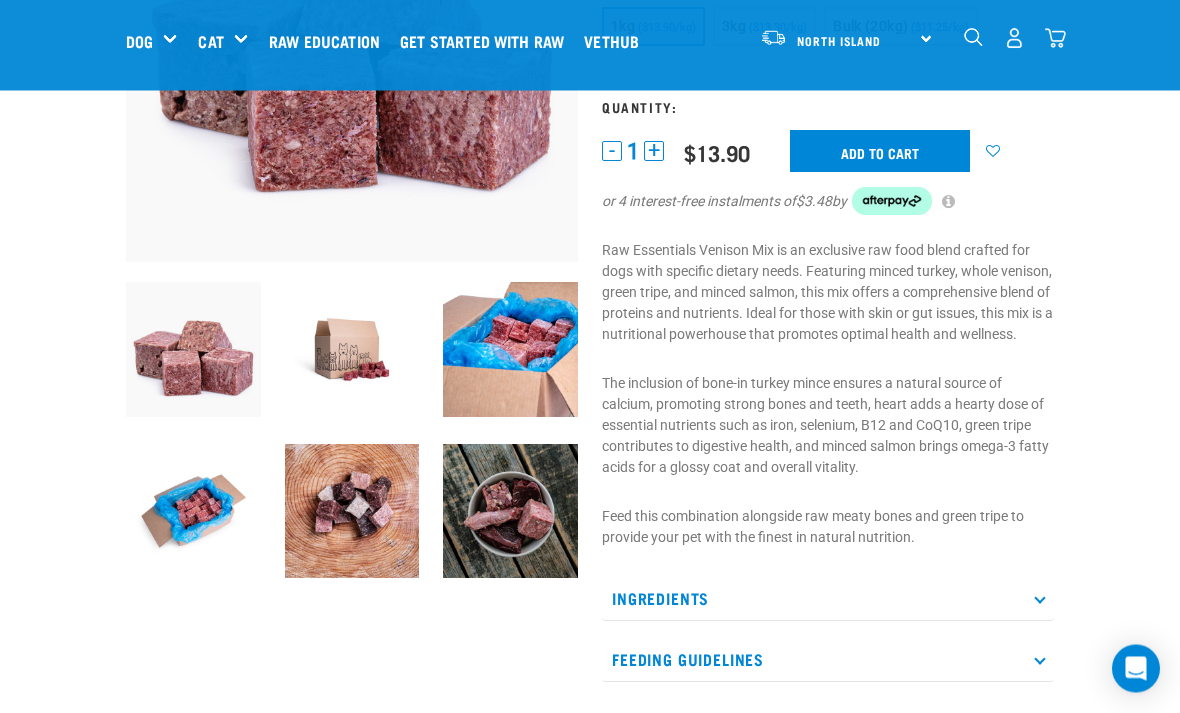click on "Ingredients" at bounding box center [828, 599] 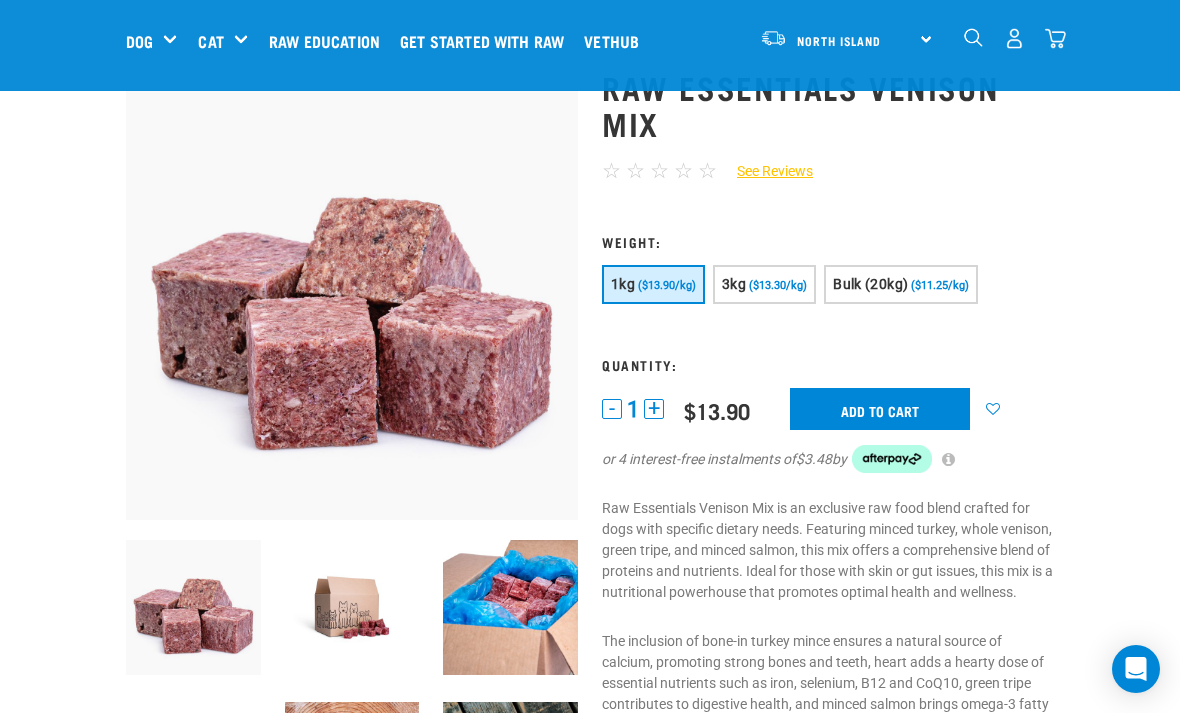 scroll, scrollTop: 62, scrollLeft: 0, axis: vertical 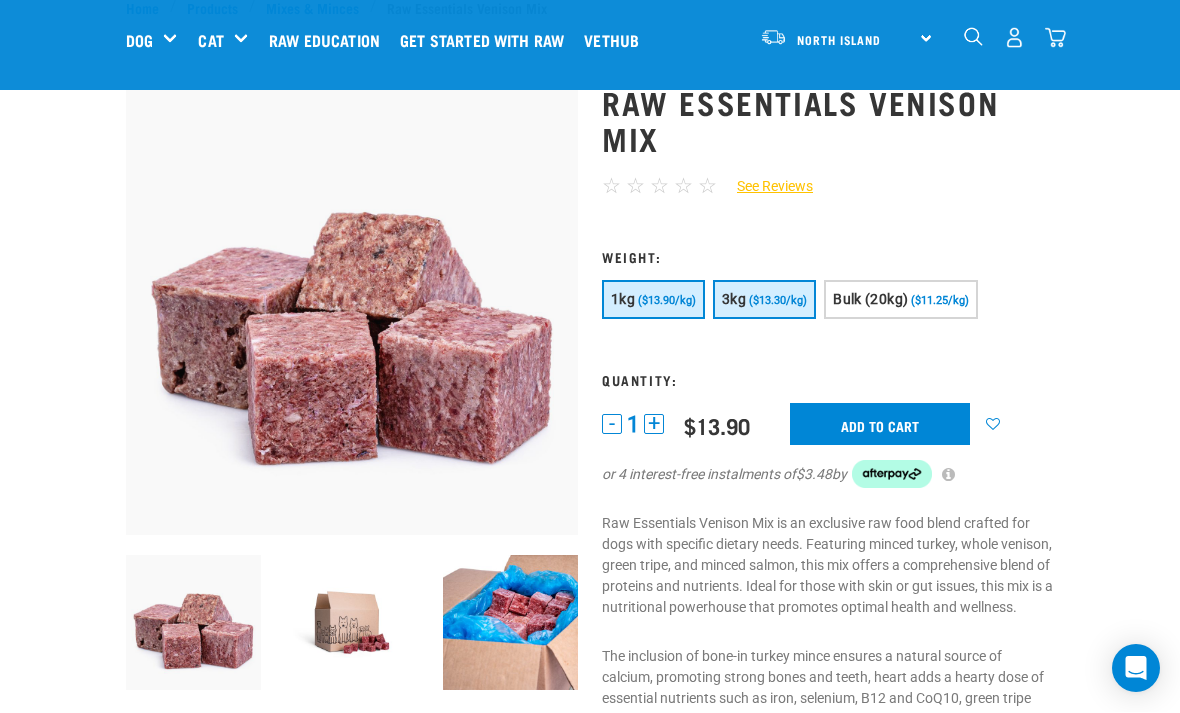 click on "3kg
($13.30/kg)" at bounding box center (764, 300) 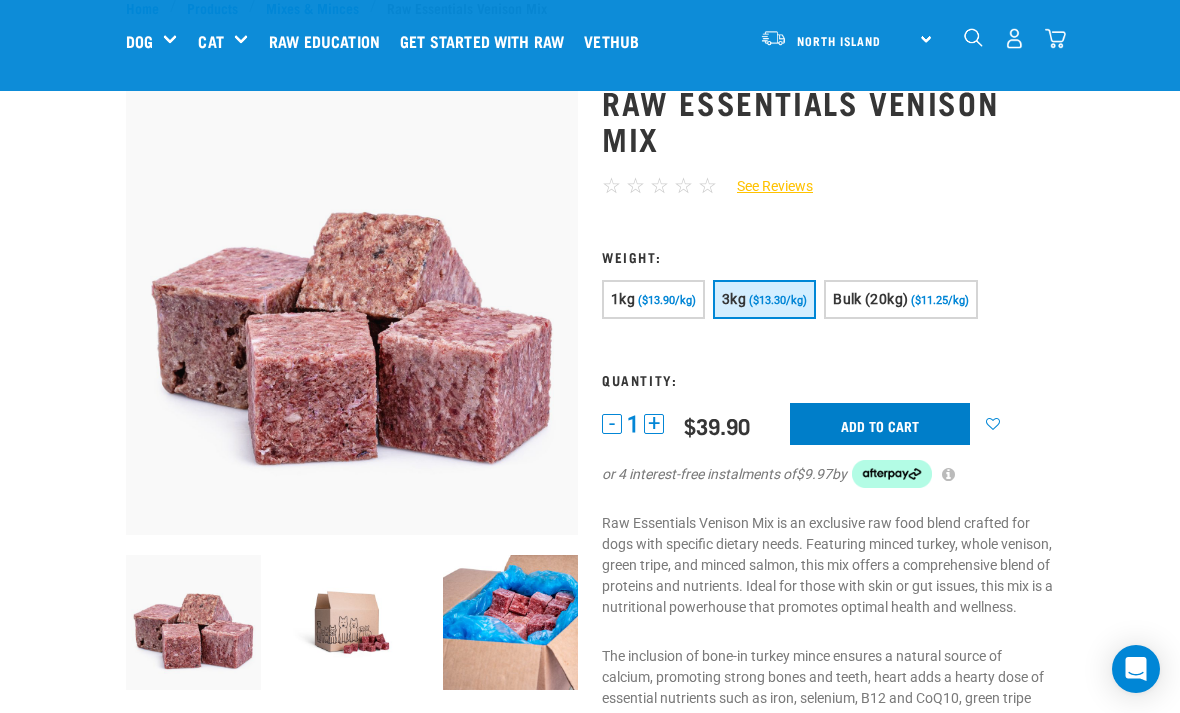 click on "Add to cart" at bounding box center (880, 424) 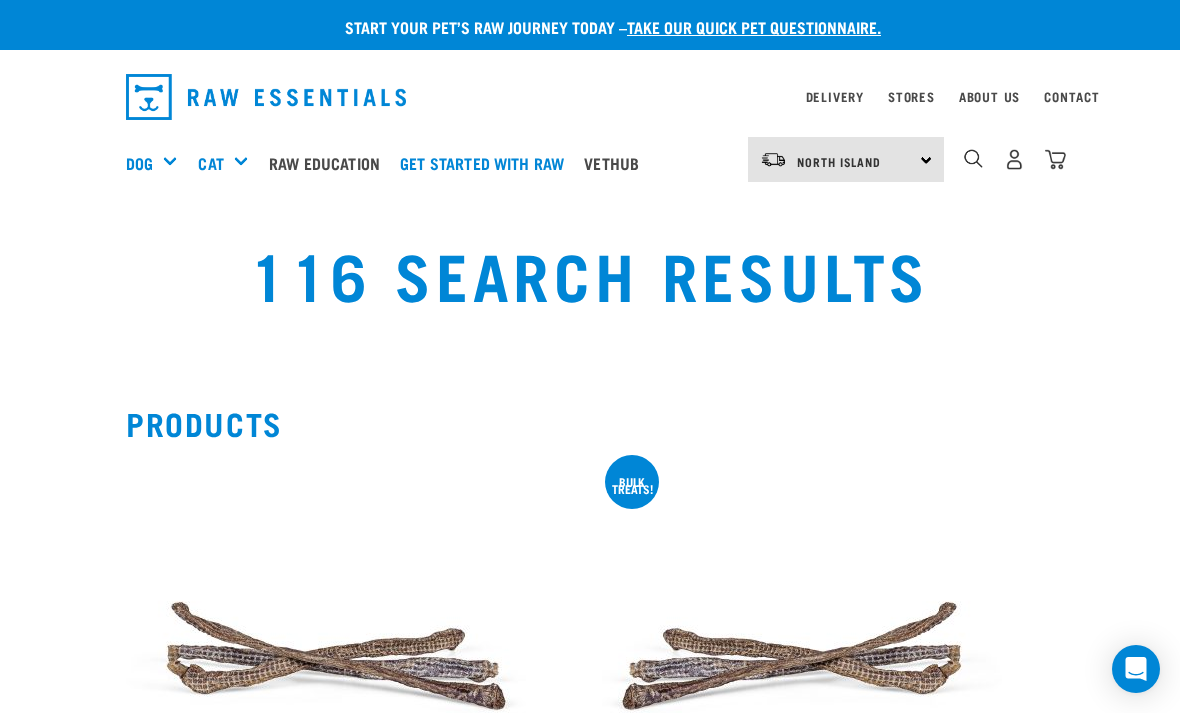 scroll, scrollTop: 6382, scrollLeft: 0, axis: vertical 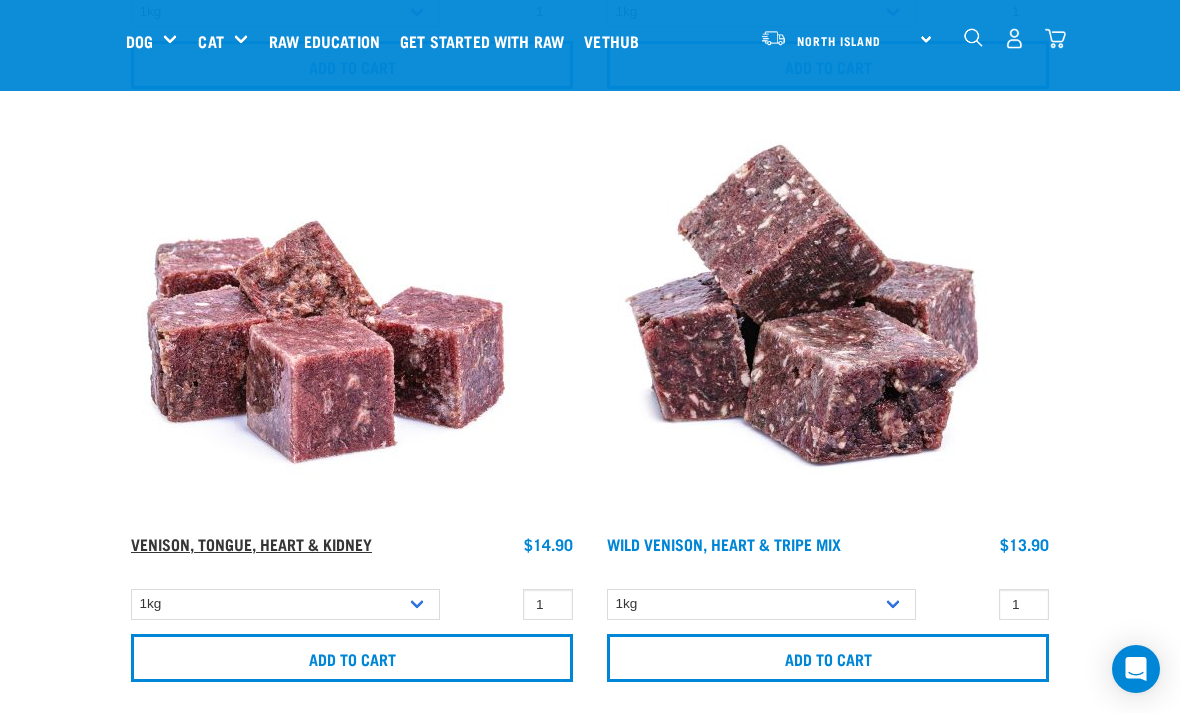 click on "Venison, Tongue, Heart & Kidney" at bounding box center (251, 543) 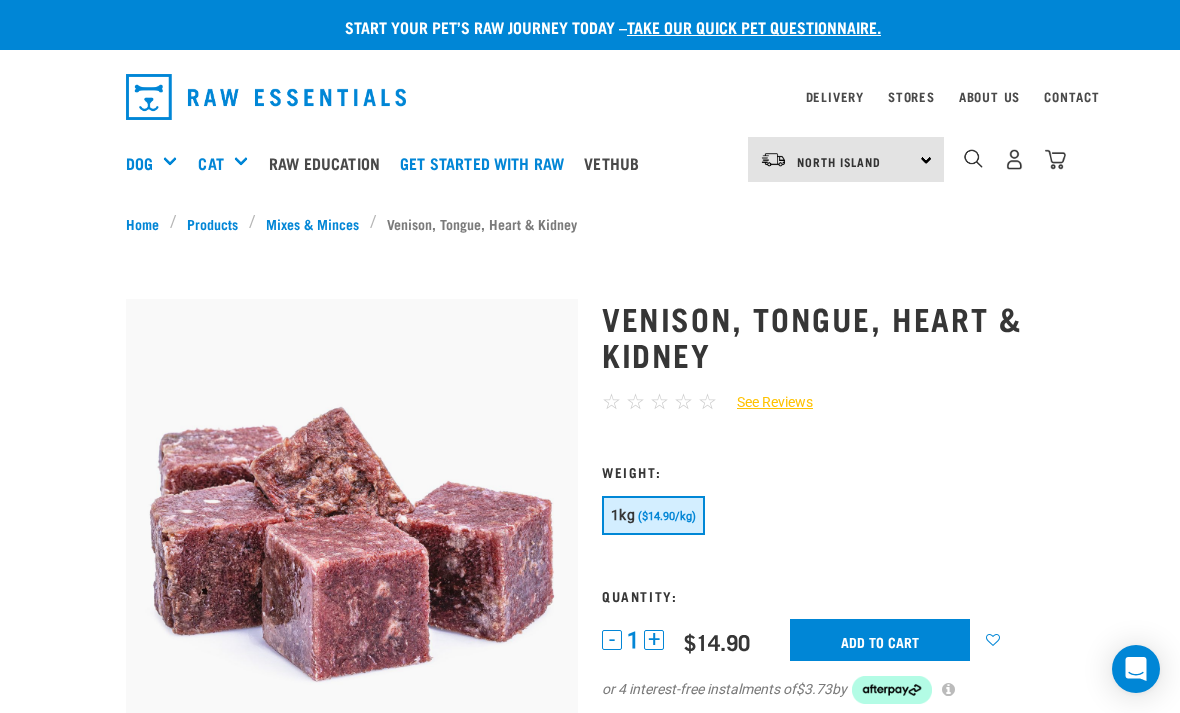 scroll, scrollTop: 0, scrollLeft: 0, axis: both 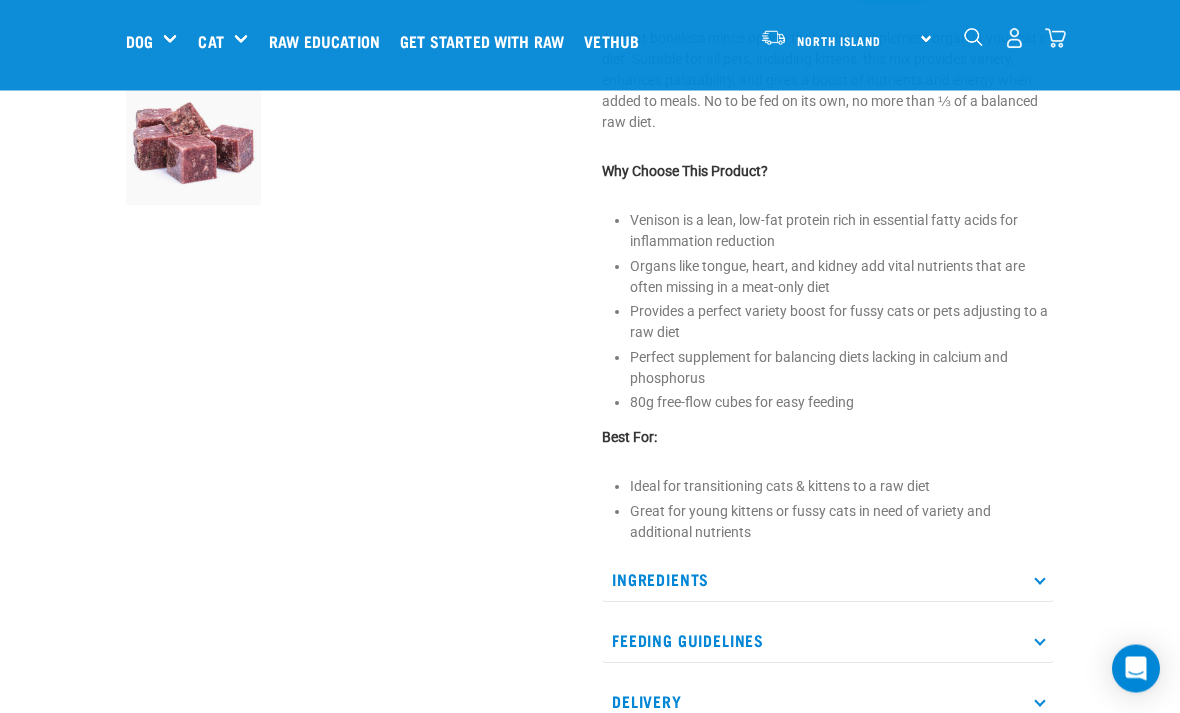 click on "Ingredients" at bounding box center (828, 580) 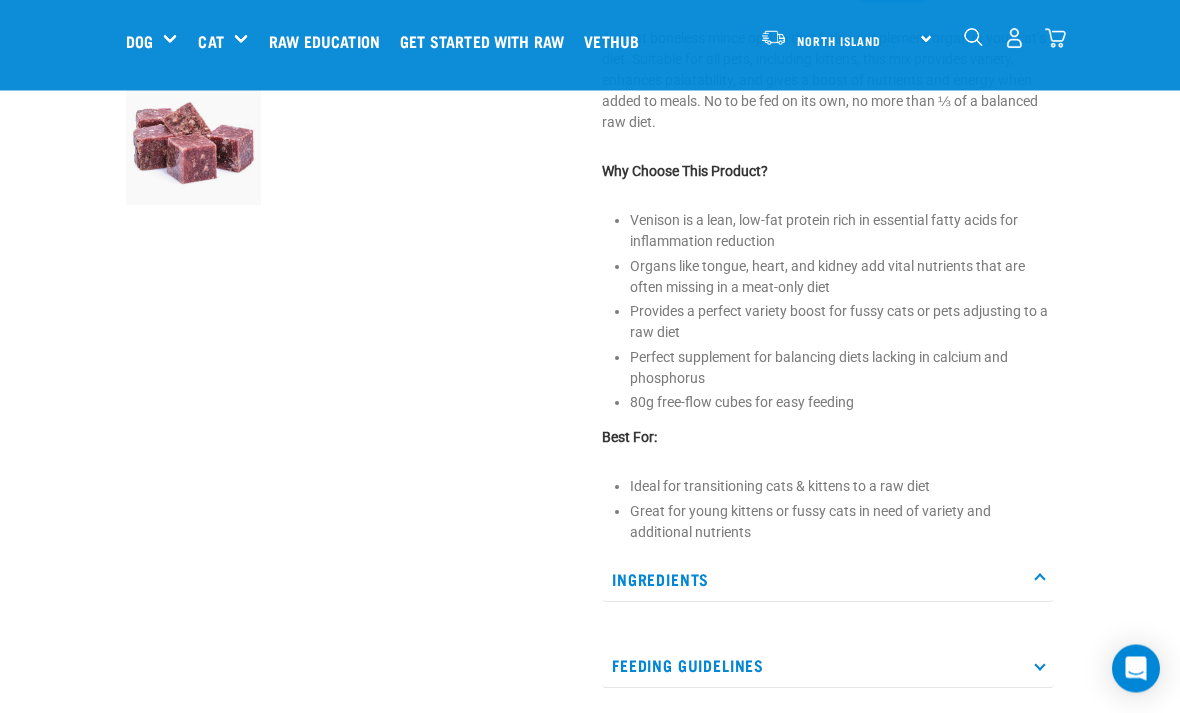 scroll, scrollTop: 548, scrollLeft: 0, axis: vertical 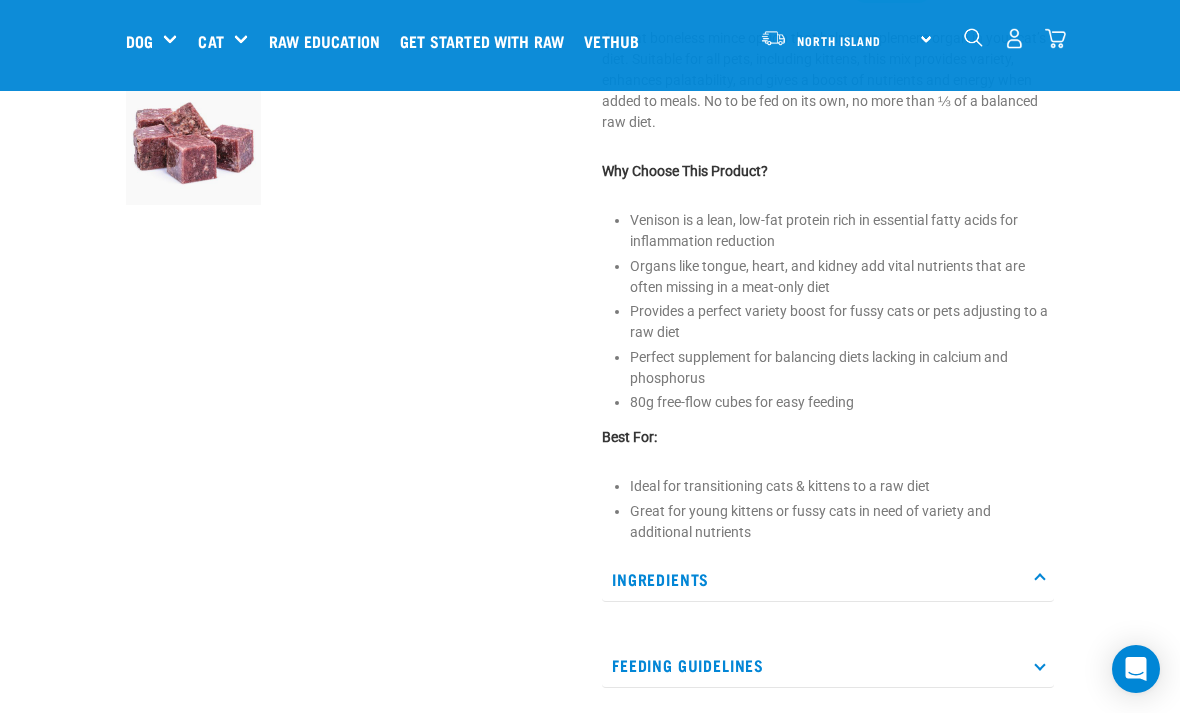 click on "Ingredients" at bounding box center [828, 579] 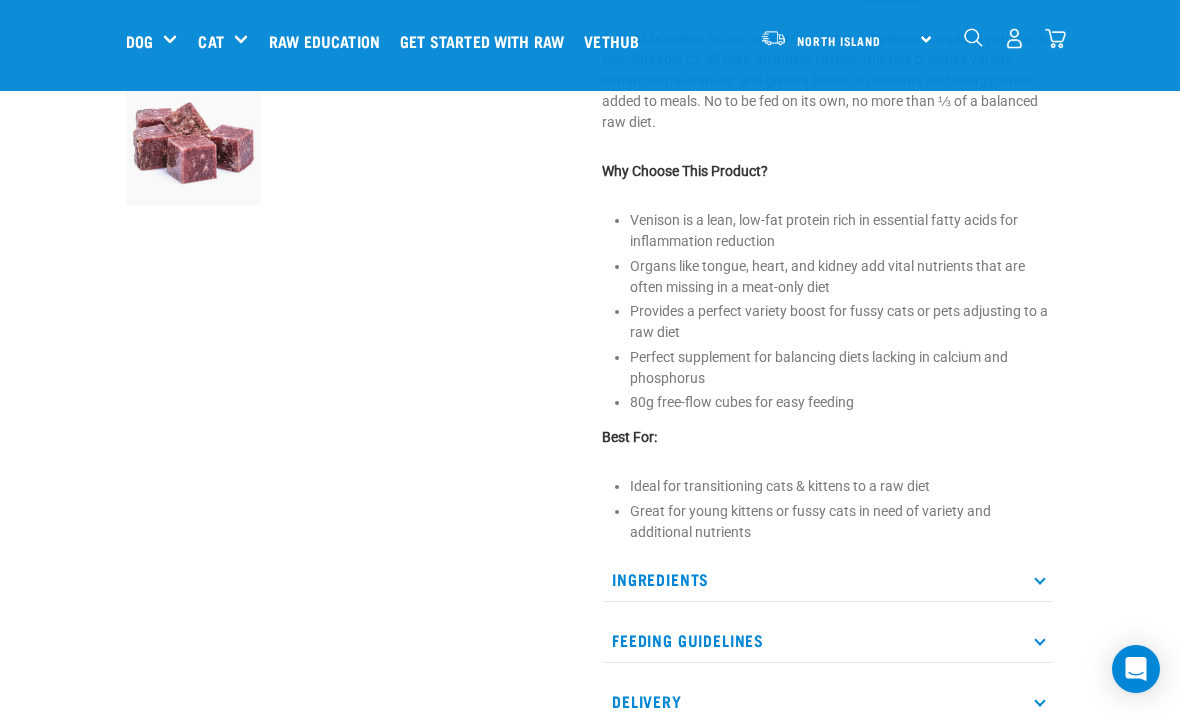 click on "Ingredients" at bounding box center (828, 579) 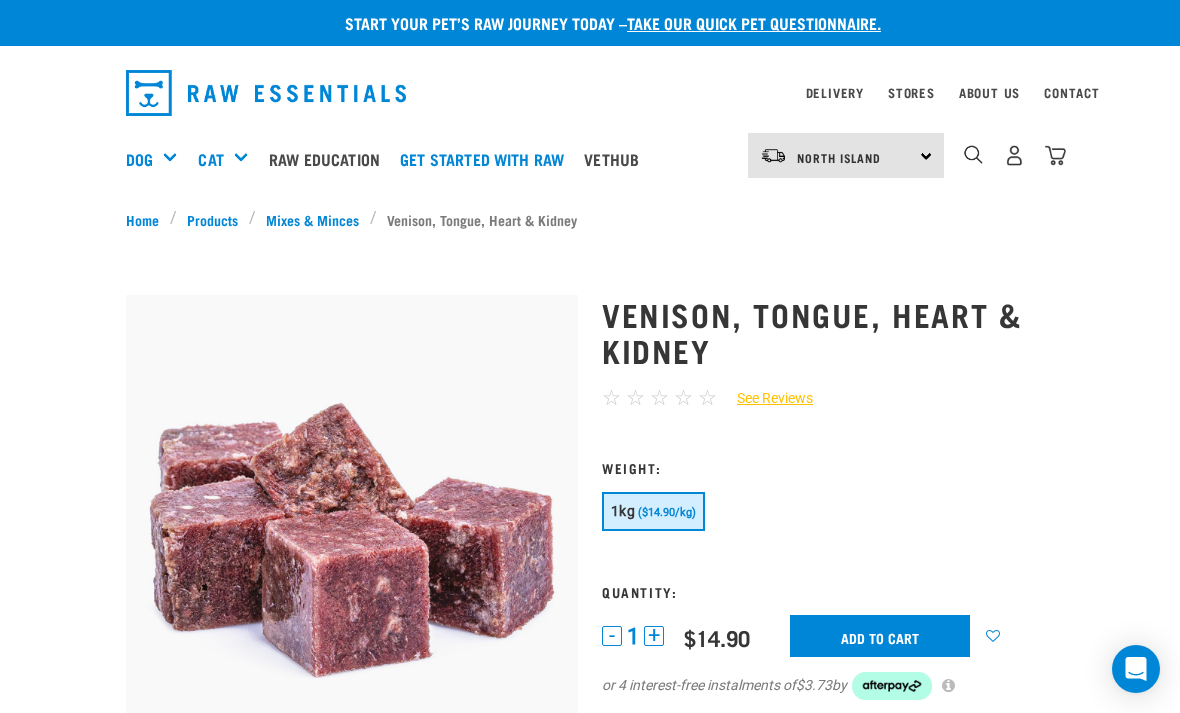 scroll, scrollTop: 0, scrollLeft: 0, axis: both 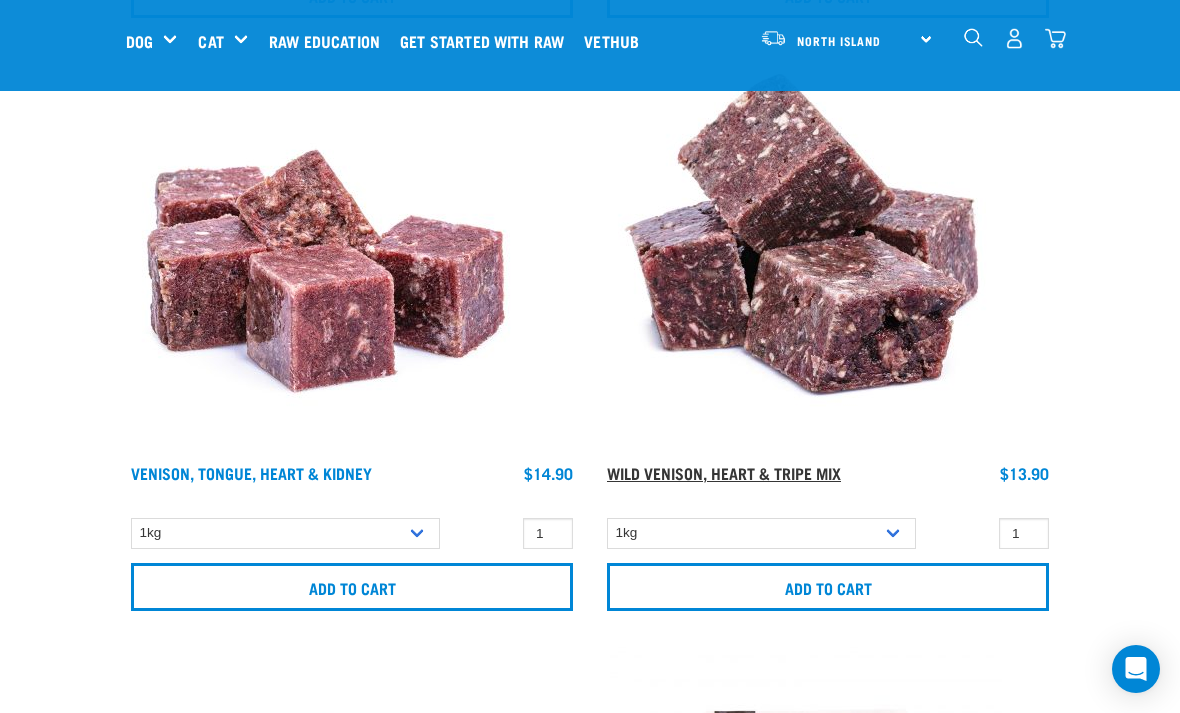 click on "Wild Venison, Heart & Tripe Mix" at bounding box center (724, 472) 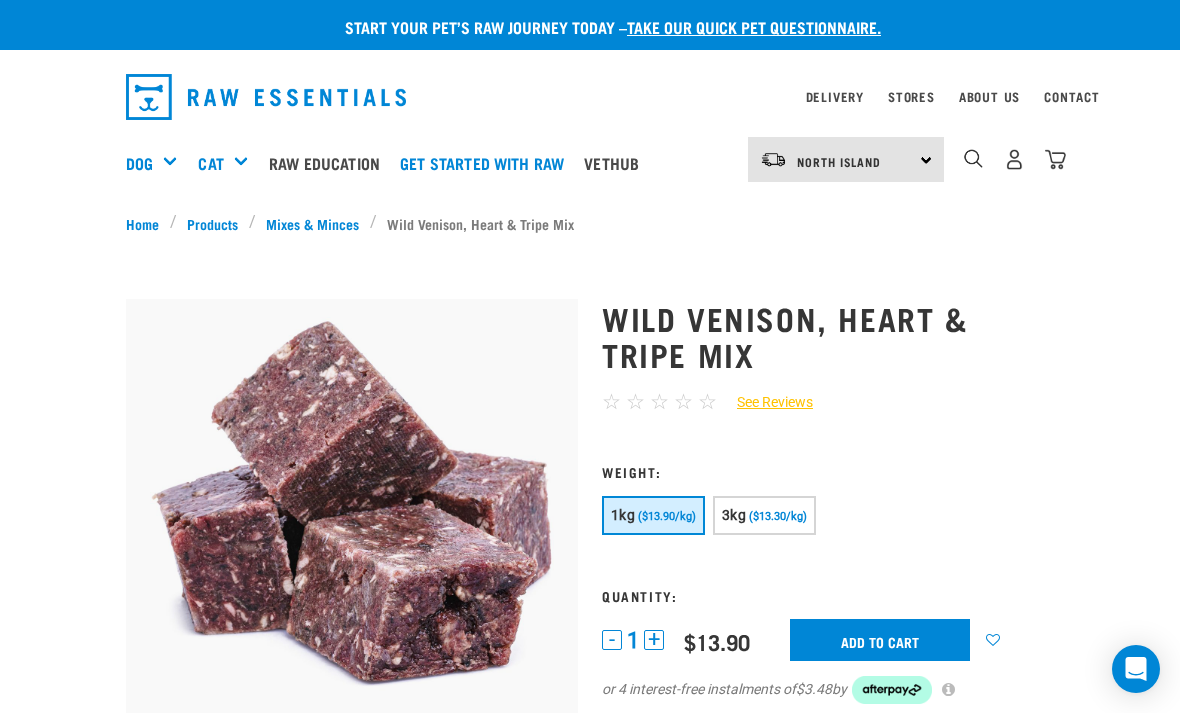 scroll, scrollTop: 0, scrollLeft: 0, axis: both 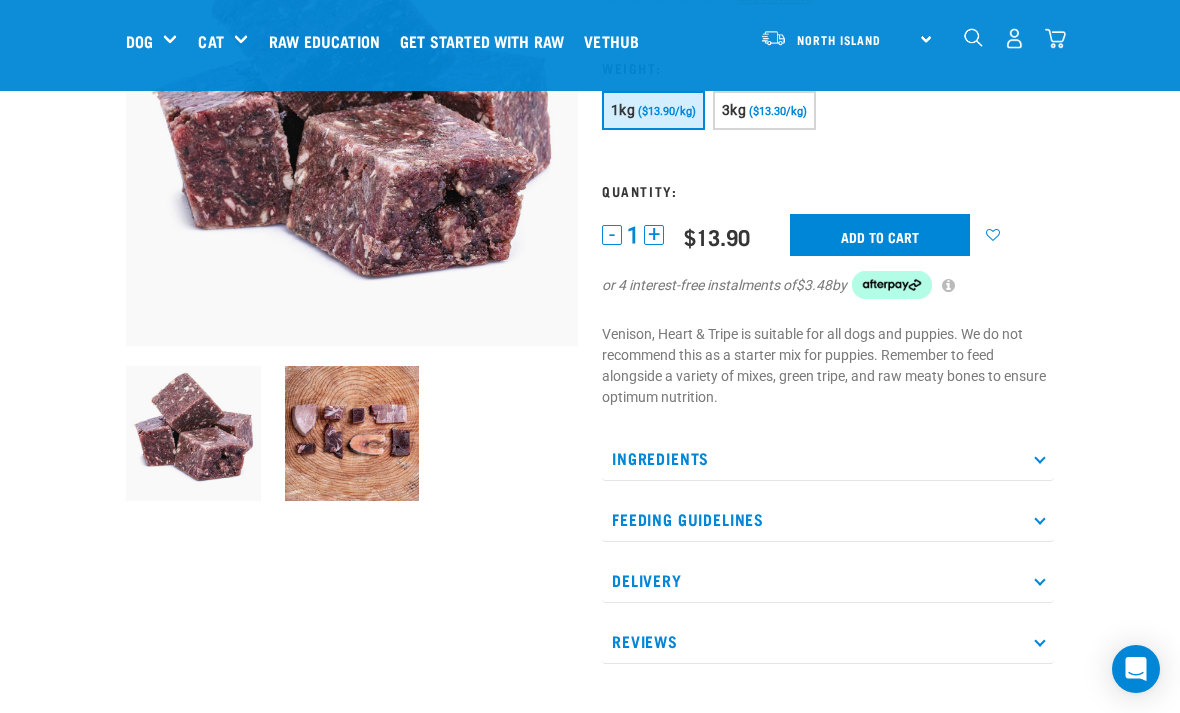 click on "Ingredients" at bounding box center [828, 458] 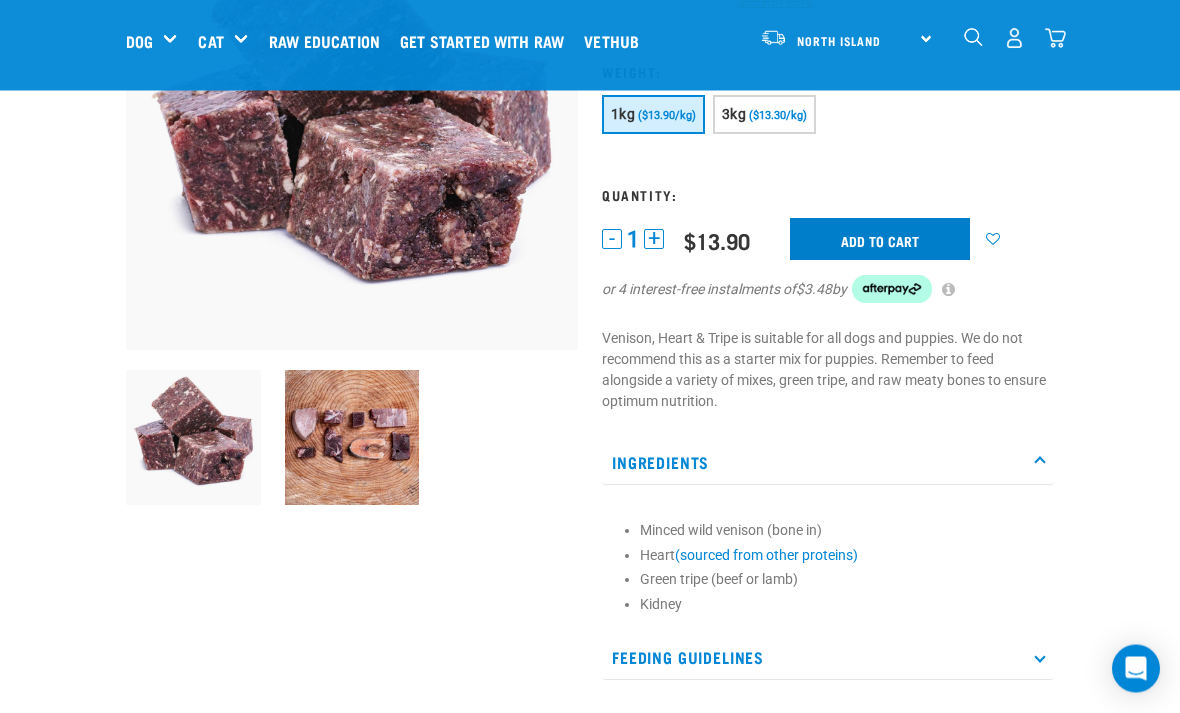 click on "Add to cart" at bounding box center [880, 240] 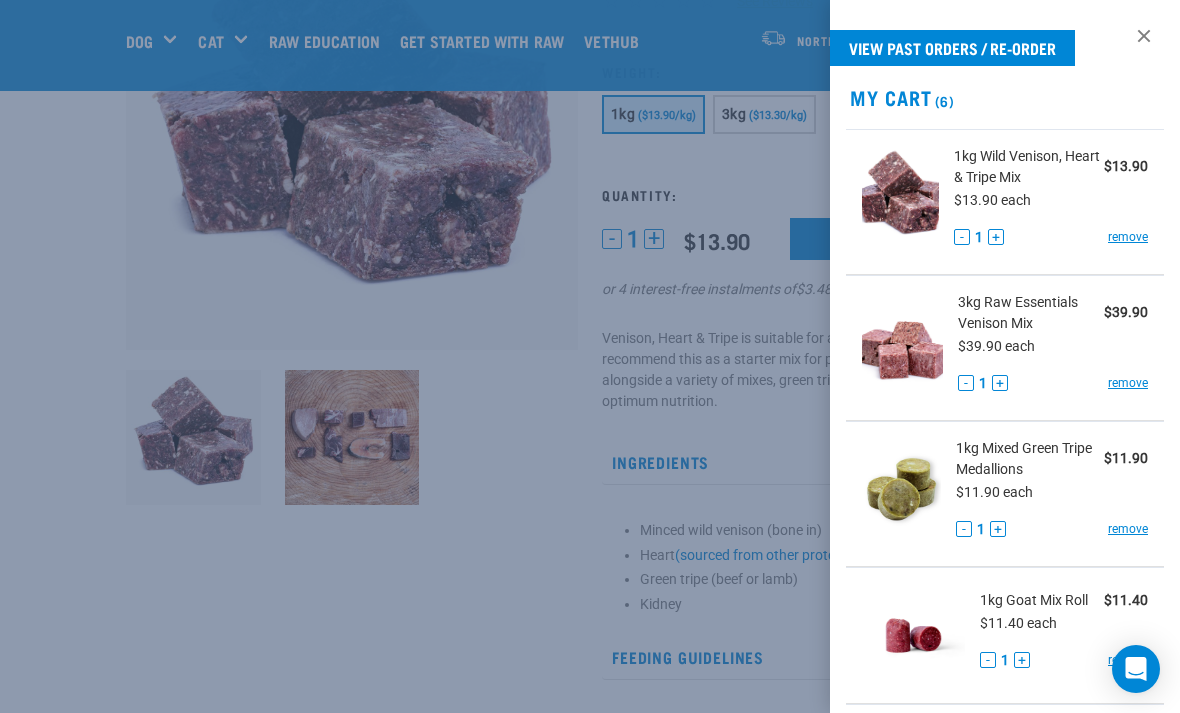 click at bounding box center (590, 356) 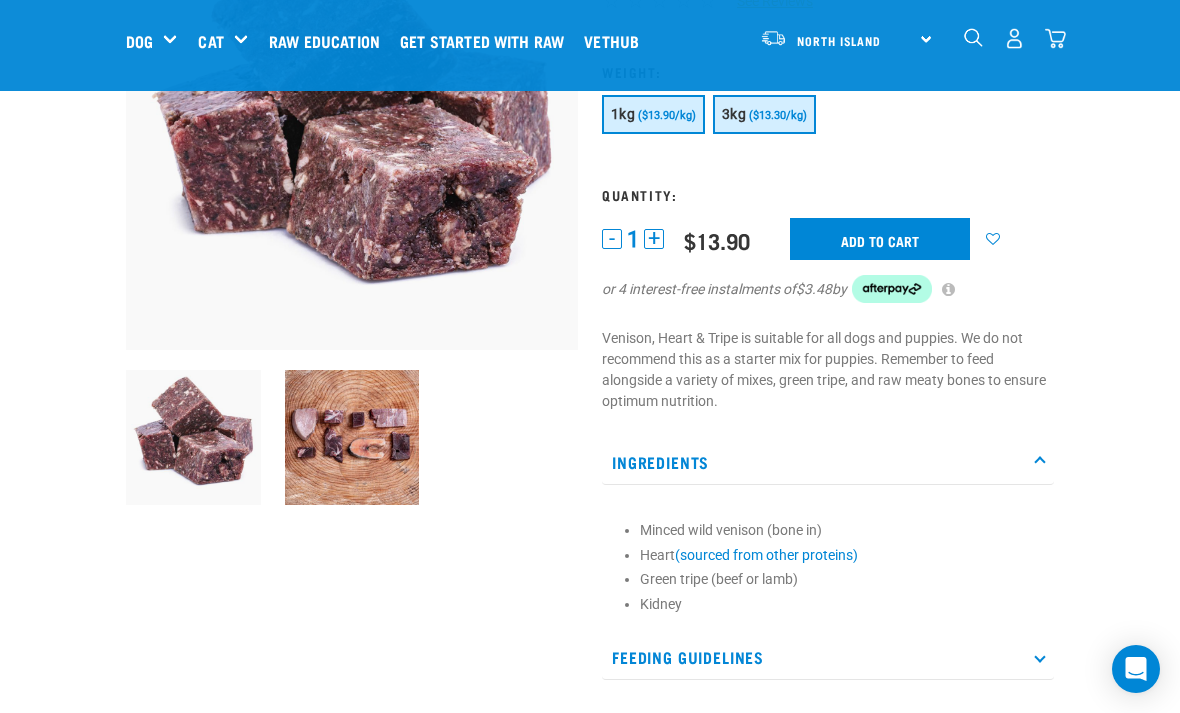 click on "3kg
($13.30/kg)" at bounding box center [764, 114] 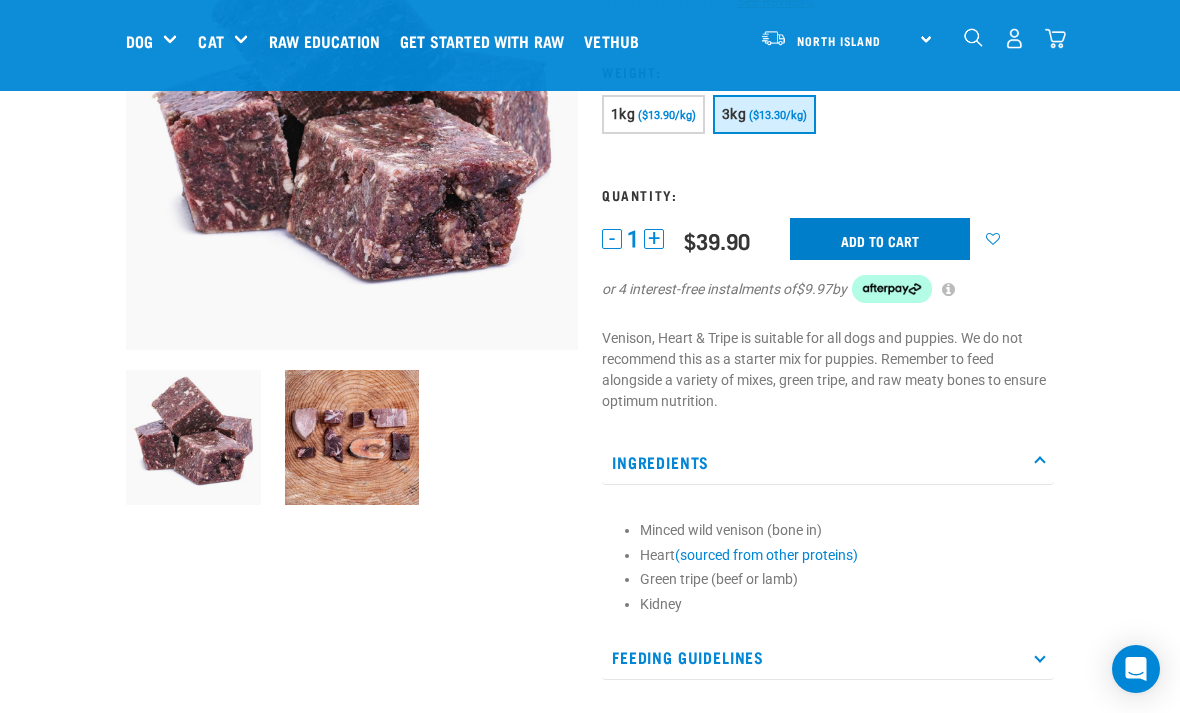 click on "Add to cart" at bounding box center (880, 239) 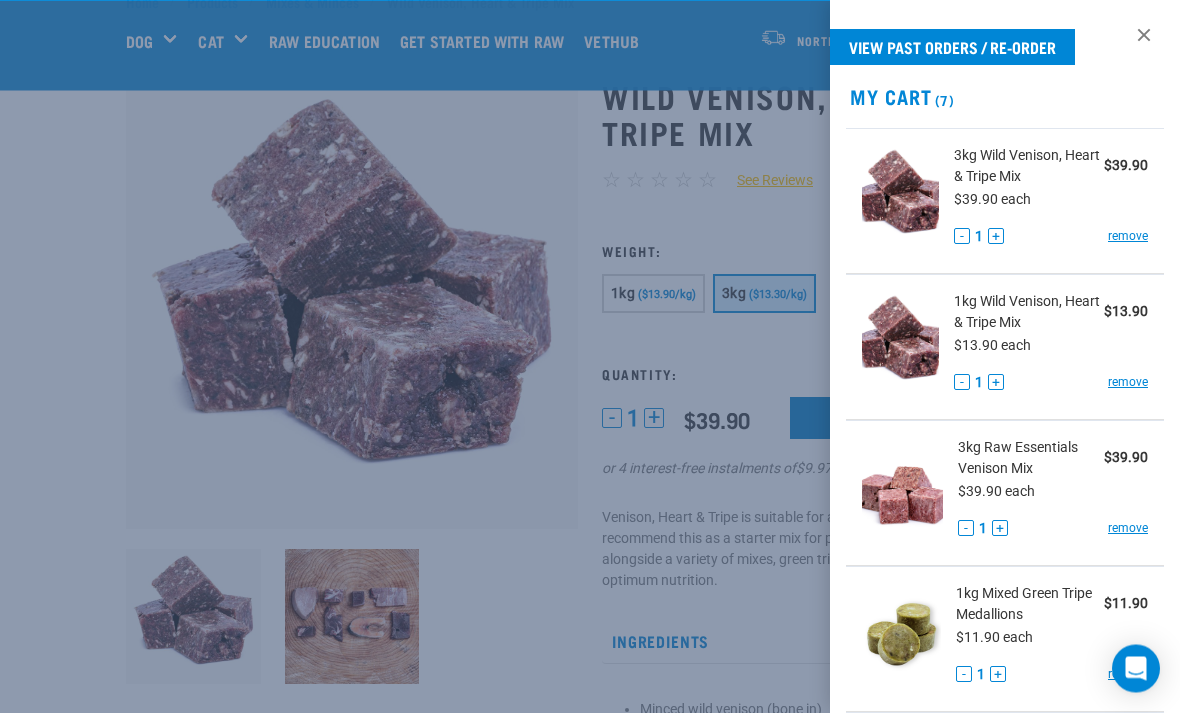 scroll, scrollTop: 0, scrollLeft: 0, axis: both 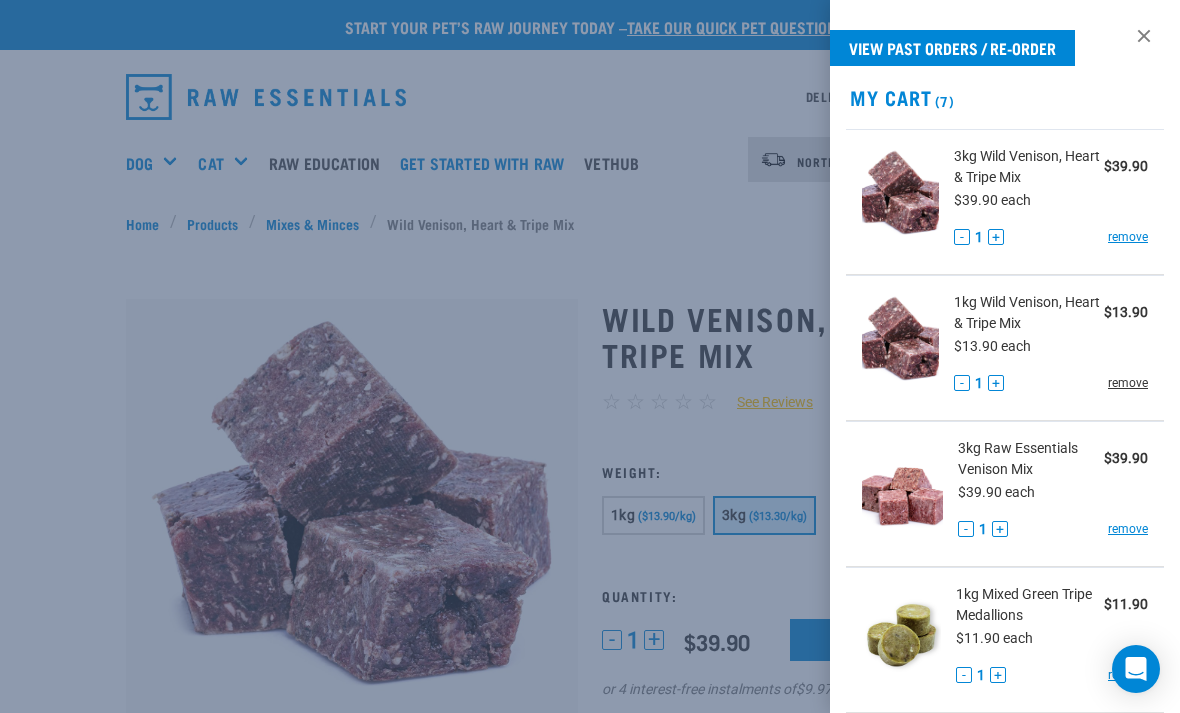click on "remove" at bounding box center [1128, 383] 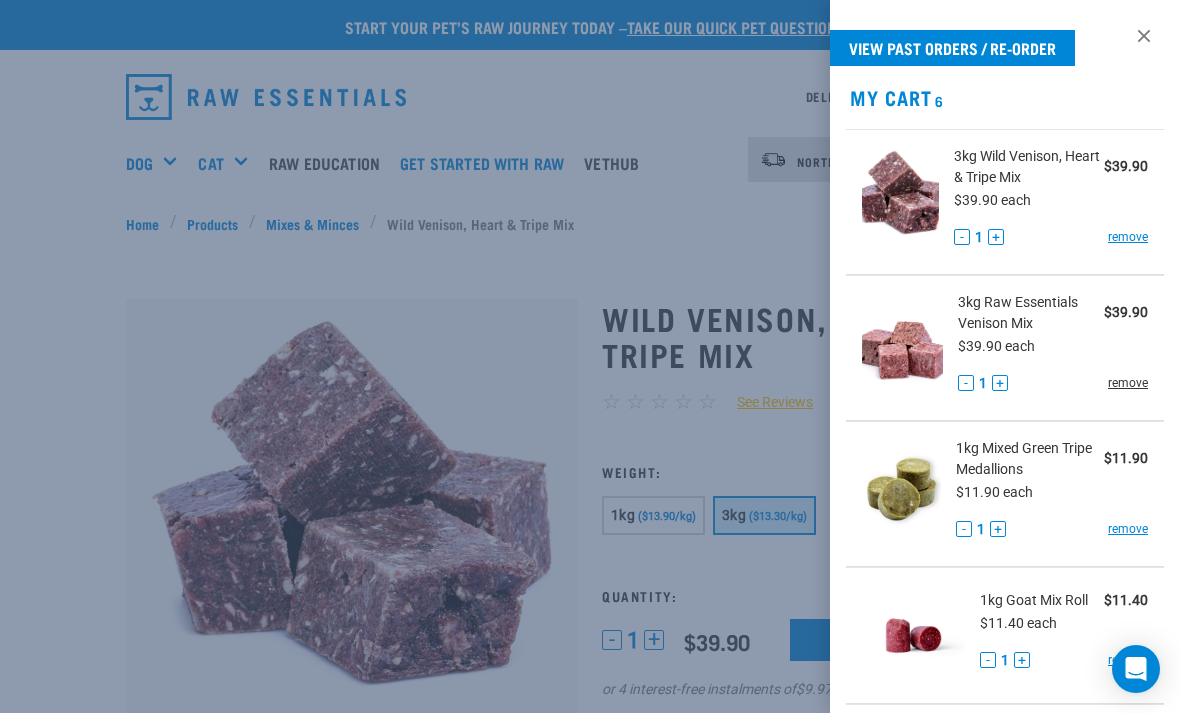 click on "remove" at bounding box center (1128, 383) 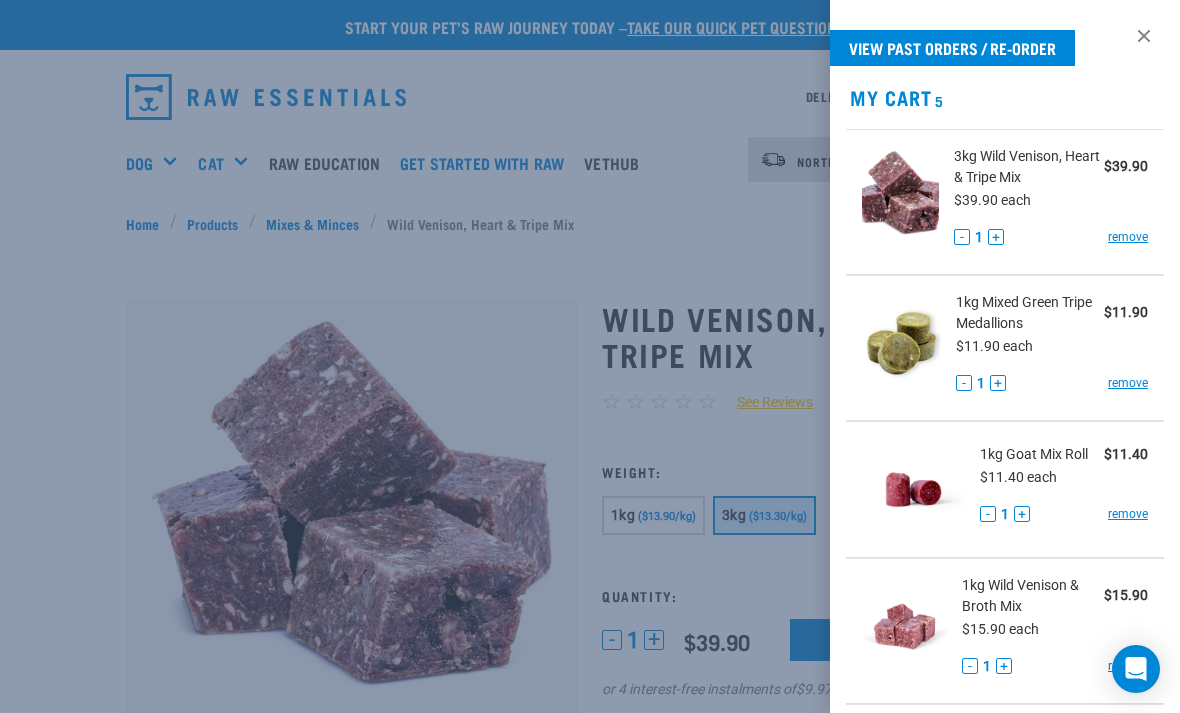 click at bounding box center [590, 356] 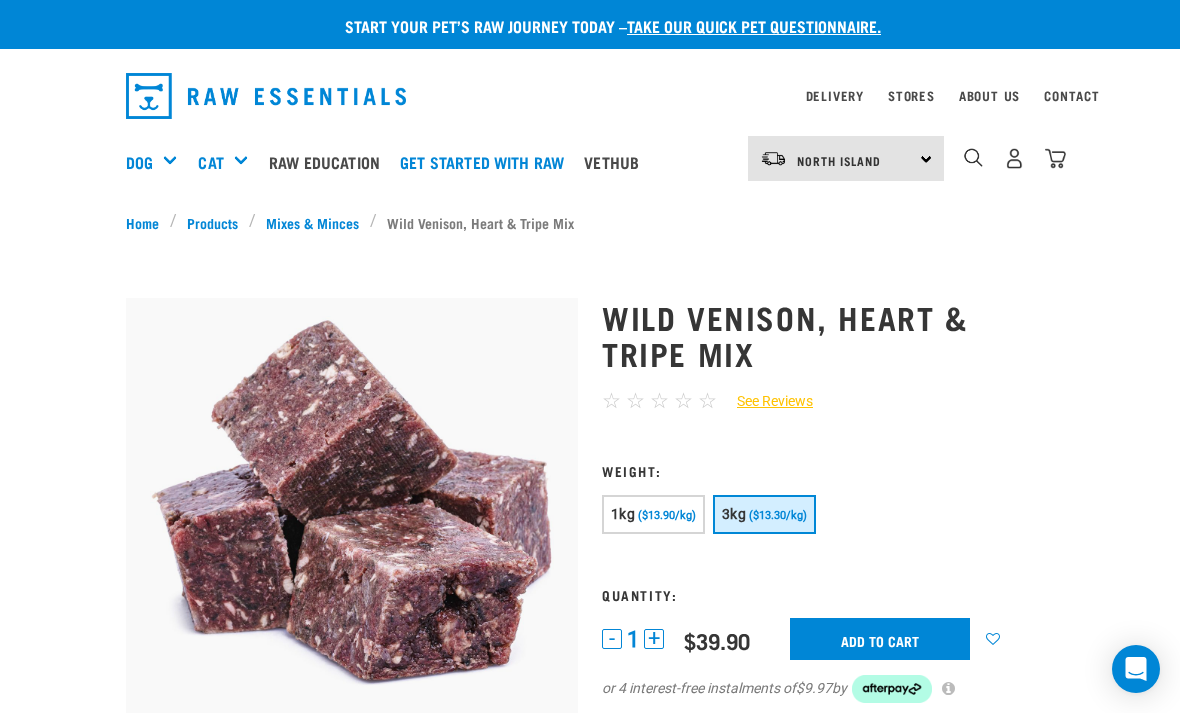 scroll, scrollTop: 0, scrollLeft: 0, axis: both 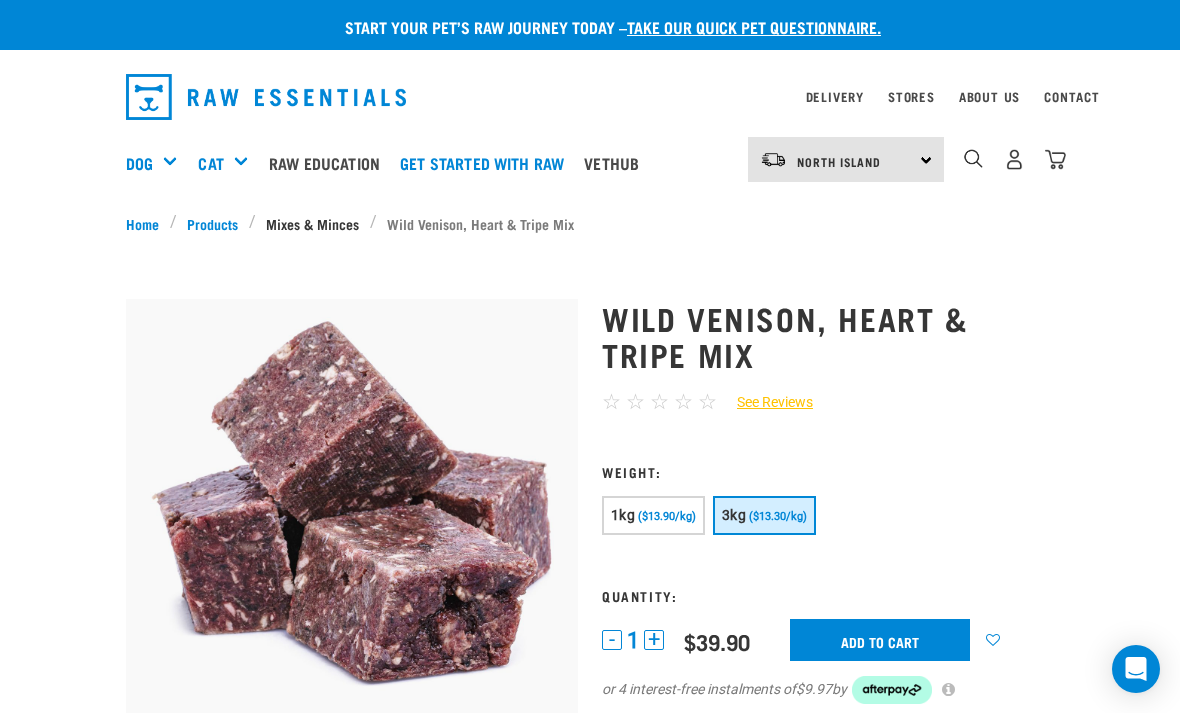 click on "Mixes & Minces" at bounding box center (313, 223) 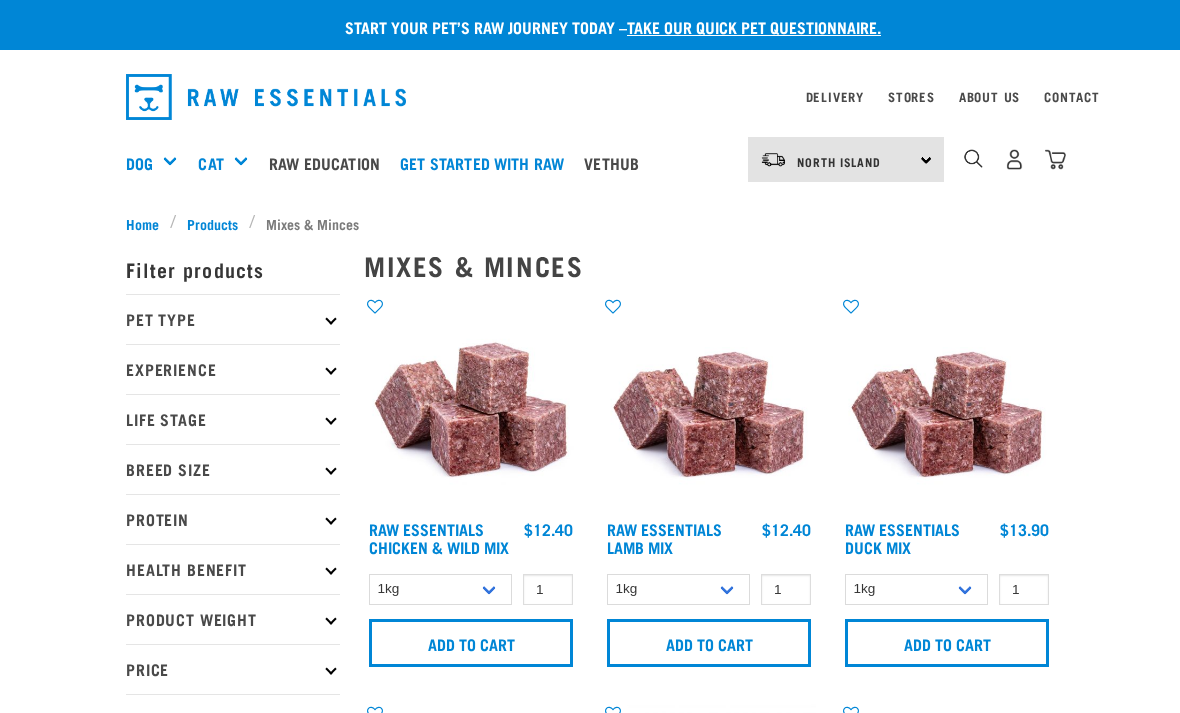 scroll, scrollTop: 0, scrollLeft: 0, axis: both 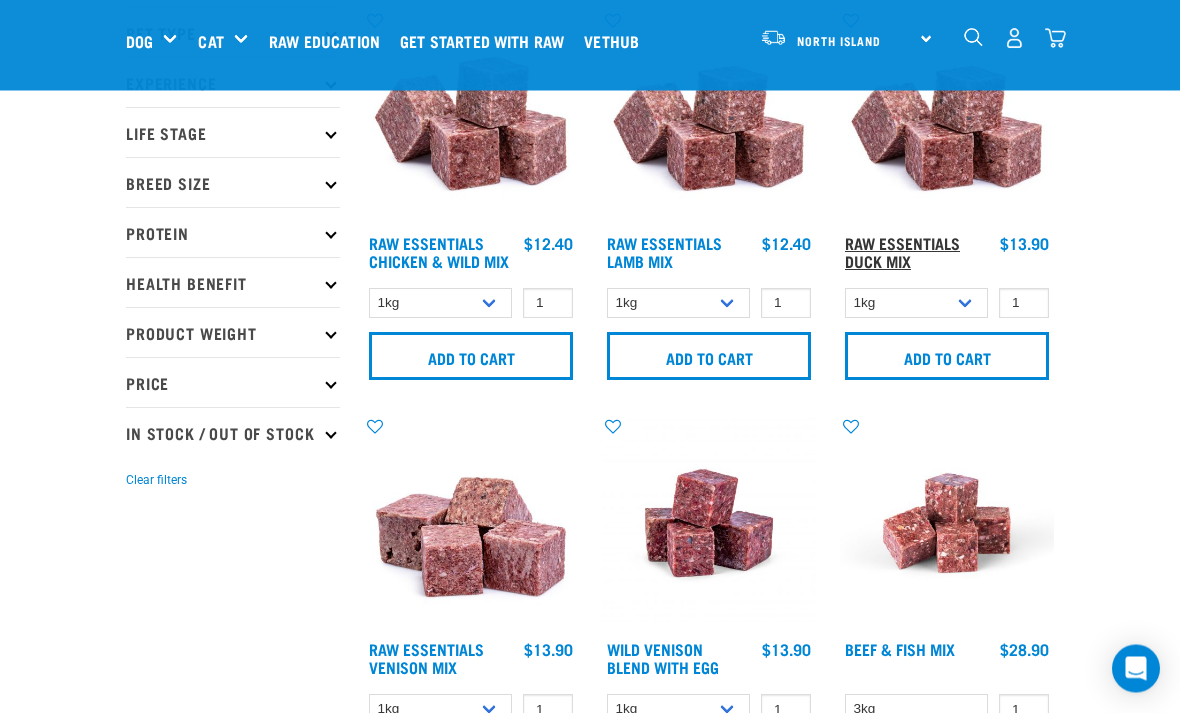 click on "Raw Essentials Duck Mix" at bounding box center (902, 252) 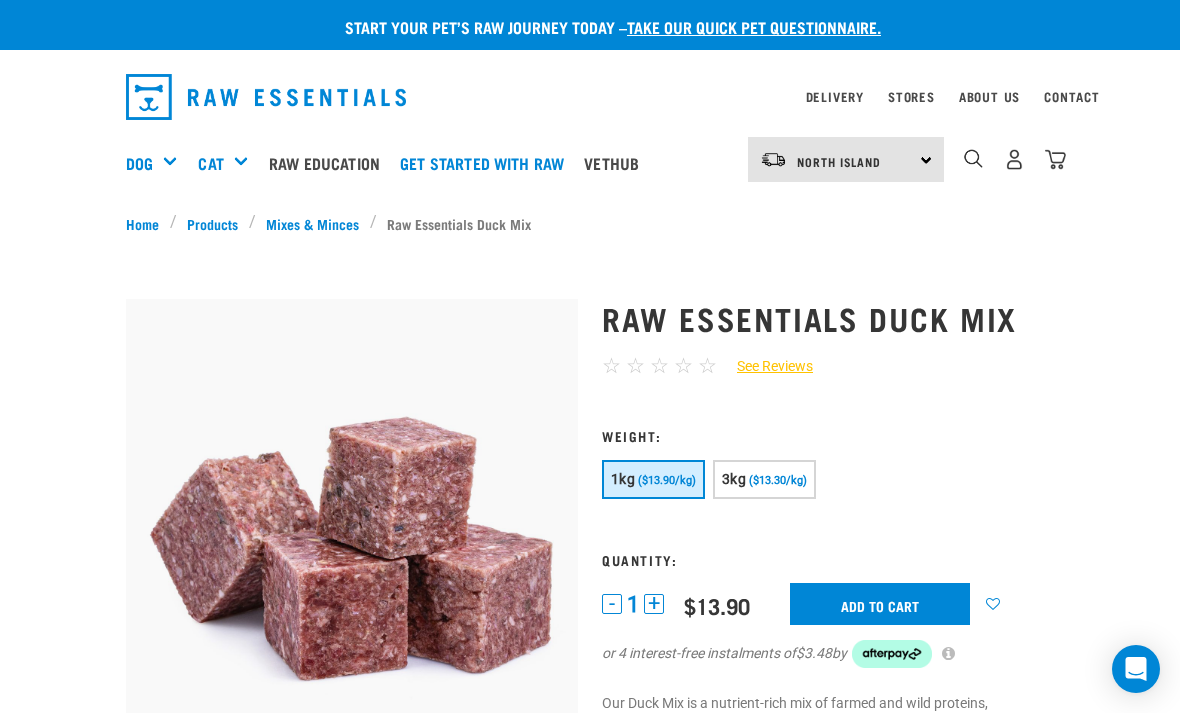 scroll, scrollTop: 0, scrollLeft: 0, axis: both 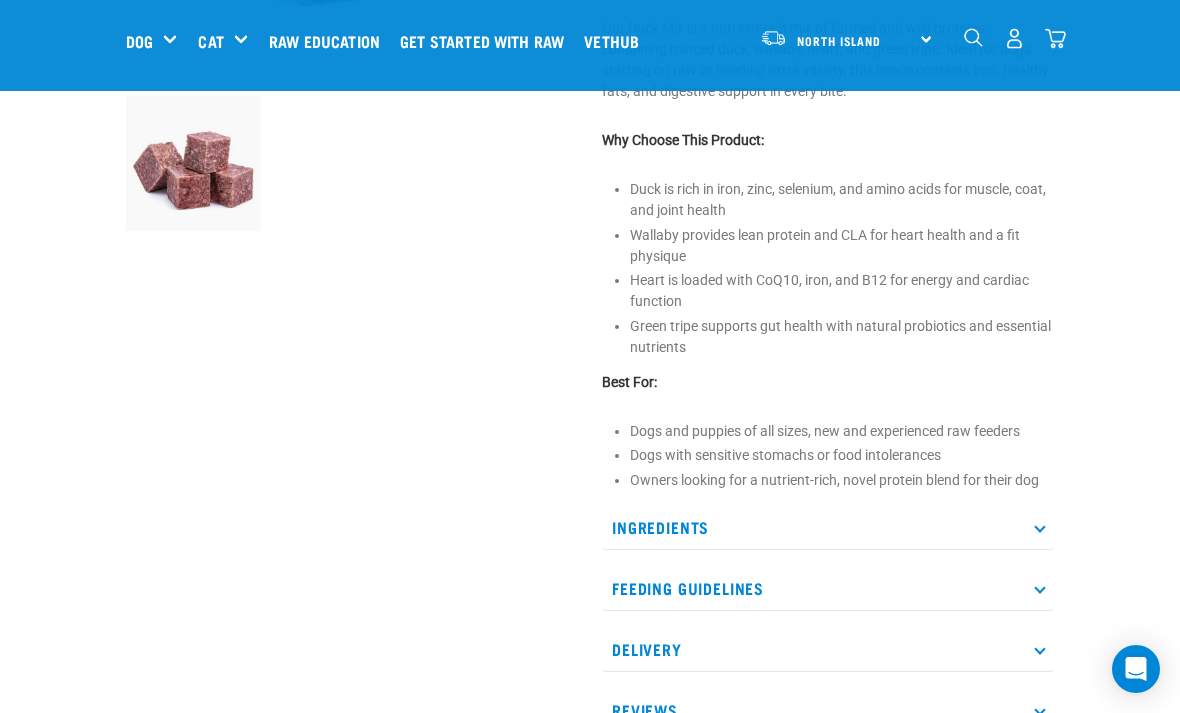 click on "Ingredients" at bounding box center [828, 527] 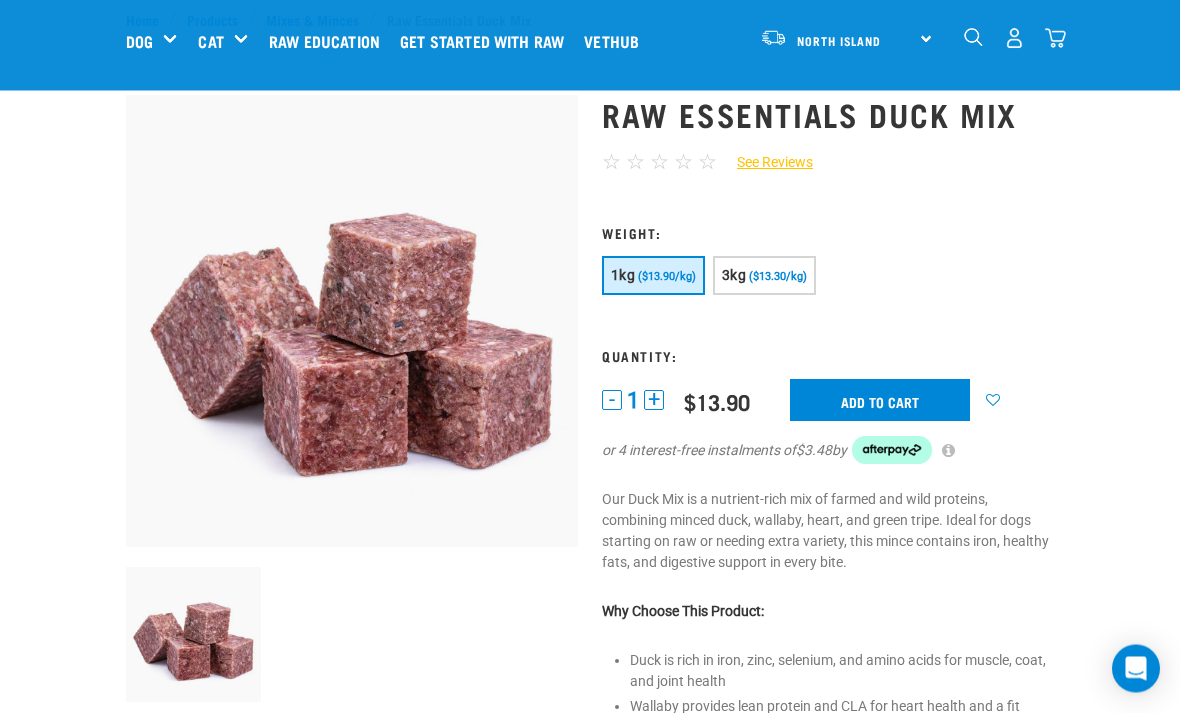 scroll, scrollTop: 0, scrollLeft: 0, axis: both 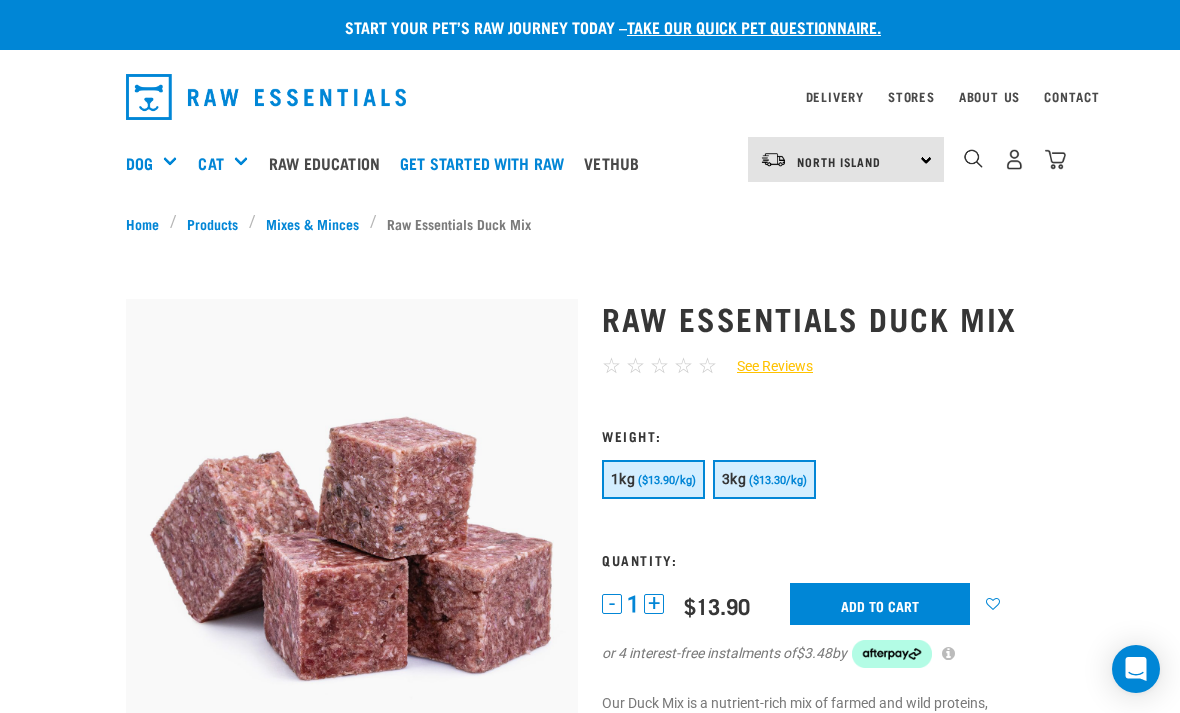 click on "($13.30/kg)" at bounding box center [778, 480] 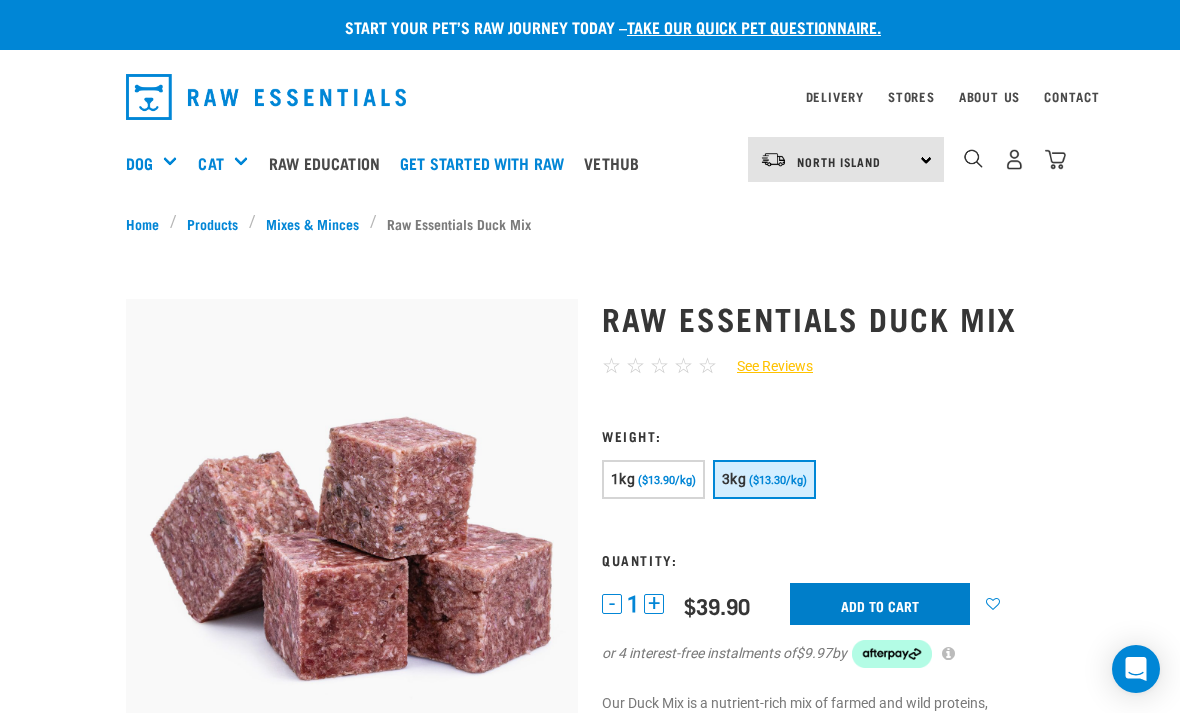 click on "Add to cart" at bounding box center [880, 604] 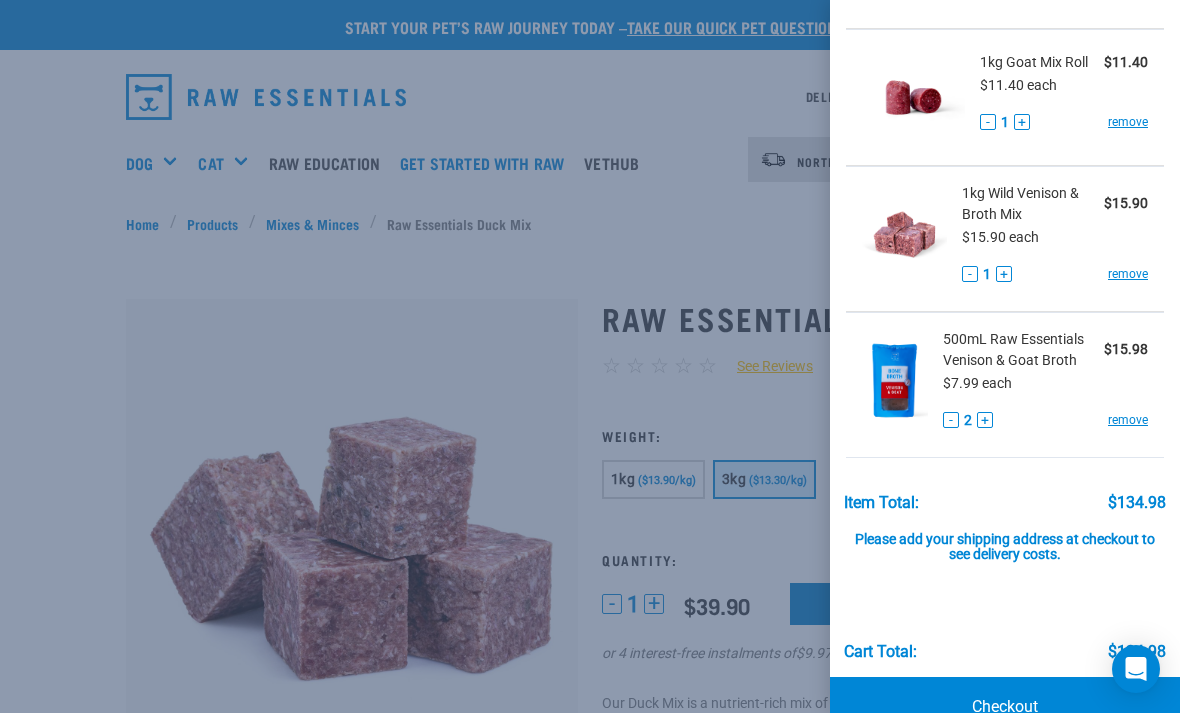 scroll, scrollTop: 509, scrollLeft: 0, axis: vertical 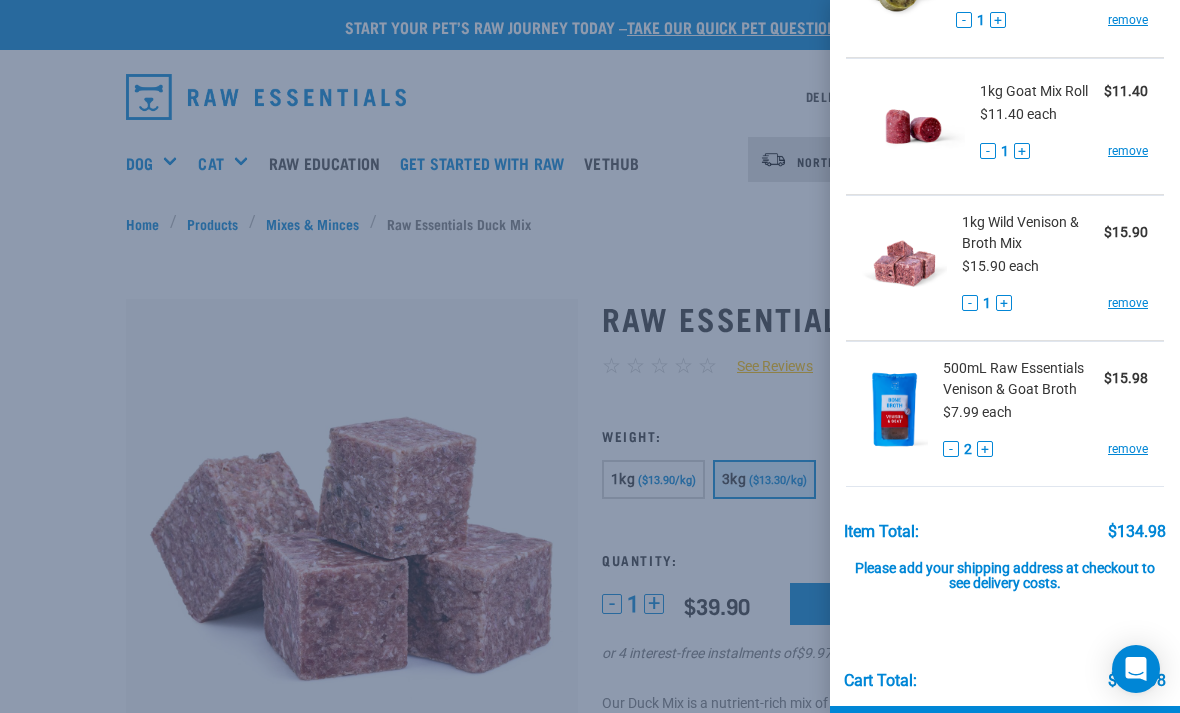 click on "+" at bounding box center [985, 449] 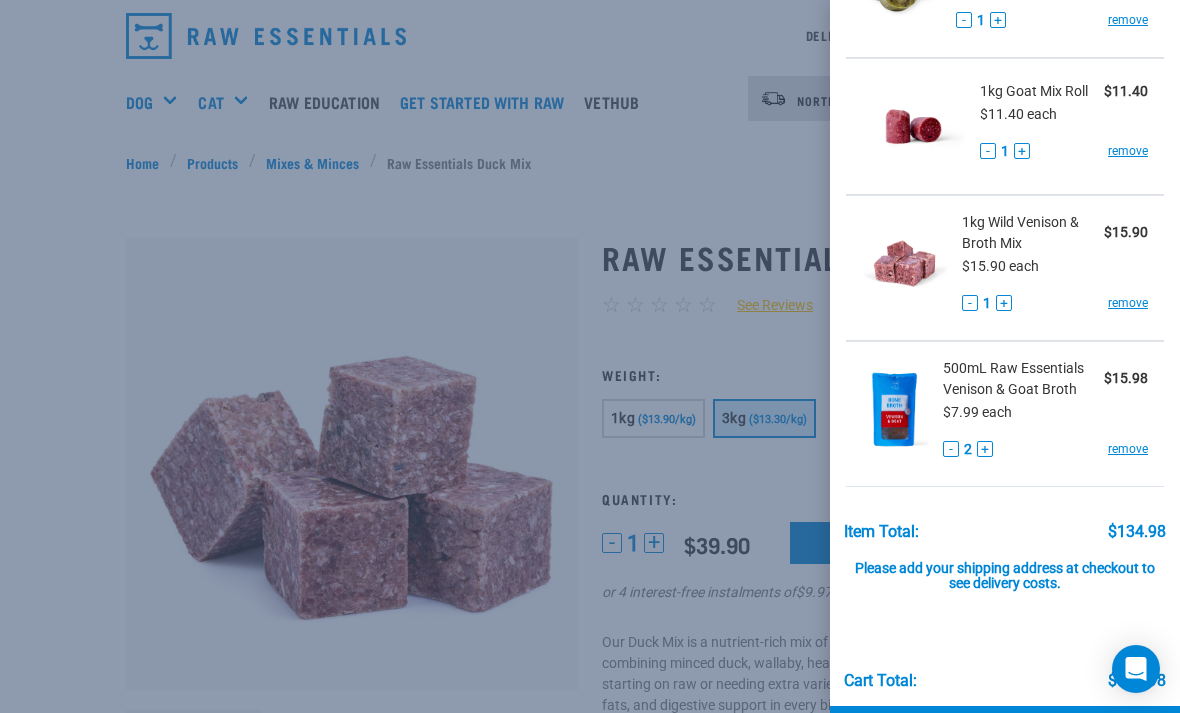 scroll, scrollTop: 62, scrollLeft: 0, axis: vertical 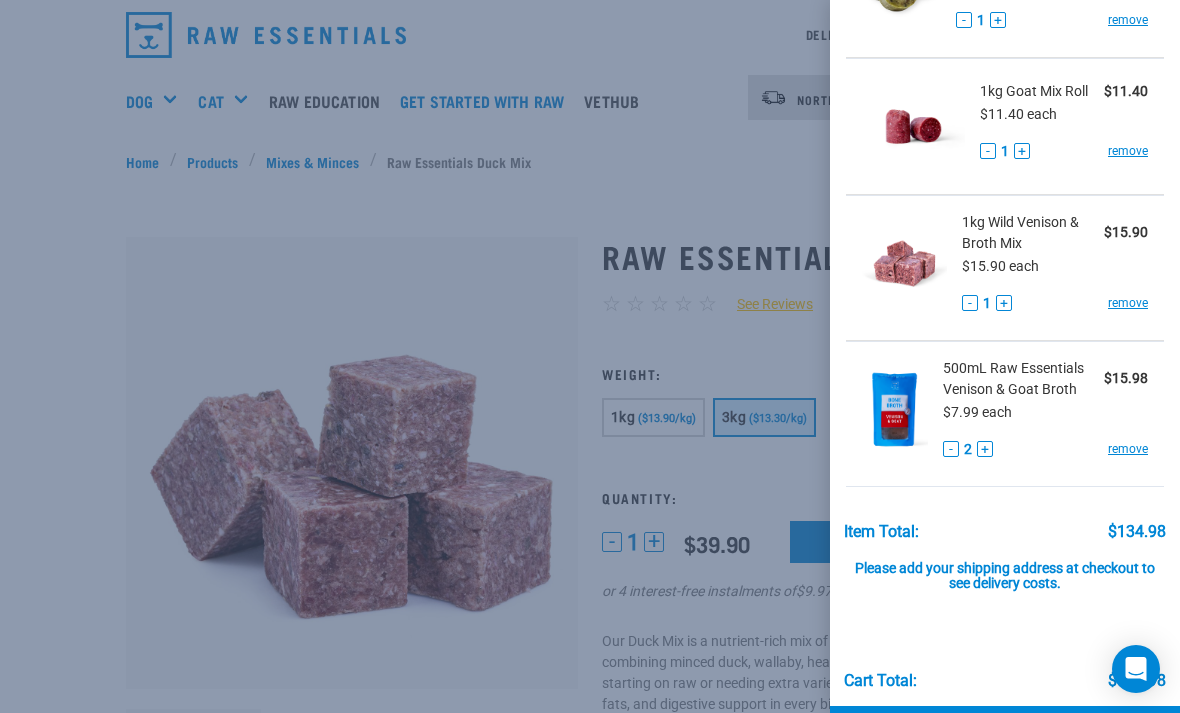 click on "View past orders / re-order
My Cart  (6)
3kg Raw Essentials Duck Mix
$39.90
$39.90 each
-
1
+
remove
- 1 +" at bounding box center [1005, 356] 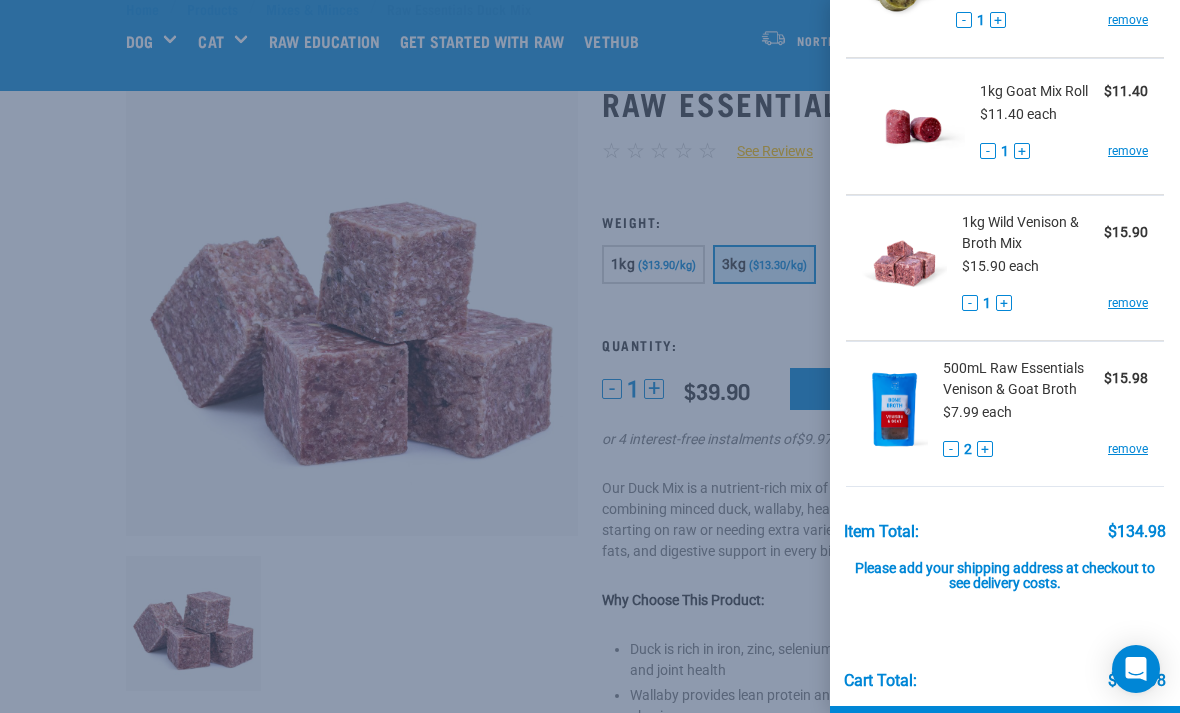 click on "+" at bounding box center [985, 449] 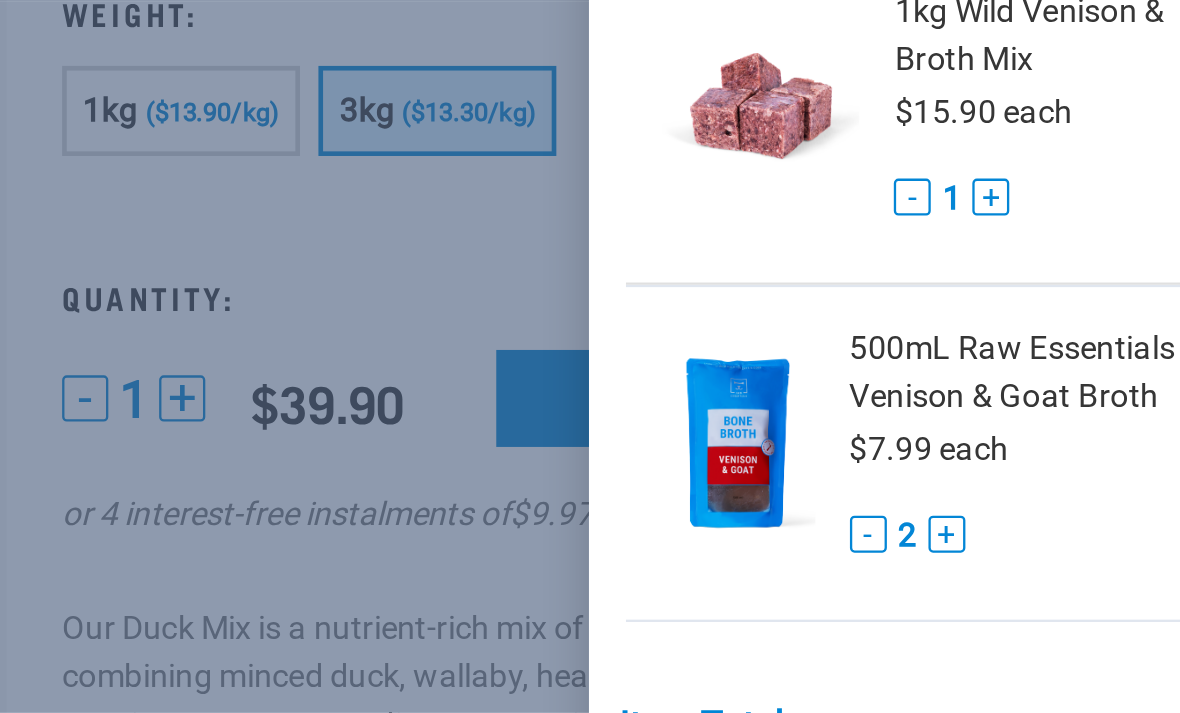 click on "+" at bounding box center (985, 449) 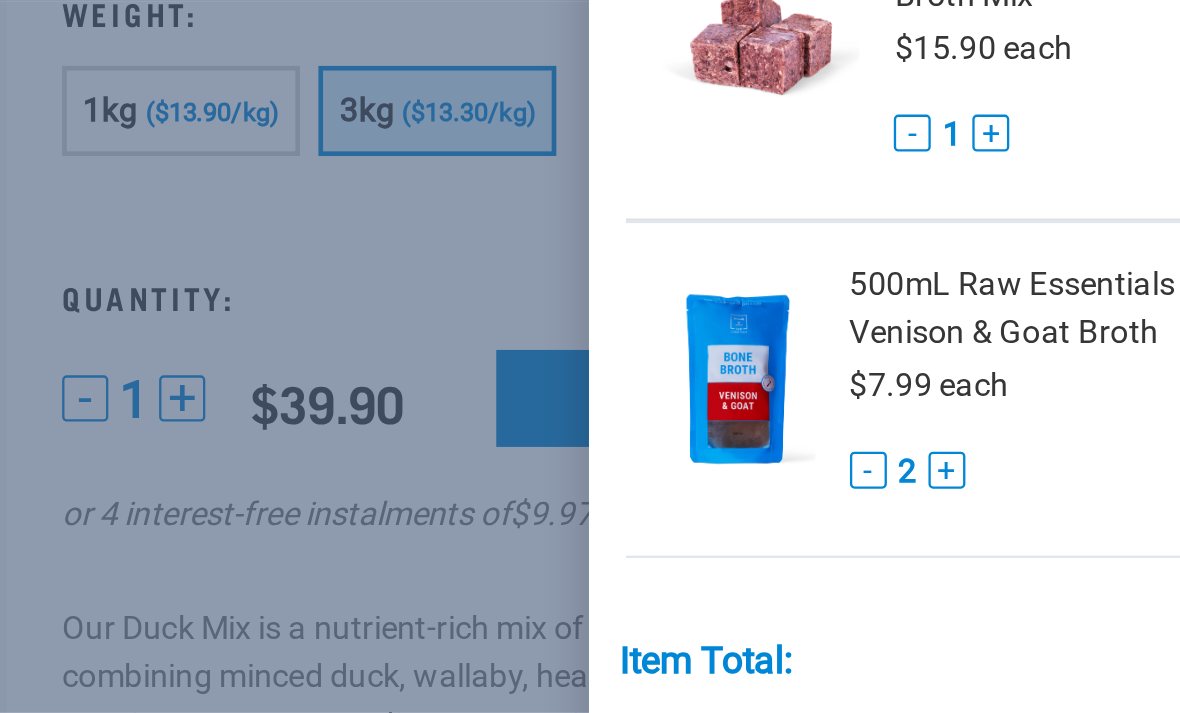 scroll, scrollTop: 539, scrollLeft: 0, axis: vertical 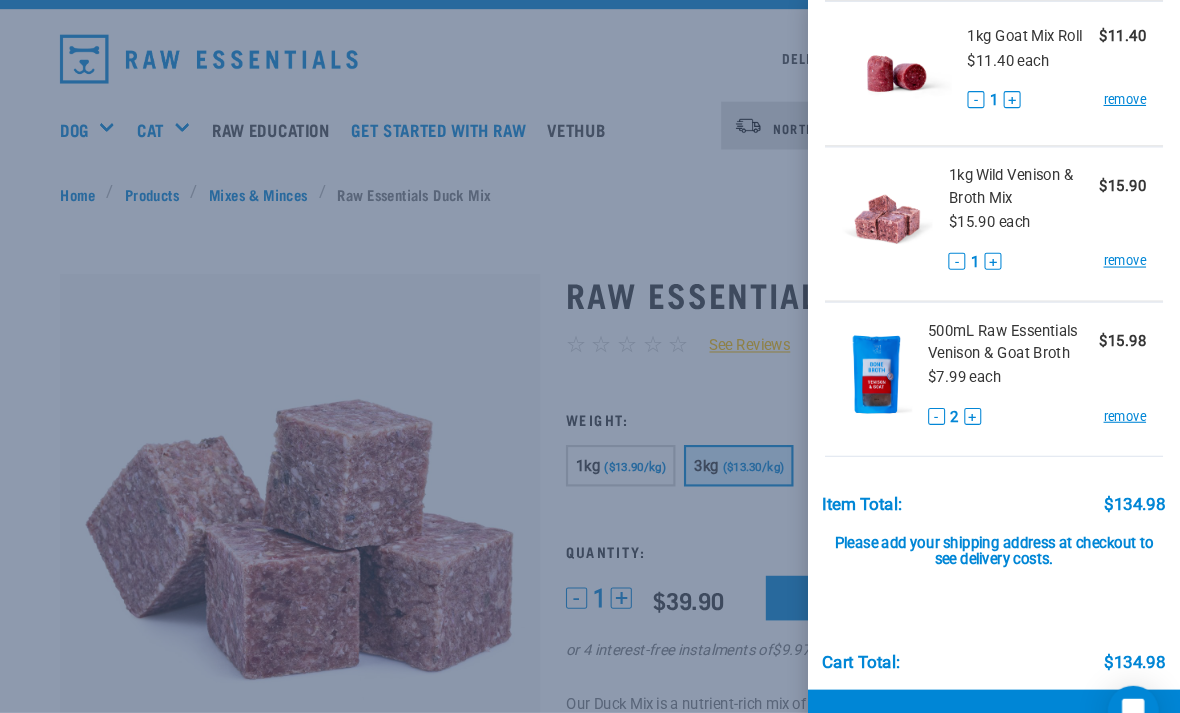 click on "Checkout" at bounding box center [1005, 679] 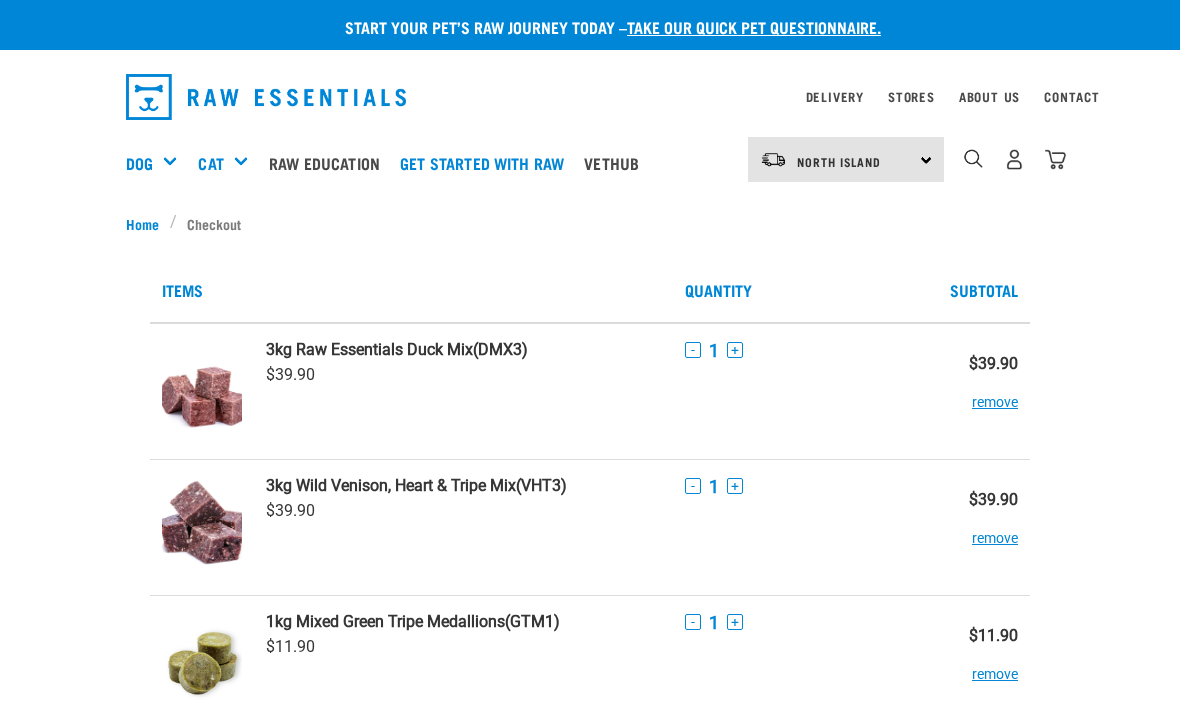 scroll, scrollTop: 0, scrollLeft: 0, axis: both 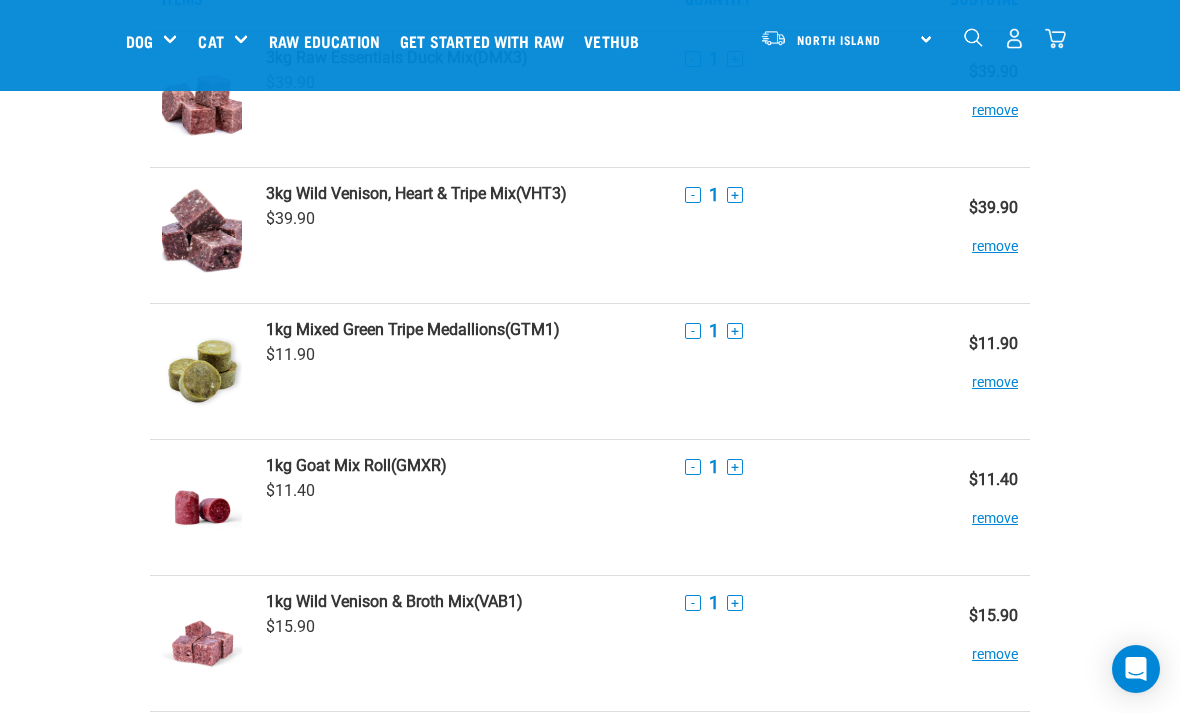 click on "remove" at bounding box center (995, 508) 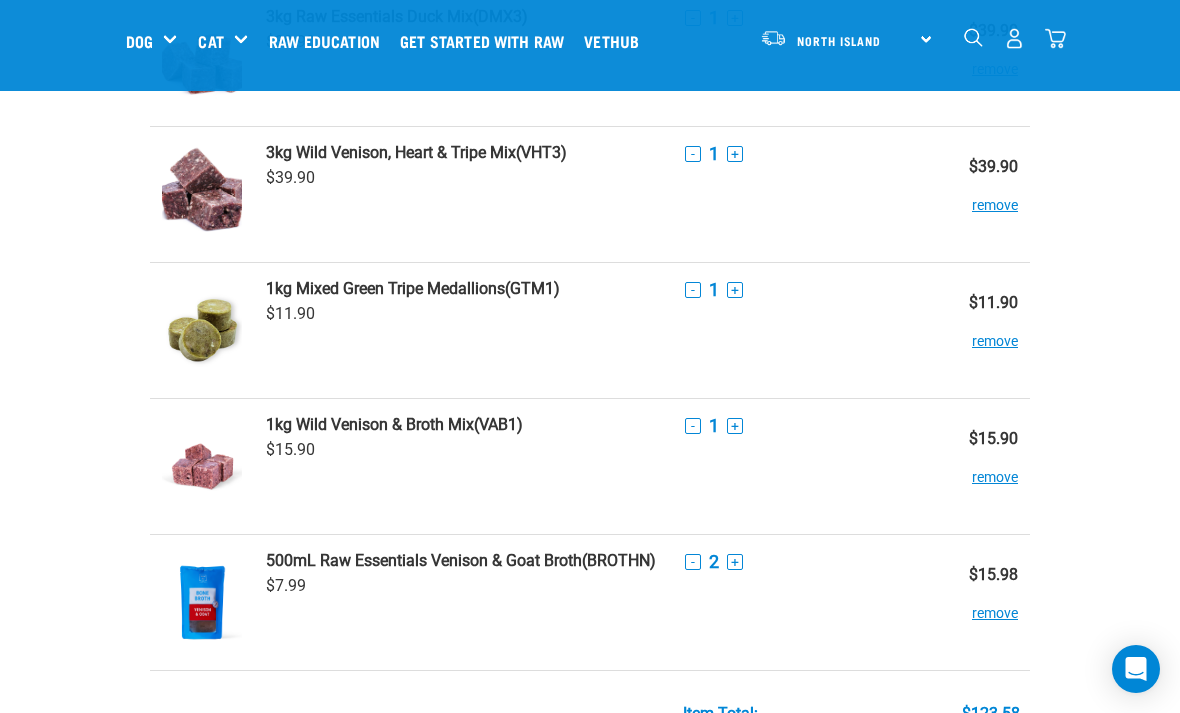 scroll, scrollTop: 180, scrollLeft: 0, axis: vertical 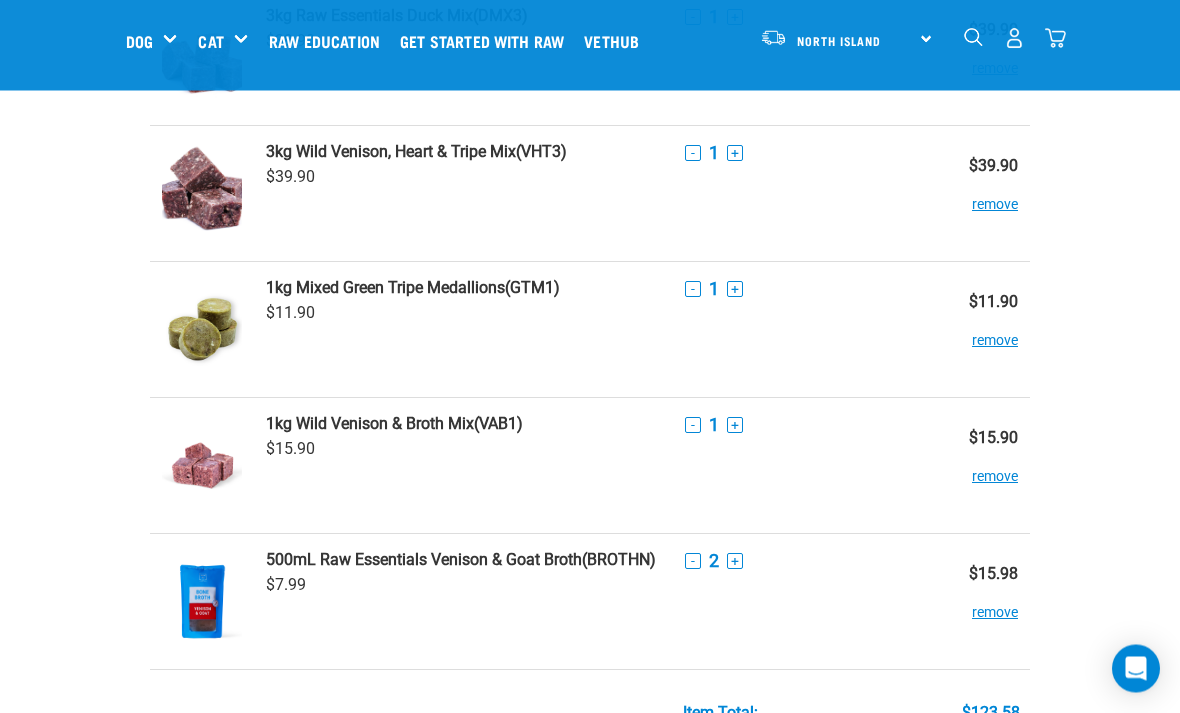 click on "+" at bounding box center [735, 562] 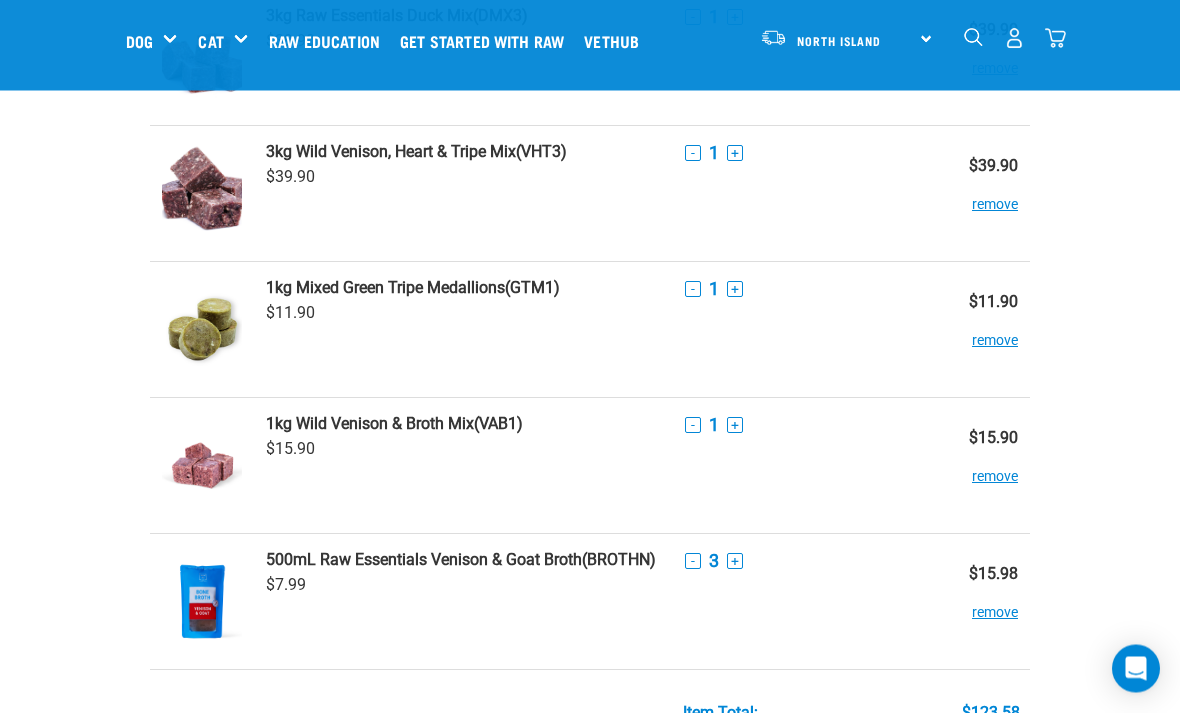 scroll, scrollTop: 181, scrollLeft: 0, axis: vertical 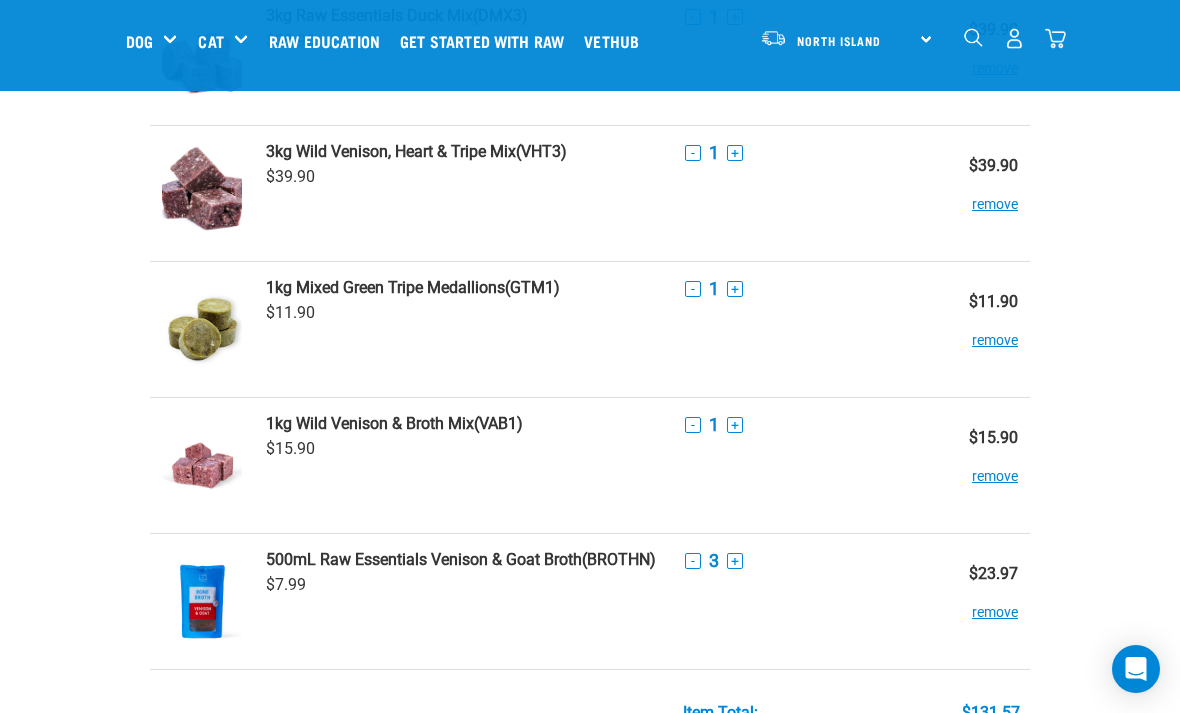 click on "+" at bounding box center [735, 561] 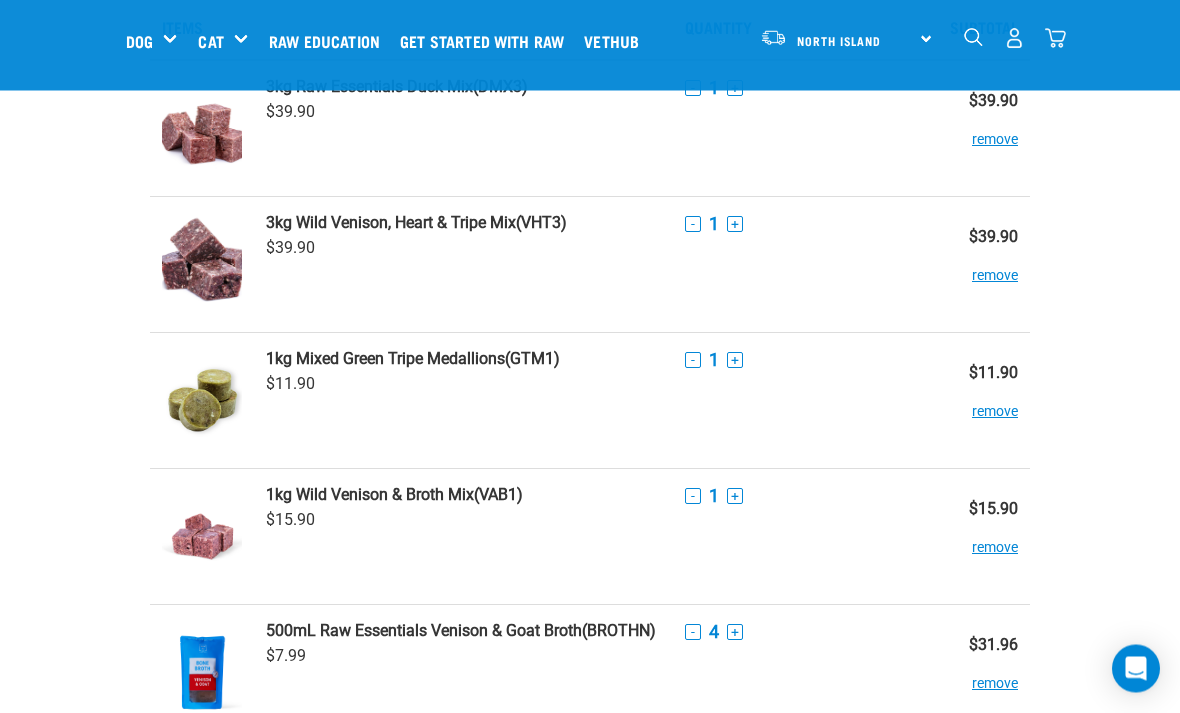scroll, scrollTop: 111, scrollLeft: 0, axis: vertical 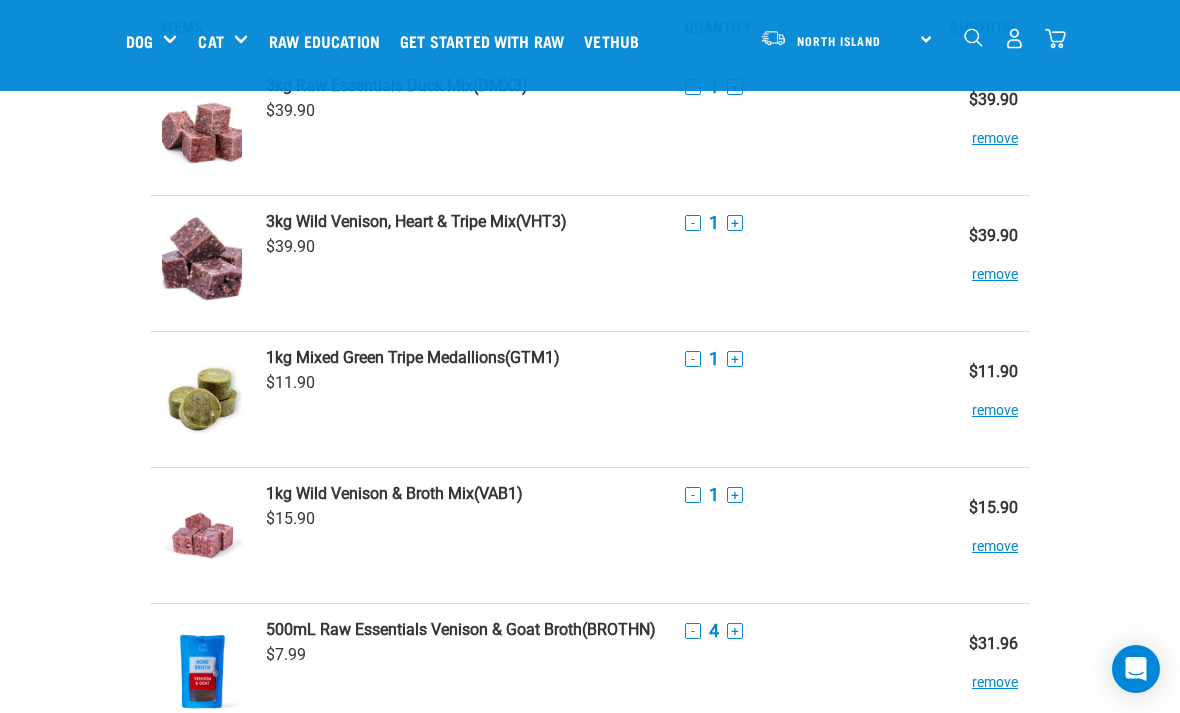 click on "+" at bounding box center [735, 359] 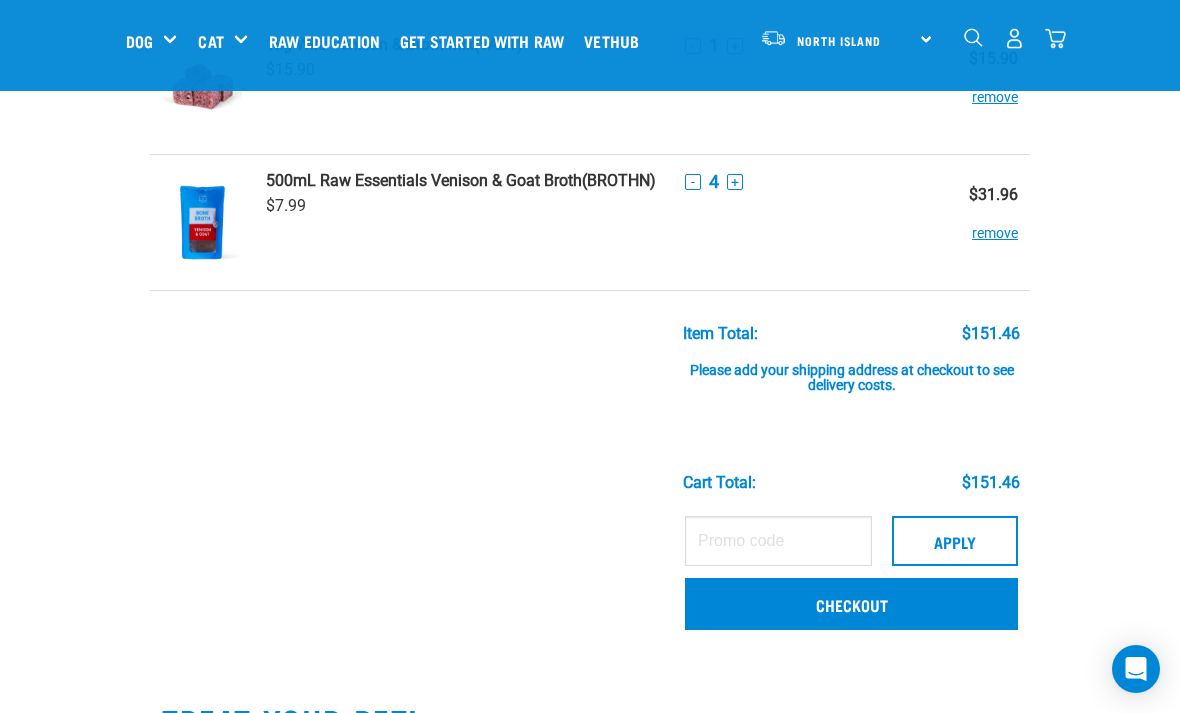 scroll, scrollTop: 559, scrollLeft: 0, axis: vertical 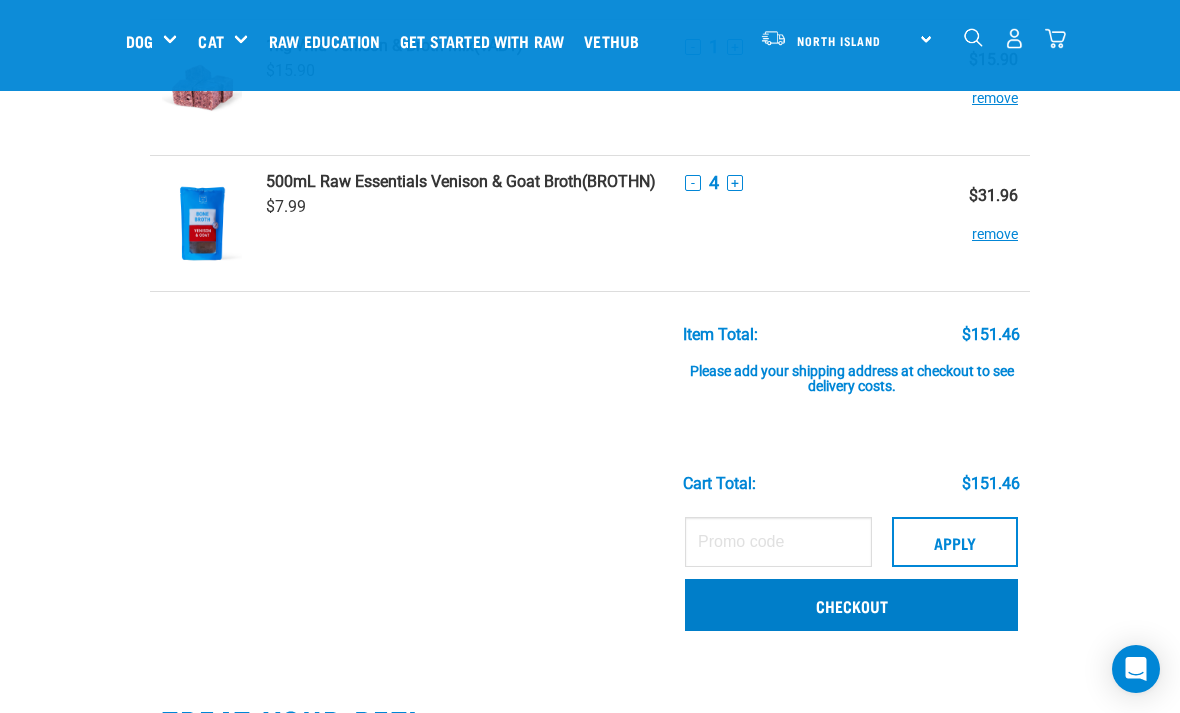 click on "Checkout" at bounding box center (851, 605) 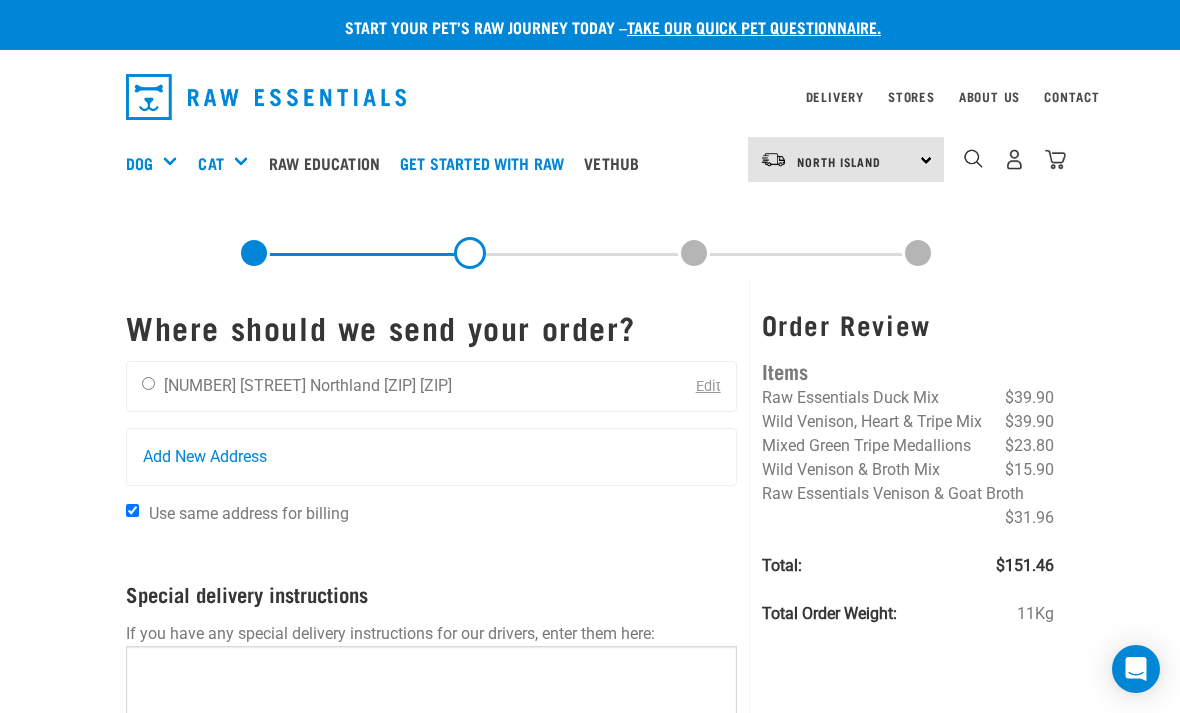 scroll, scrollTop: 0, scrollLeft: 0, axis: both 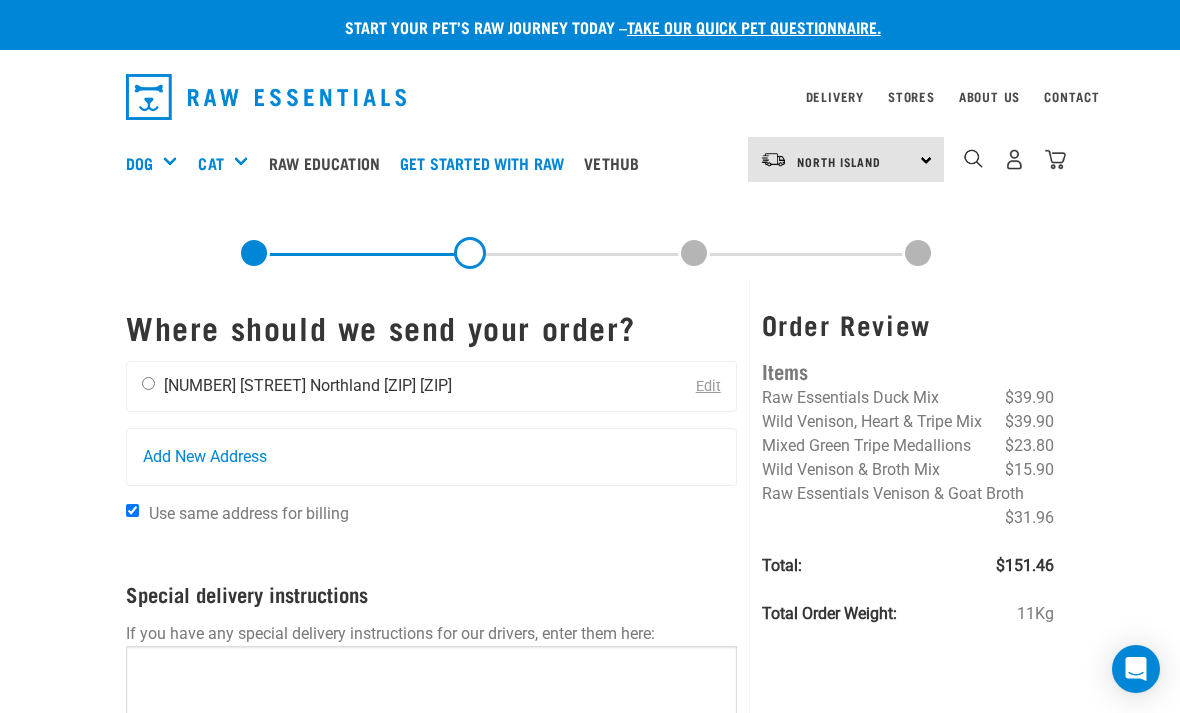 click on "[FIRST] [LAST]
[NUMBER] [STREET]
[CITY]
[POSTAL_CODE]
[PHONE]" at bounding box center [297, 387] 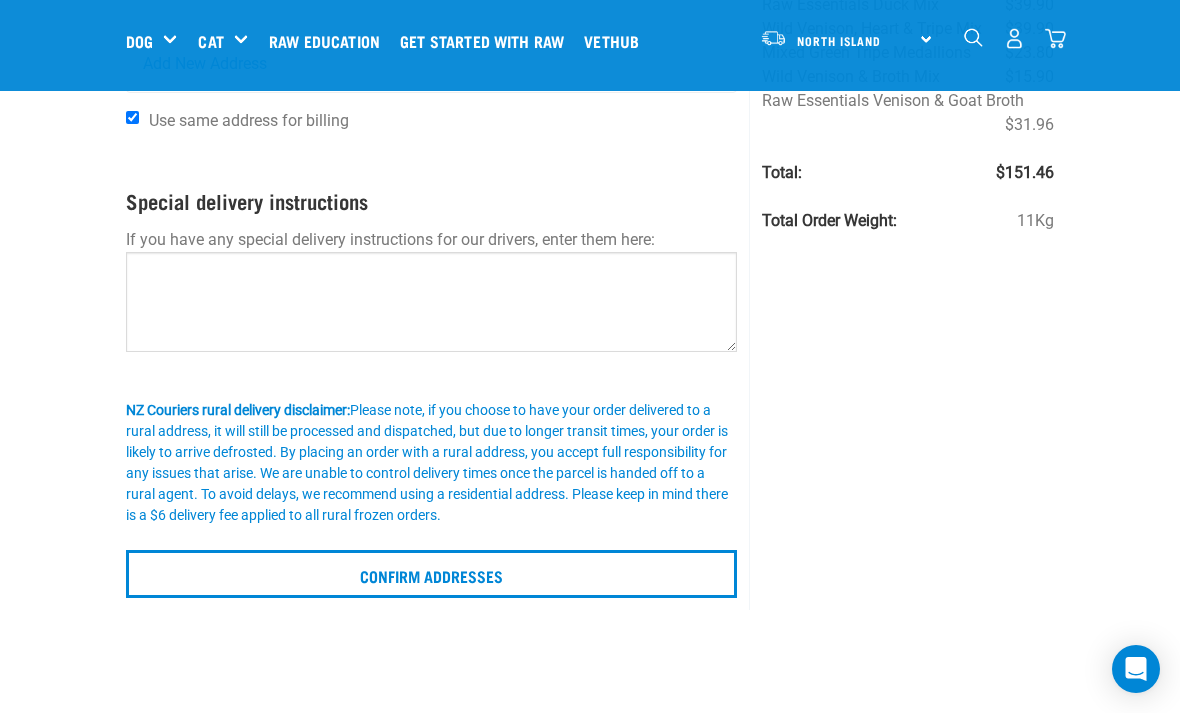 scroll, scrollTop: 232, scrollLeft: 0, axis: vertical 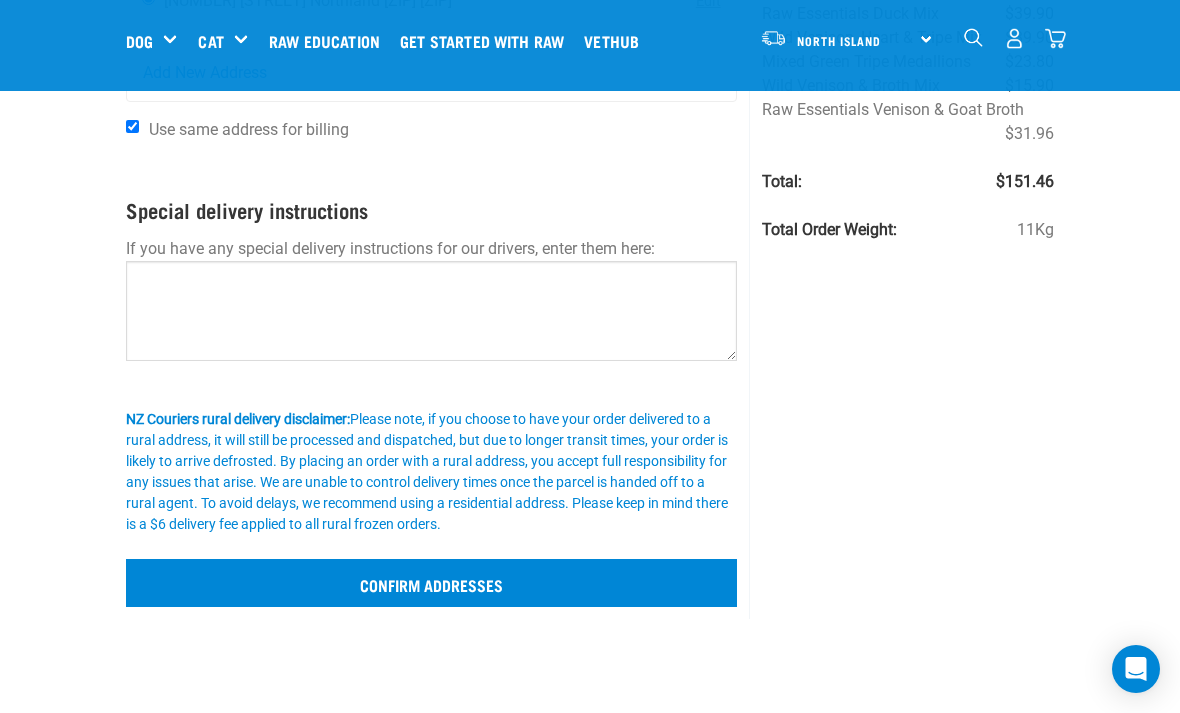 click on "Confirm addresses" at bounding box center (431, 583) 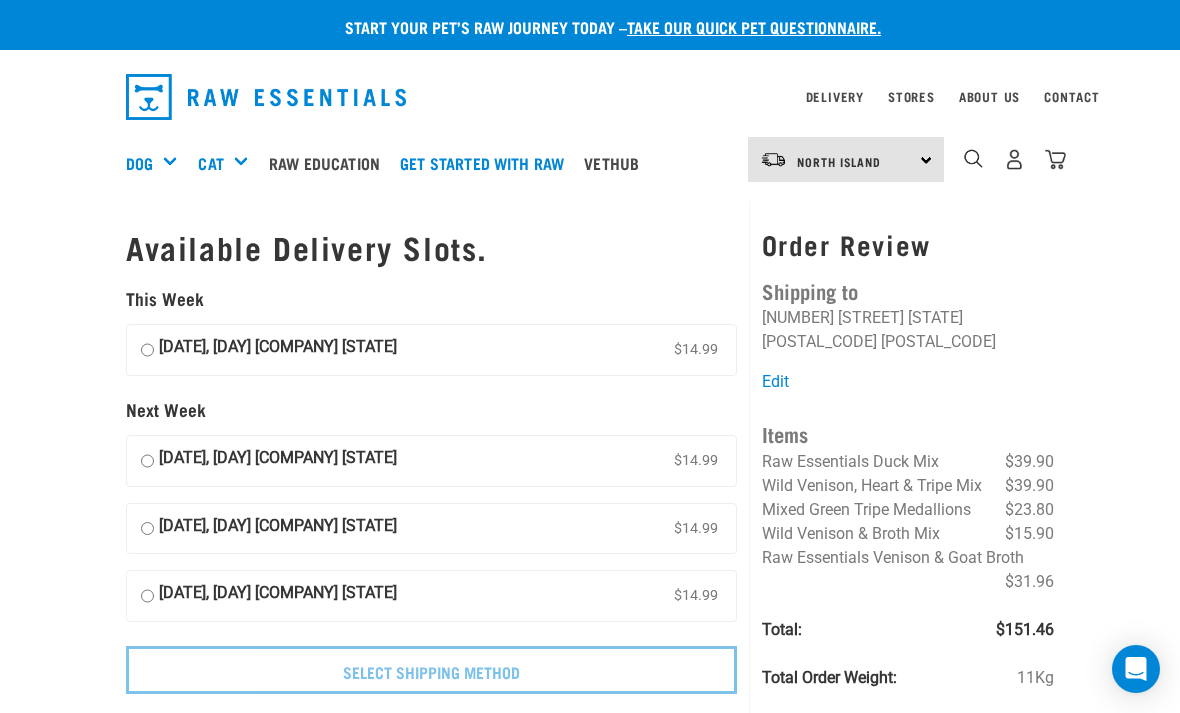 scroll, scrollTop: 0, scrollLeft: 0, axis: both 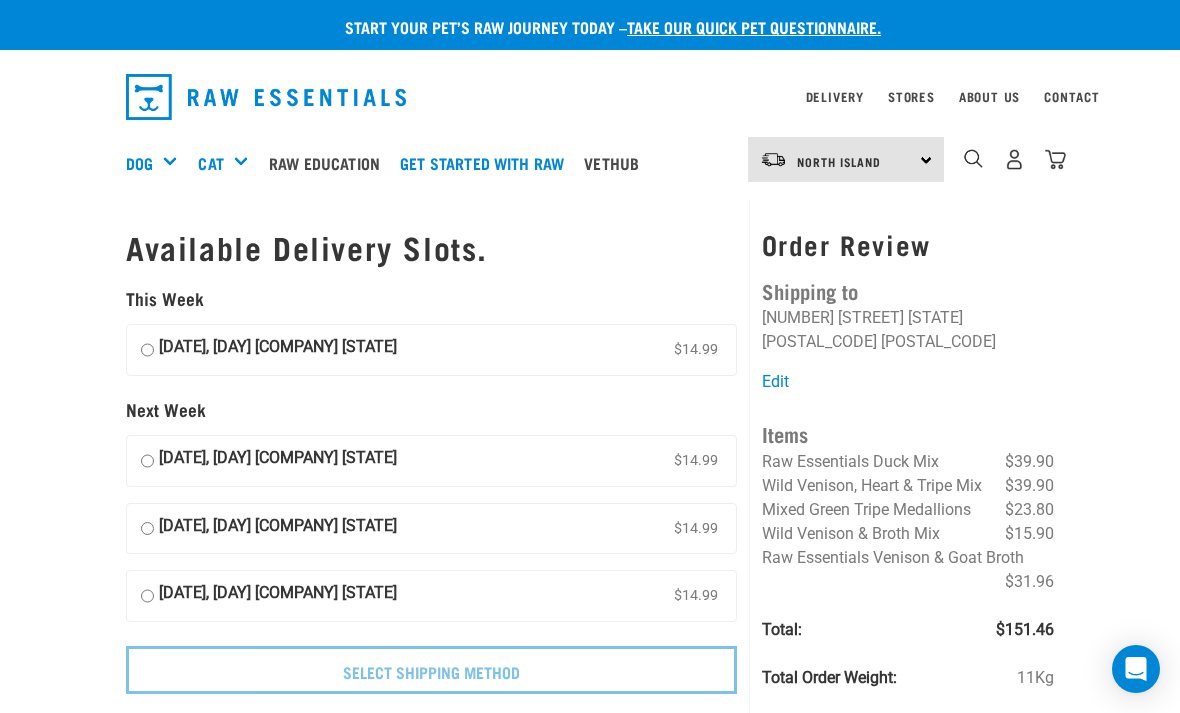 click on "08 August, Friday NZ Couriers North Island $14.99" at bounding box center [147, 350] 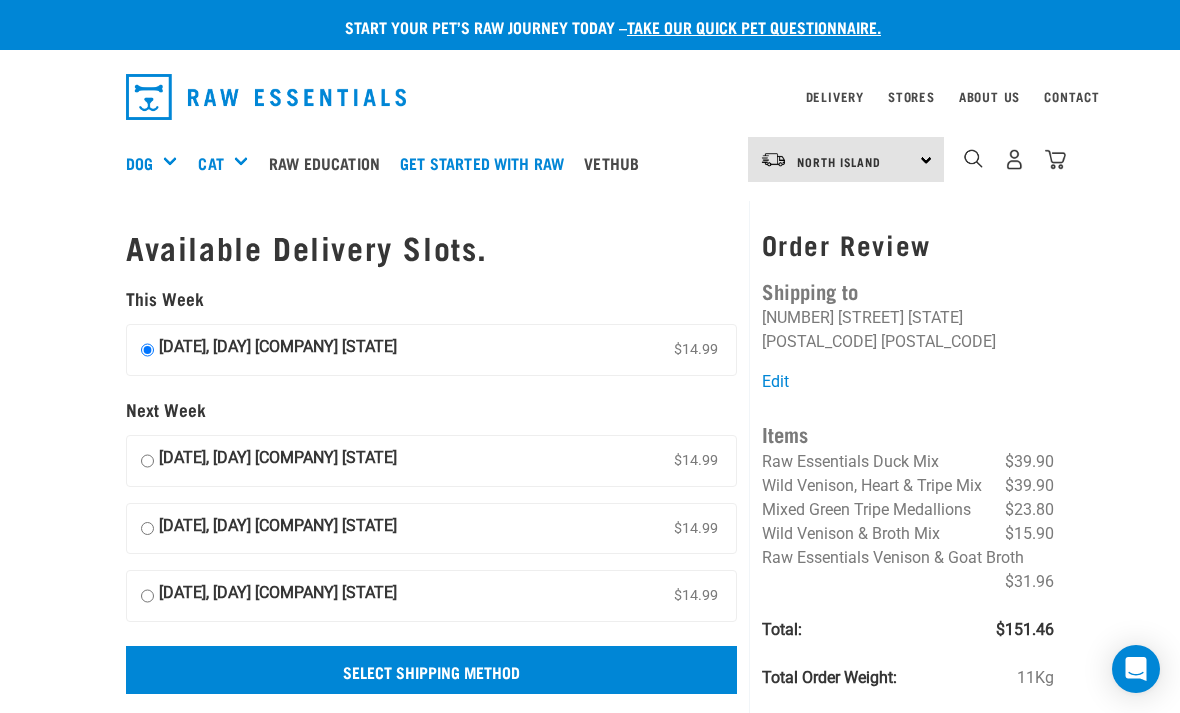 click on "Select Shipping Method" at bounding box center (431, 670) 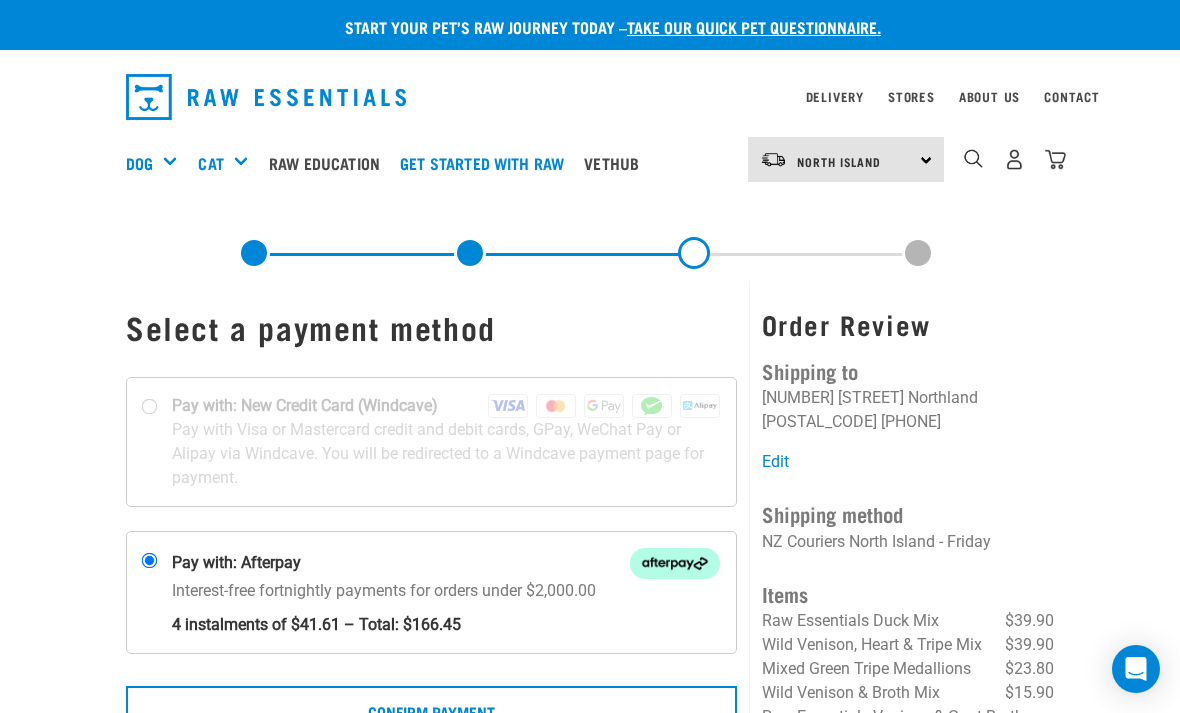 scroll, scrollTop: 0, scrollLeft: 0, axis: both 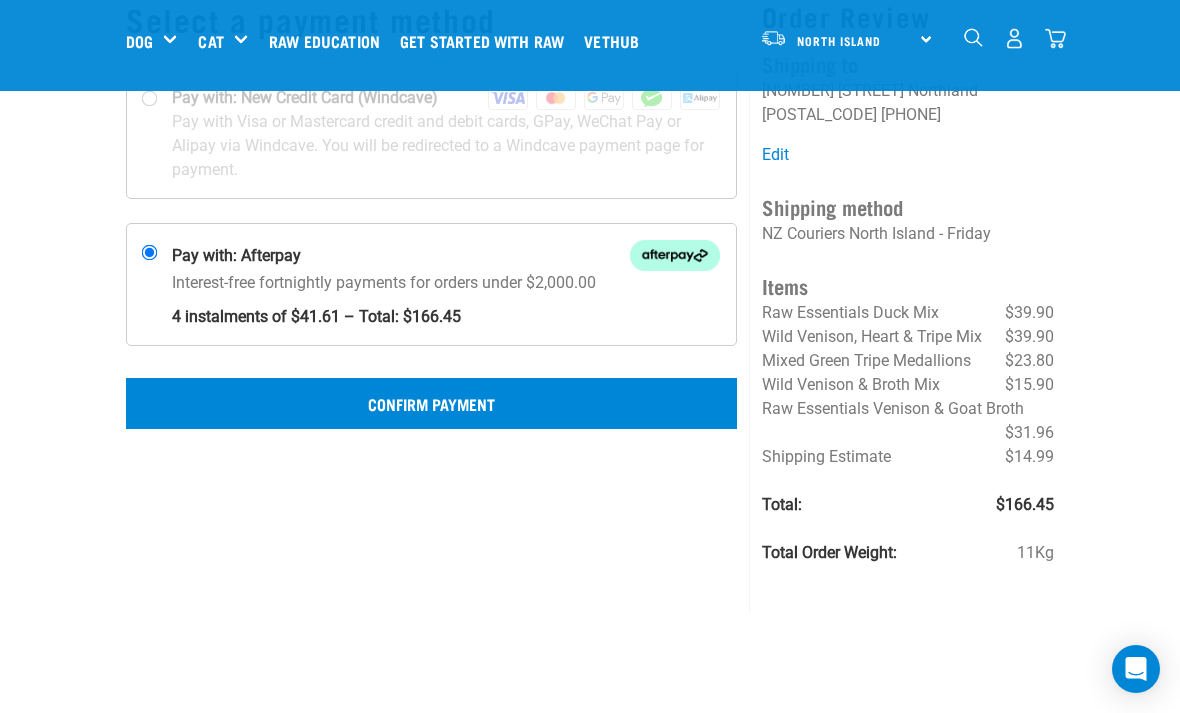 click on "Confirm Payment" at bounding box center [431, 403] 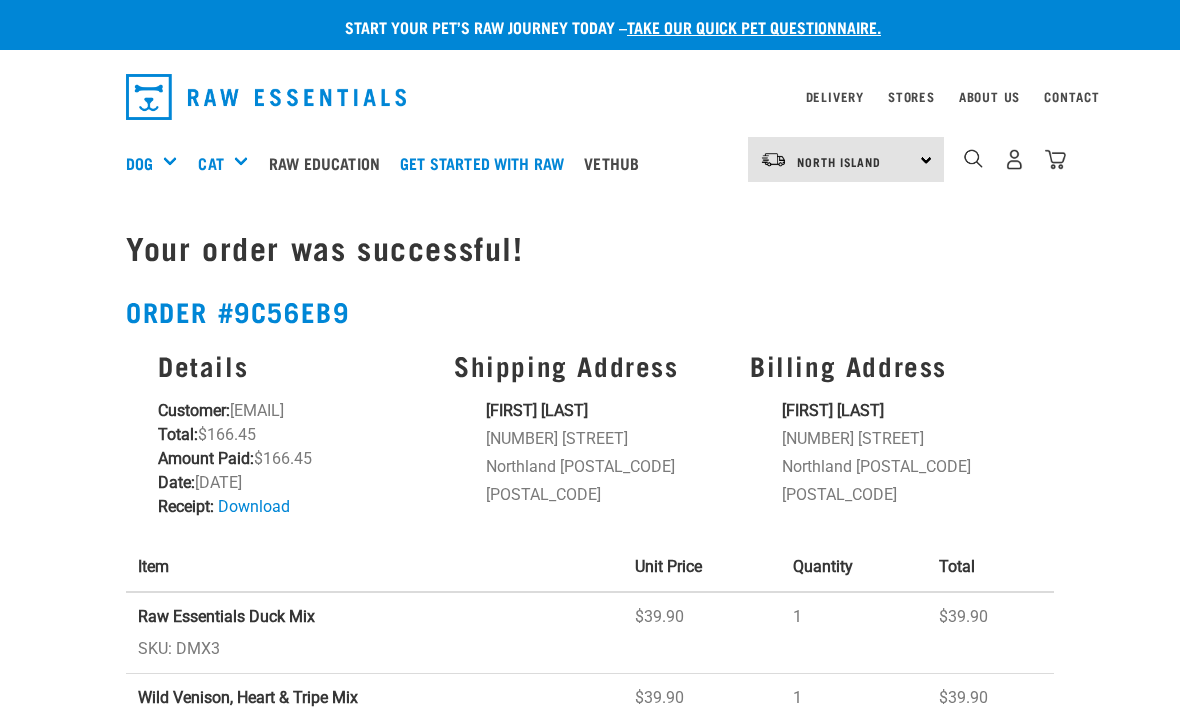 scroll, scrollTop: 0, scrollLeft: 0, axis: both 